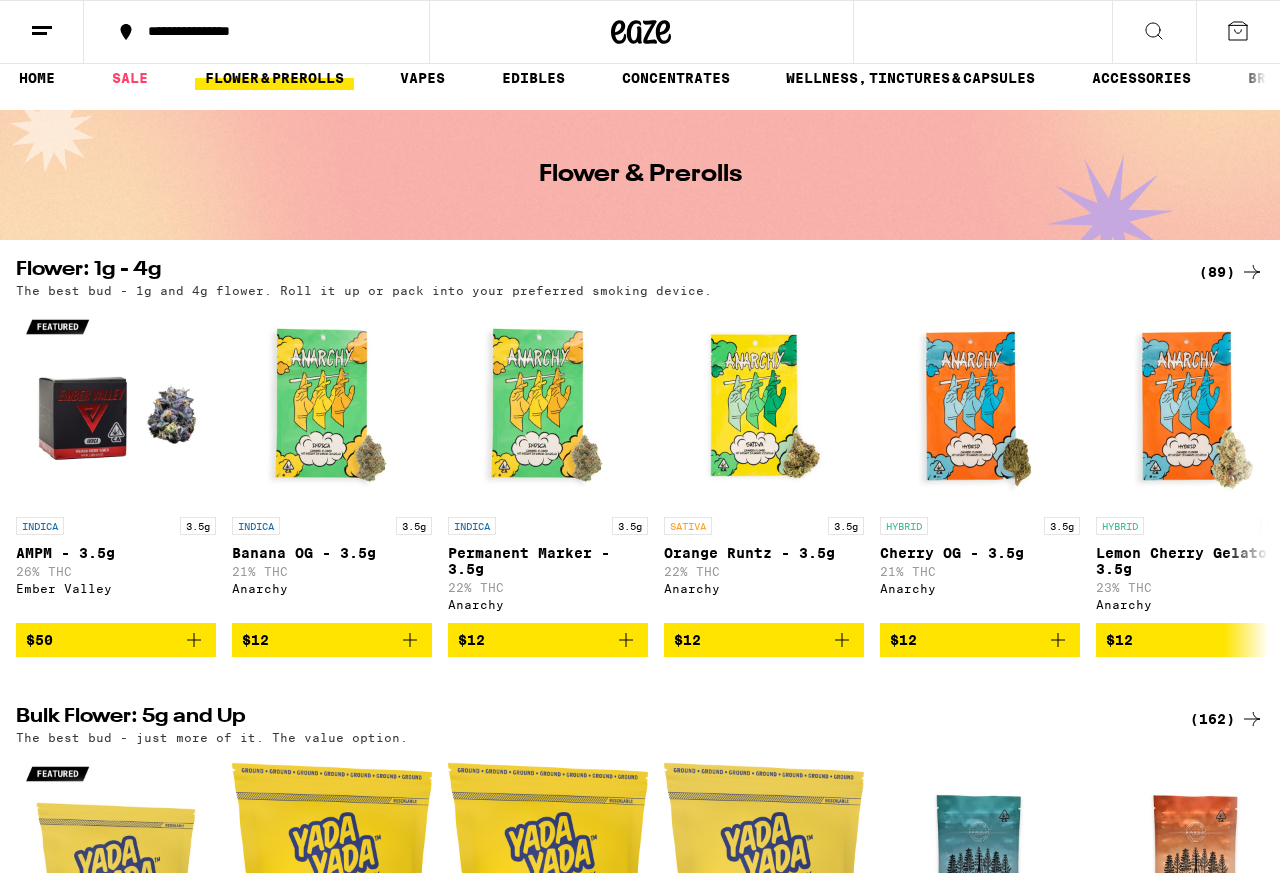 scroll, scrollTop: 18, scrollLeft: 0, axis: vertical 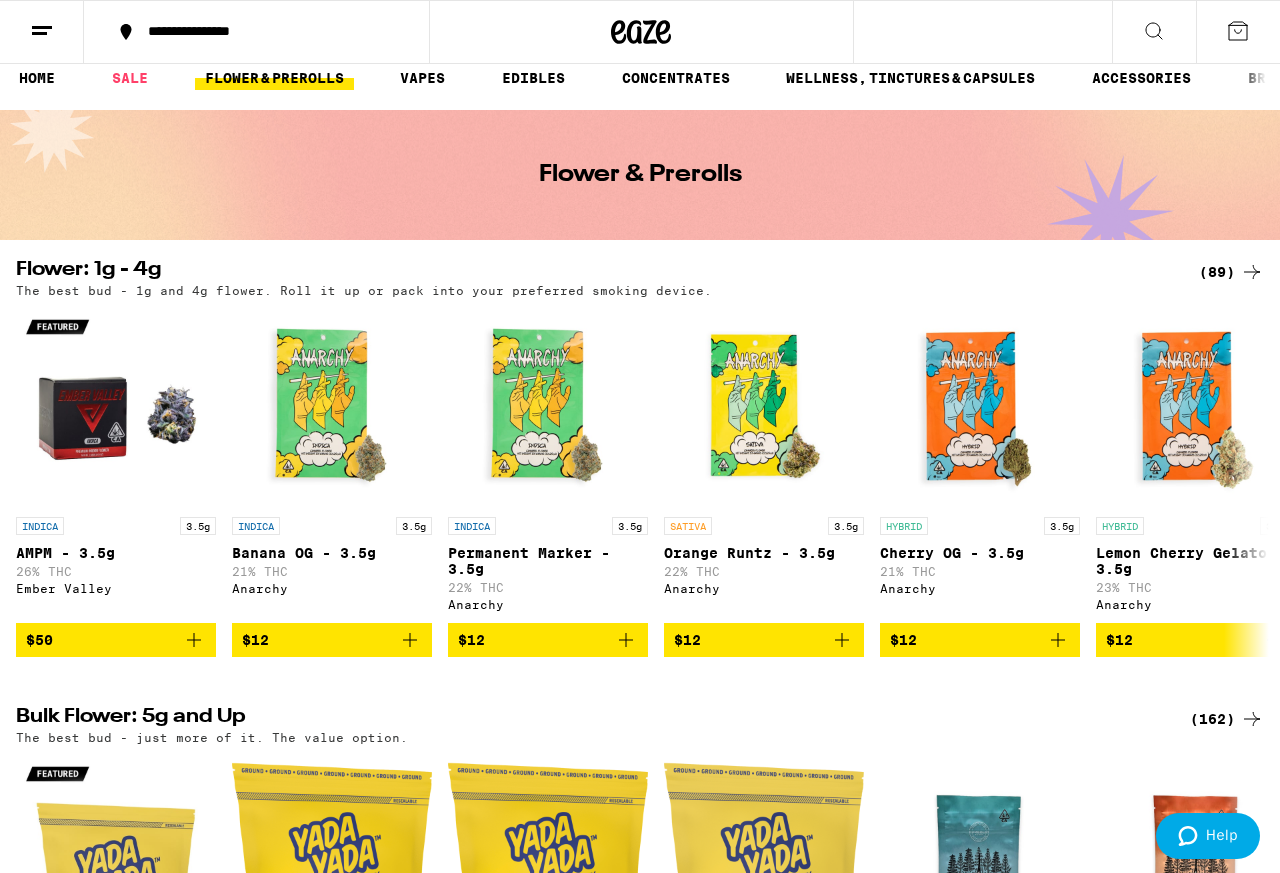 click on "(89)" at bounding box center [1231, 272] 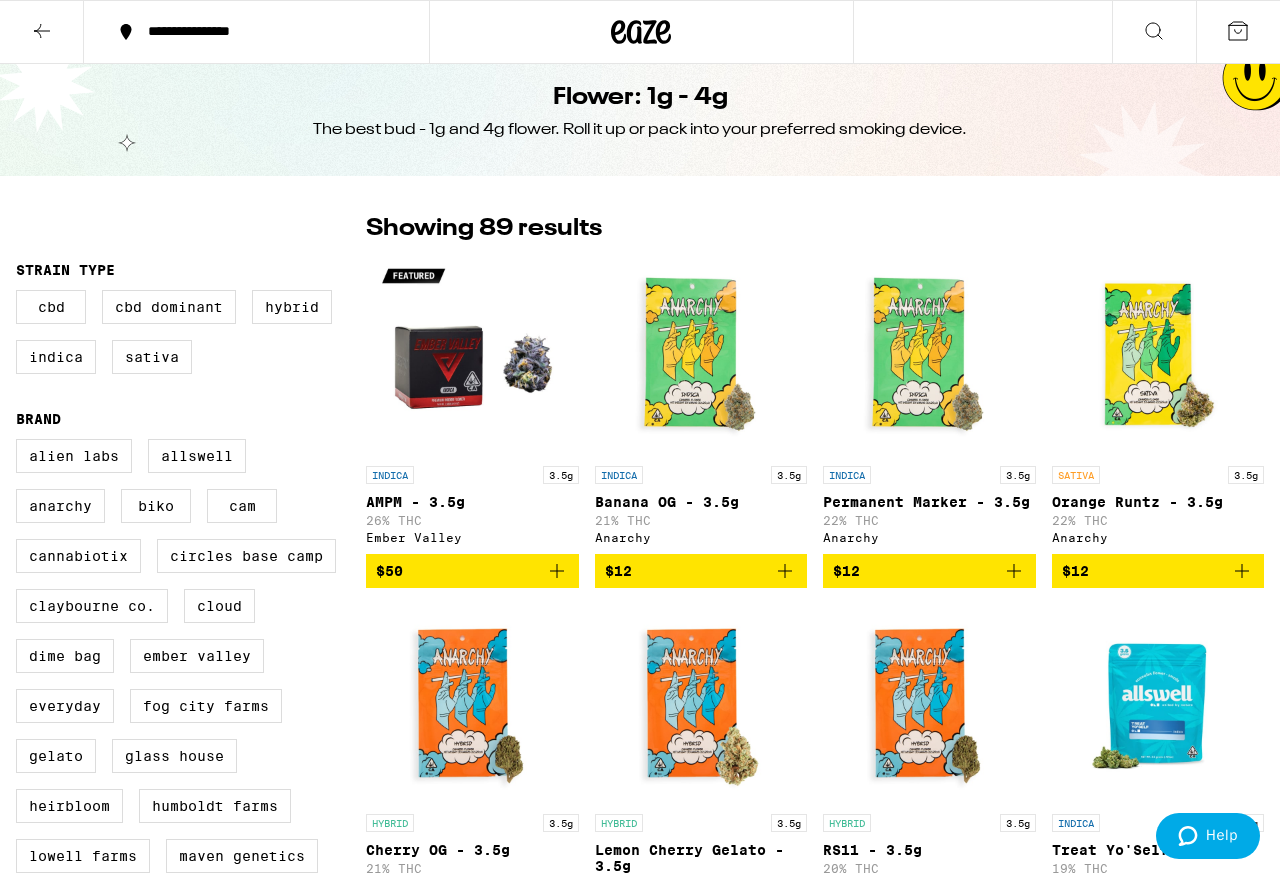 scroll, scrollTop: 0, scrollLeft: 0, axis: both 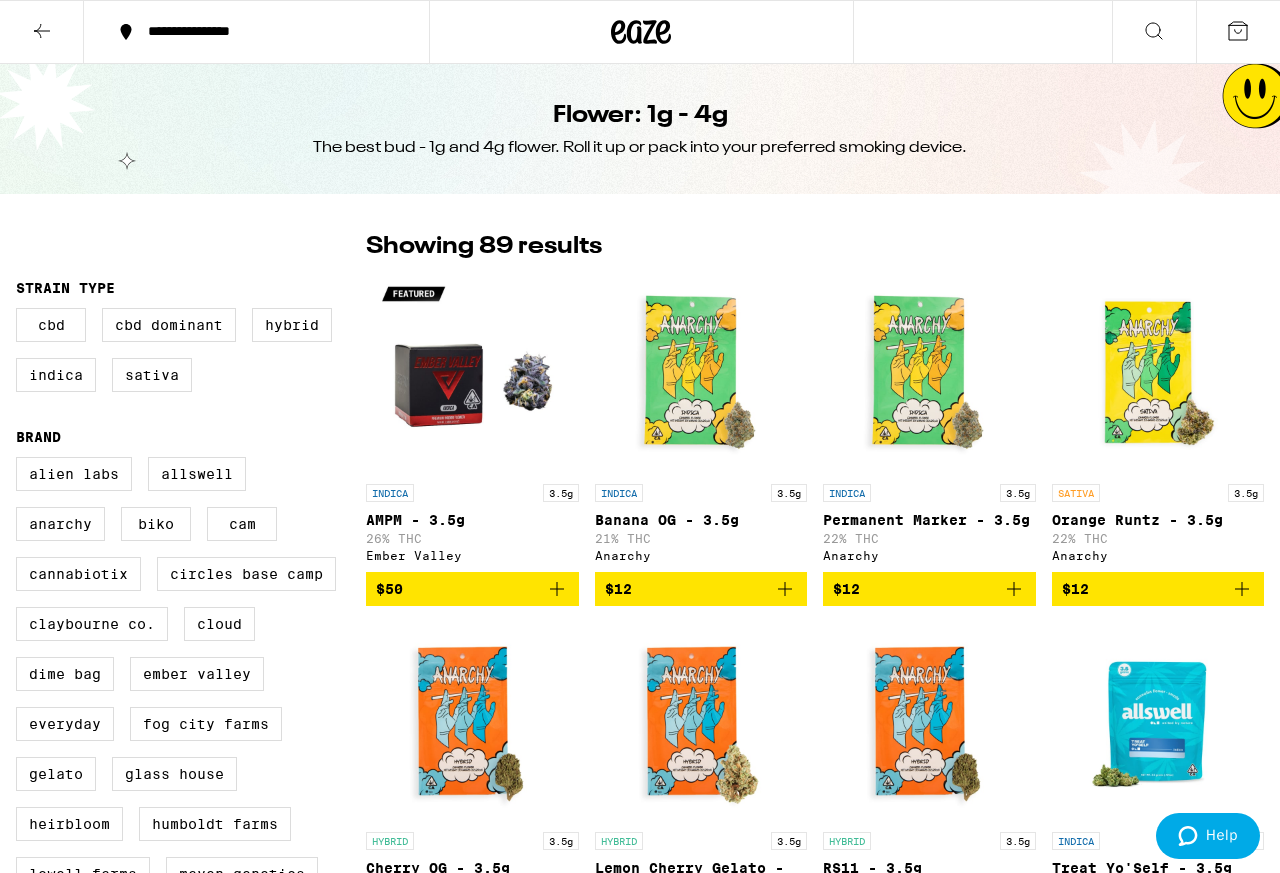 click on "Hybrid" at bounding box center [292, 325] 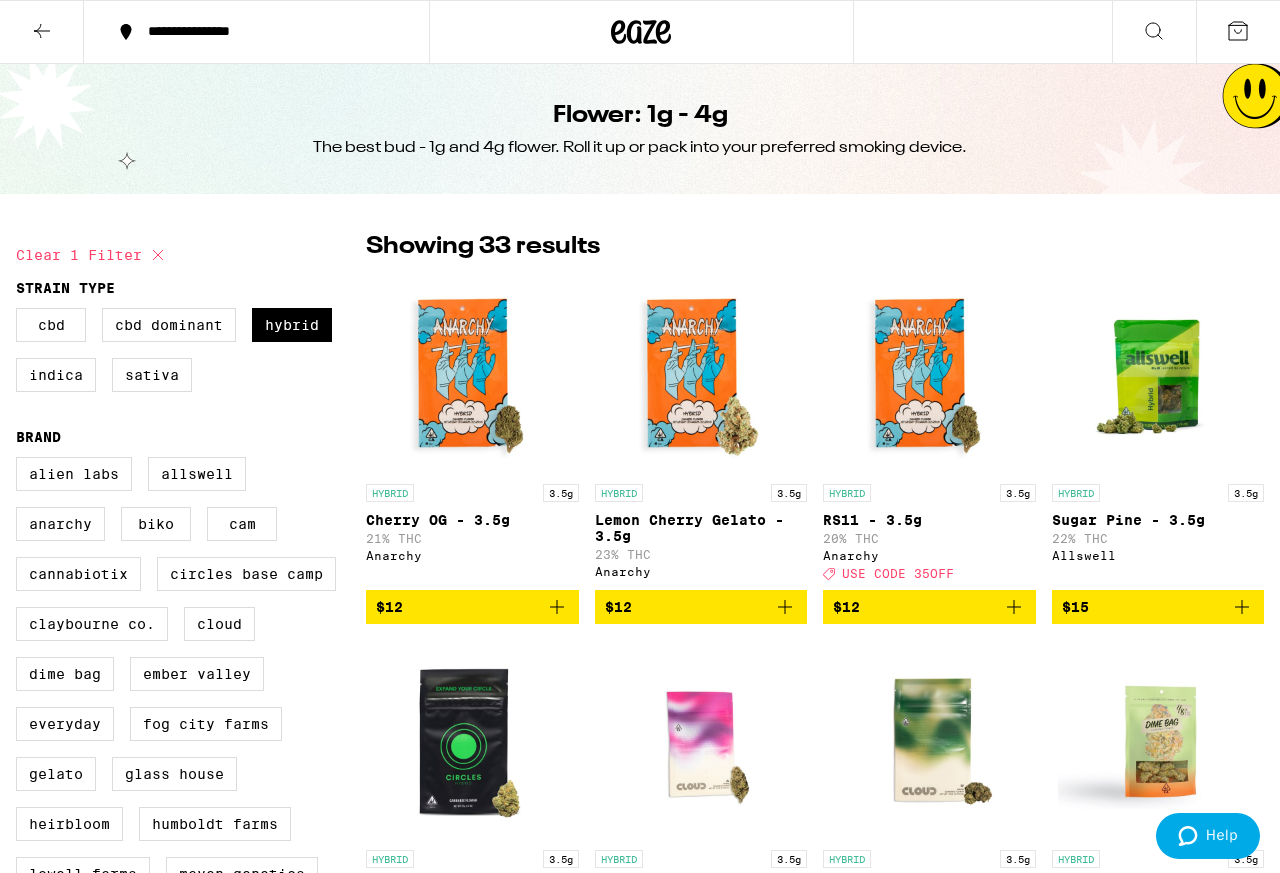 click on "Indica" at bounding box center [56, 375] 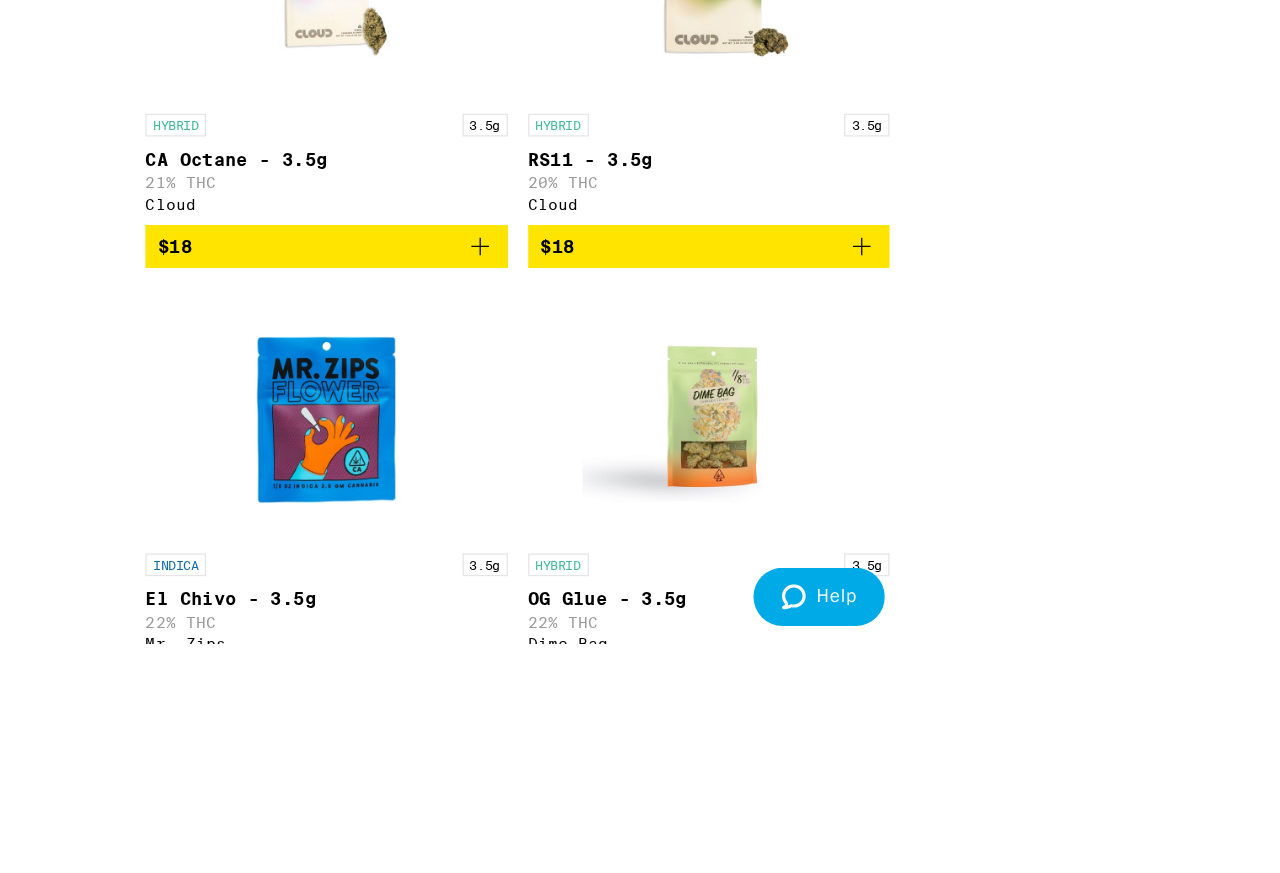 scroll, scrollTop: 2373, scrollLeft: 0, axis: vertical 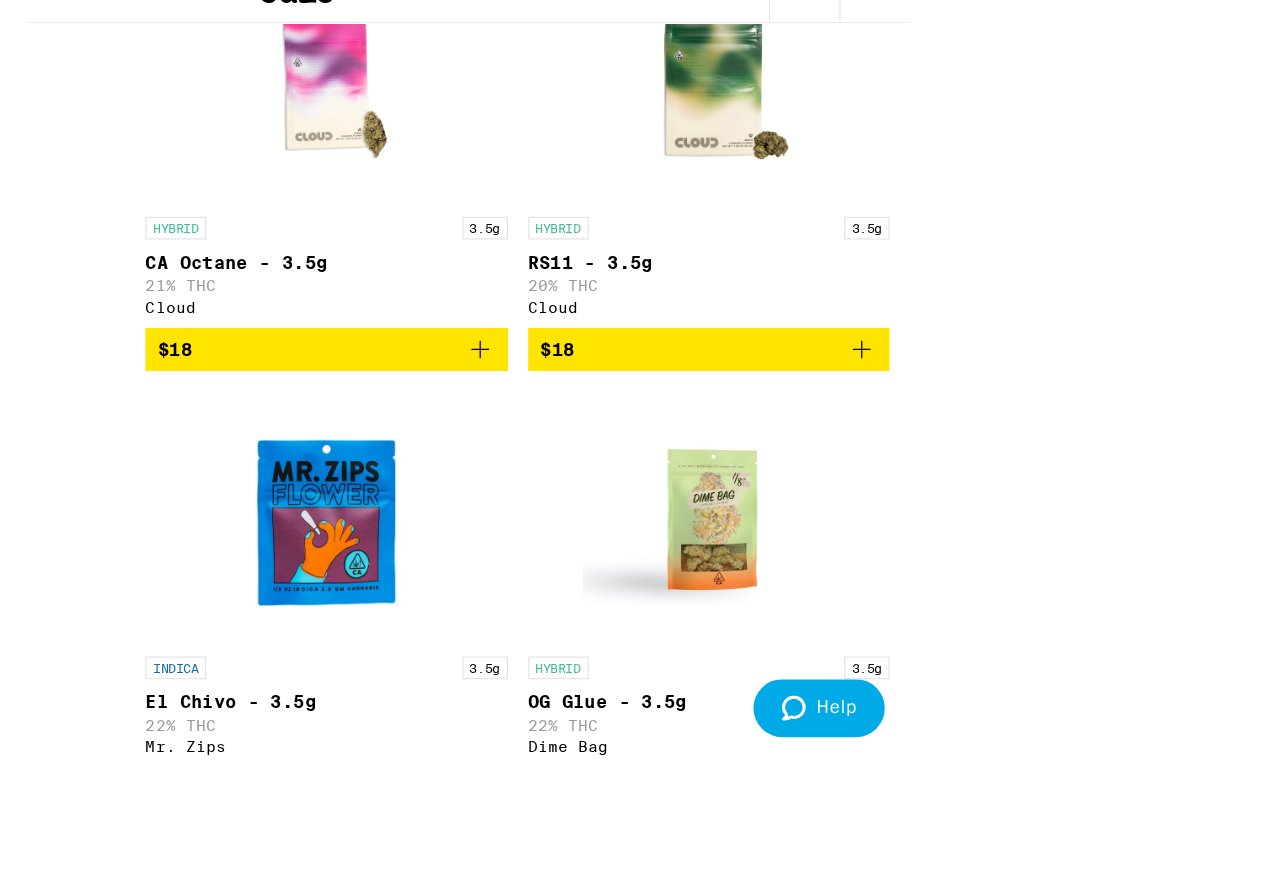 click on "HYBRID 3.5g Chill Kush Smalls - 3.5g 38% THC Everyday Deal Created with Sketch. CODE TWISTED" at bounding box center (812, 2438) 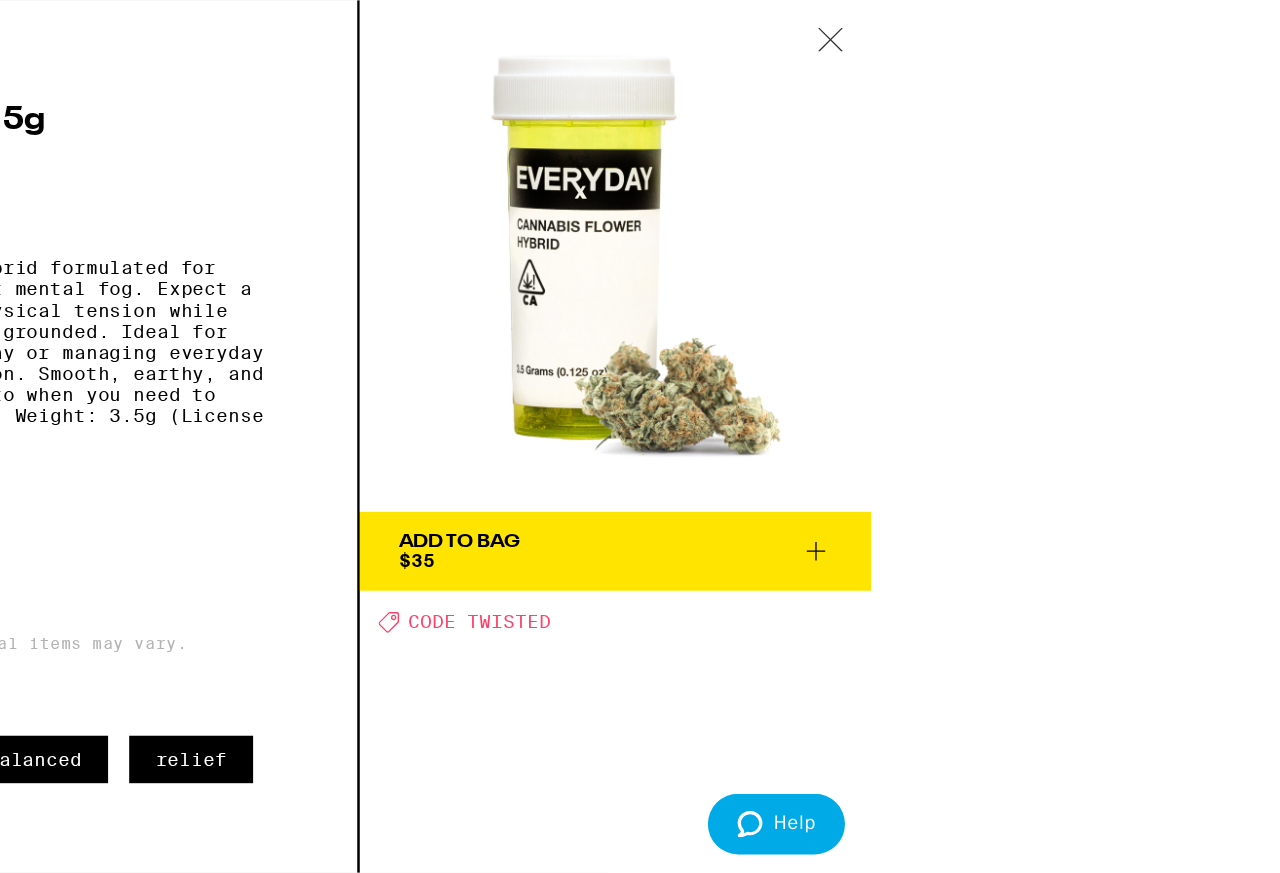 scroll, scrollTop: 1438, scrollLeft: 0, axis: vertical 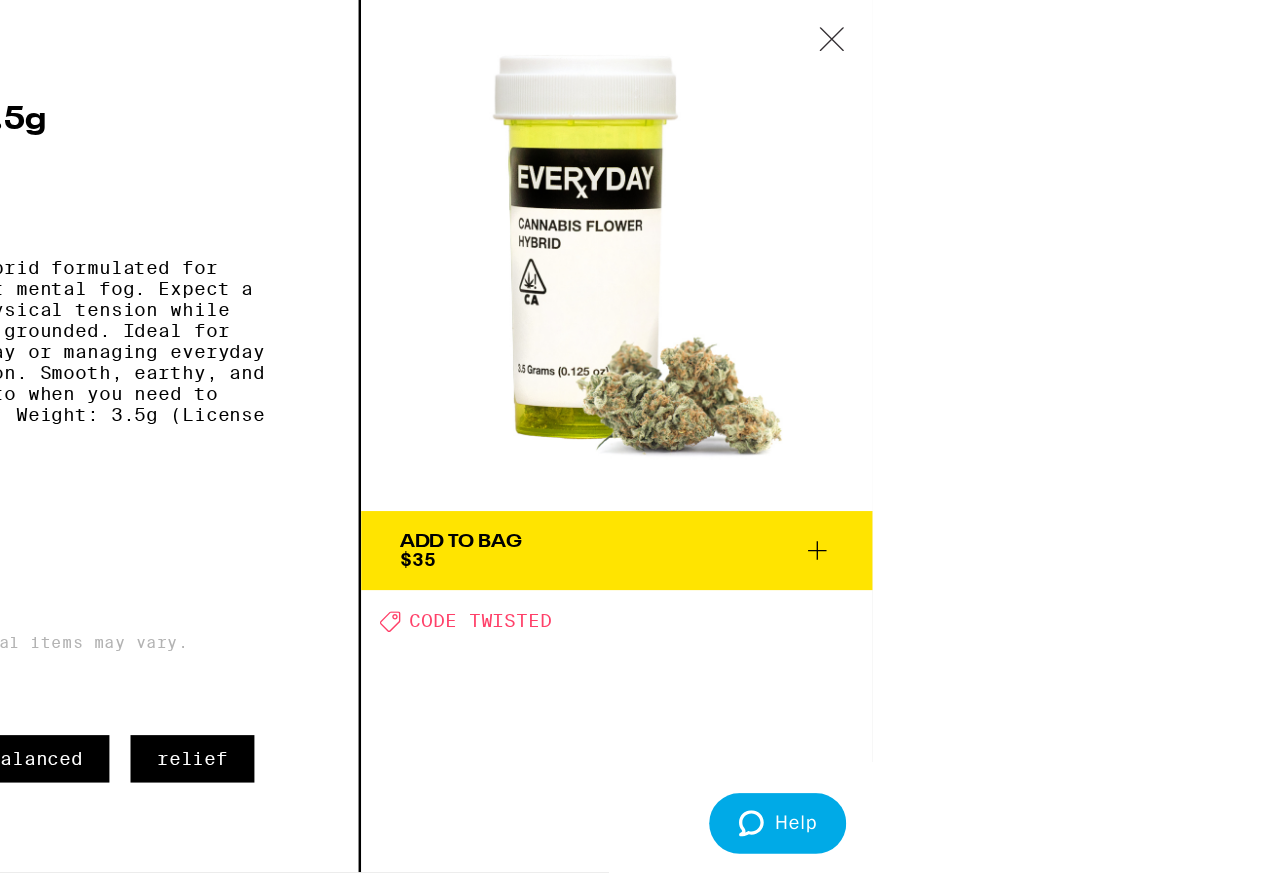 click at bounding box center [940, 31] 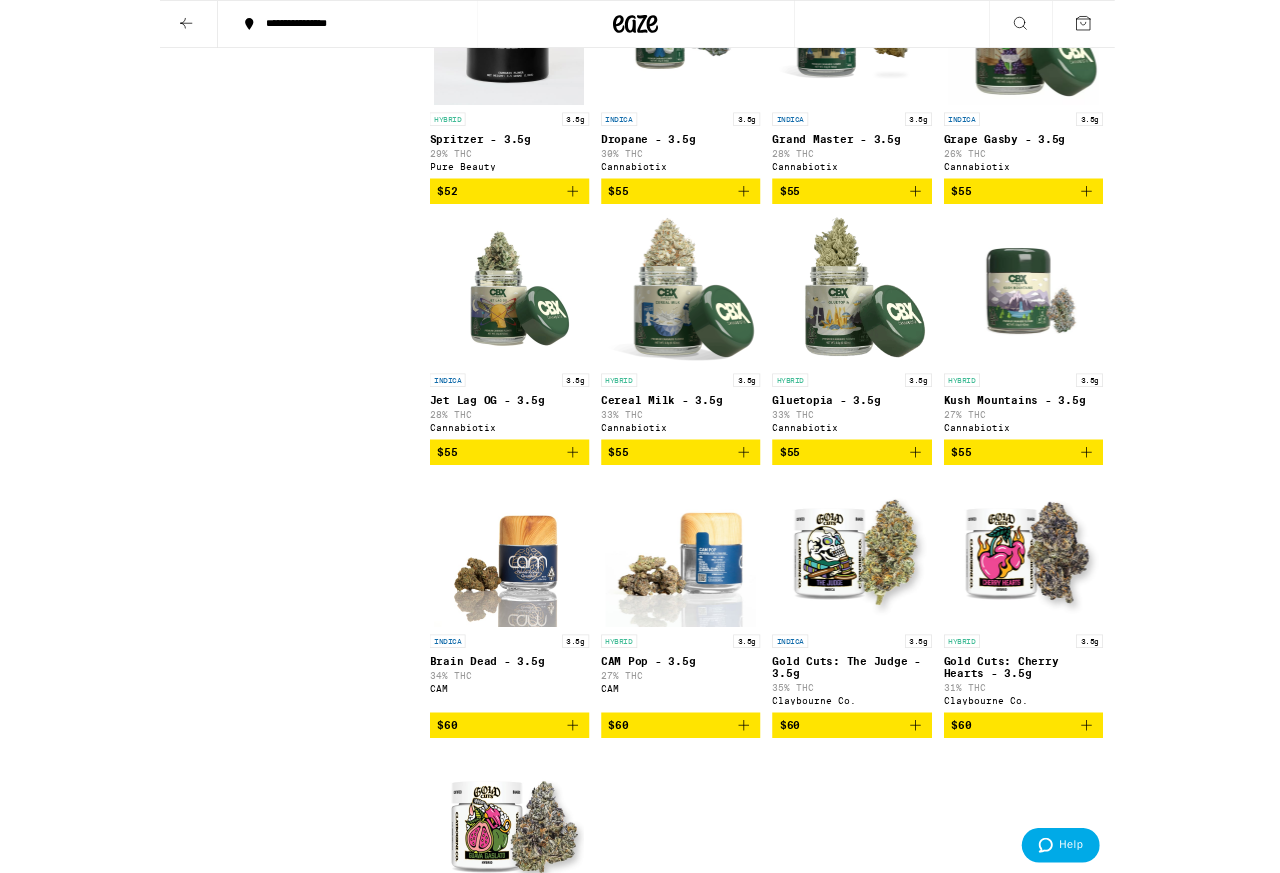 scroll, scrollTop: 5179, scrollLeft: 0, axis: vertical 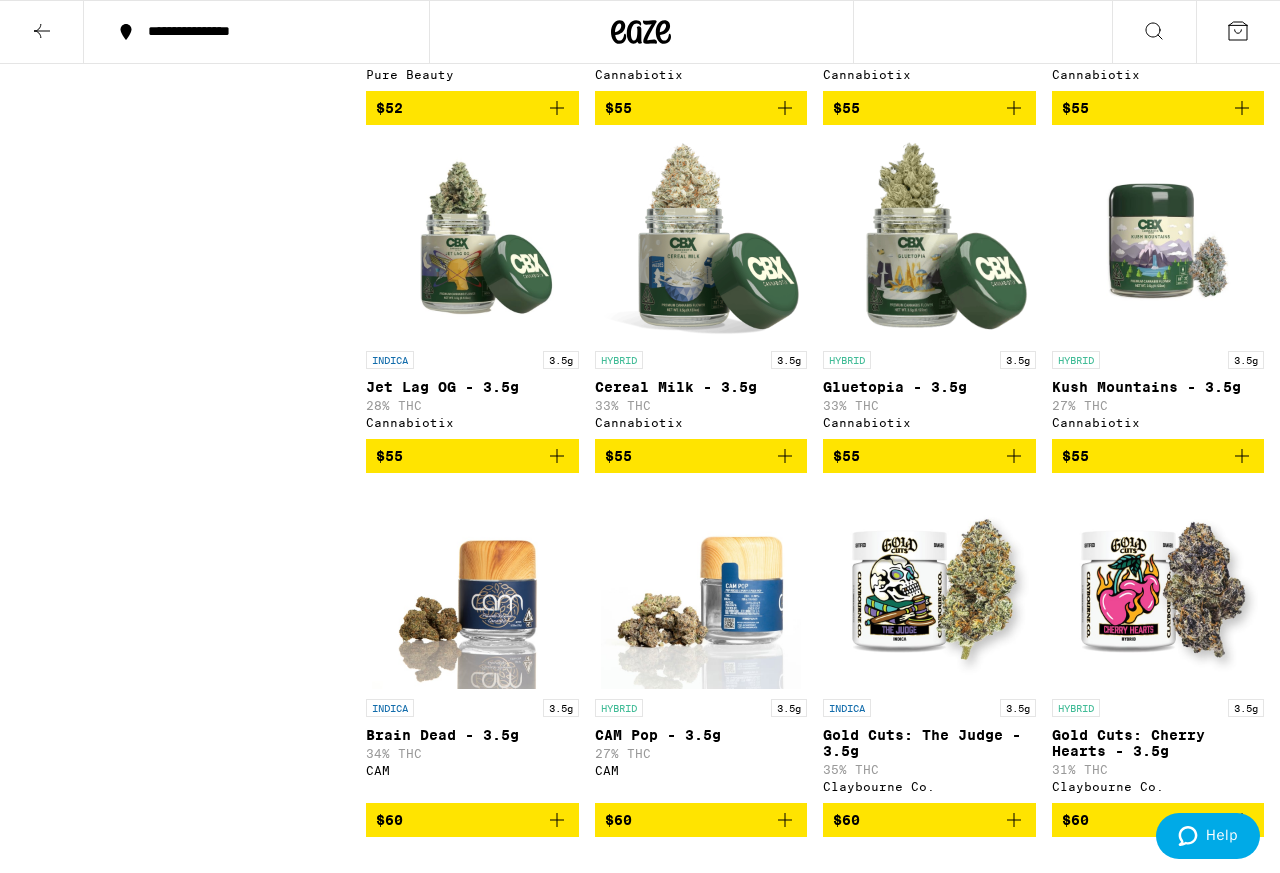 click at bounding box center [42, 32] 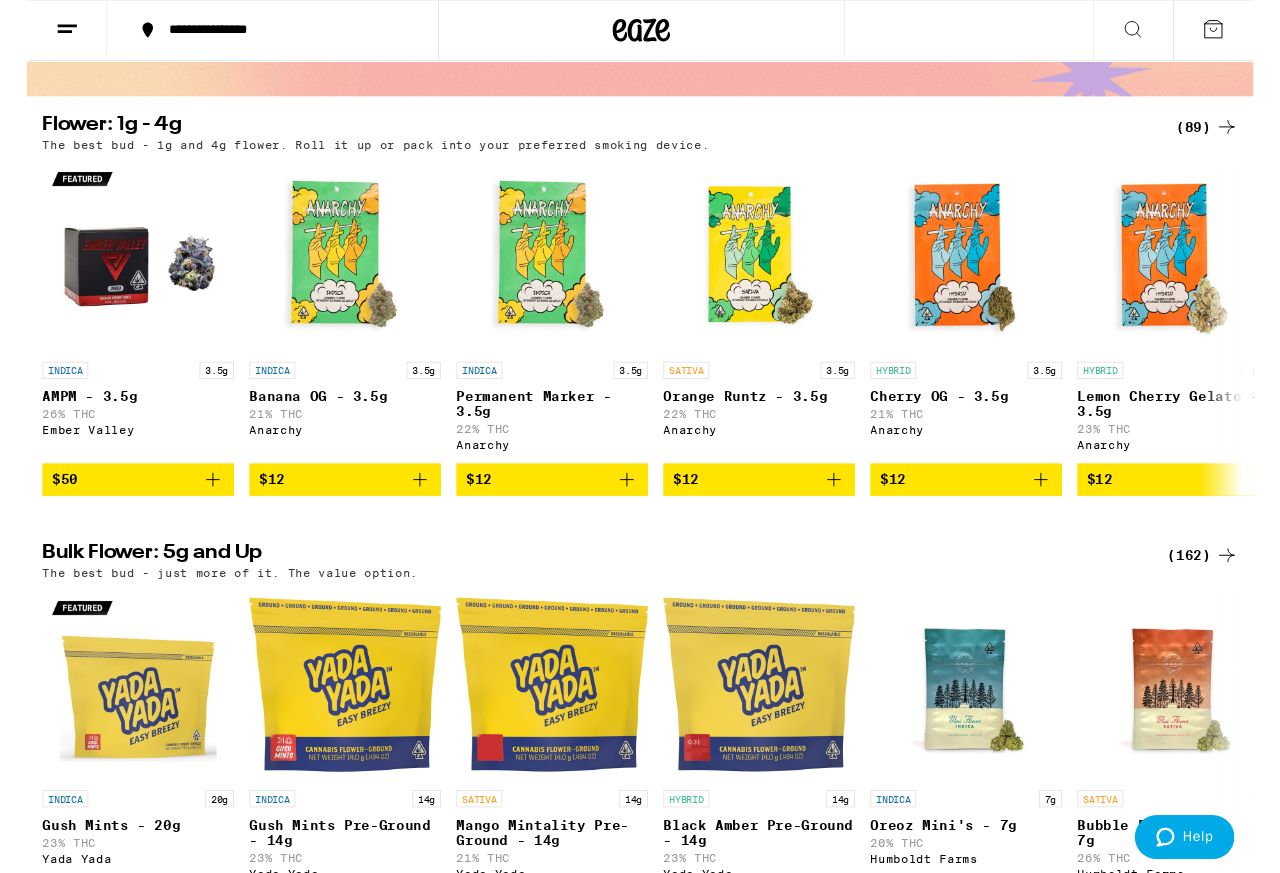 scroll, scrollTop: 158, scrollLeft: 0, axis: vertical 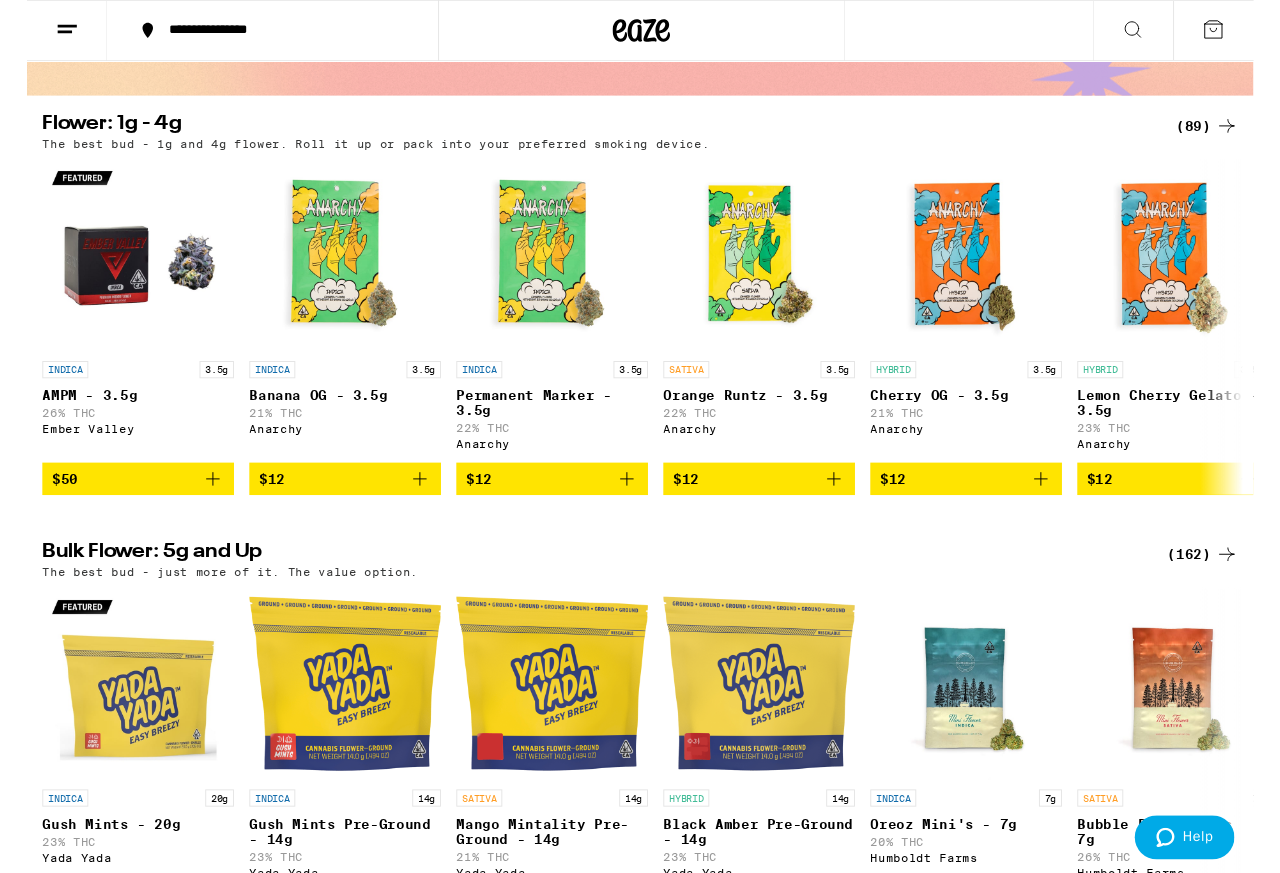 click 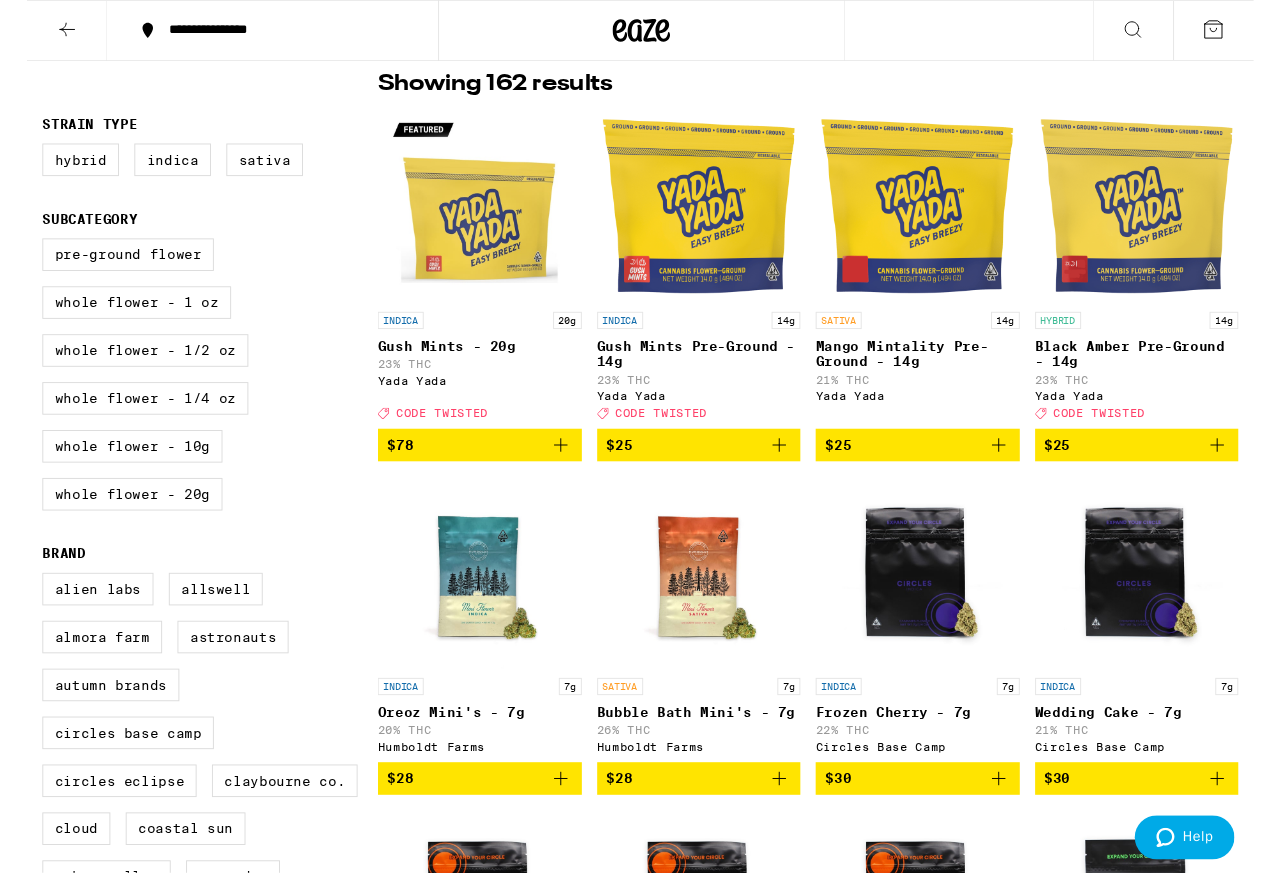 scroll, scrollTop: 0, scrollLeft: 0, axis: both 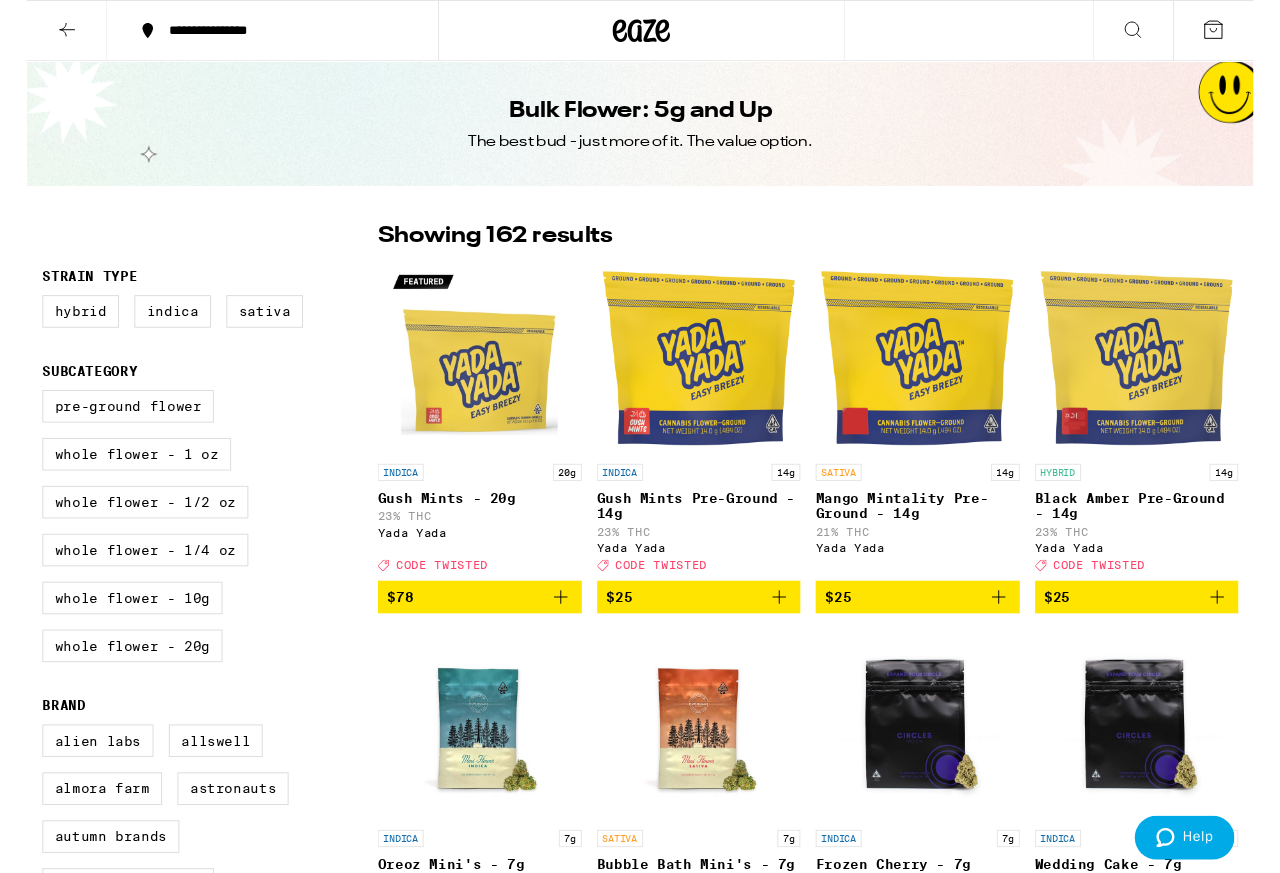 click on "Hybrid" at bounding box center (56, 325) 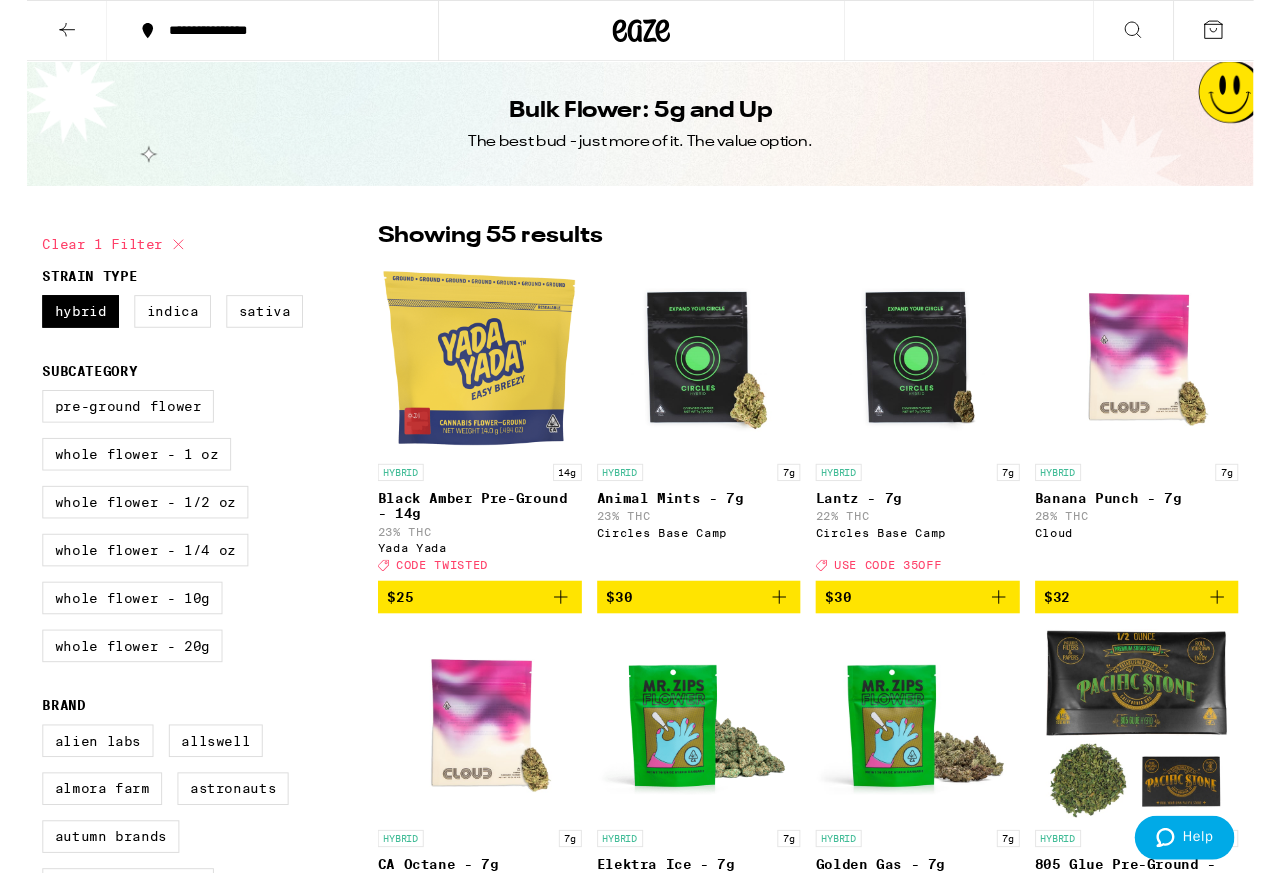 click on "Indica" at bounding box center (152, 325) 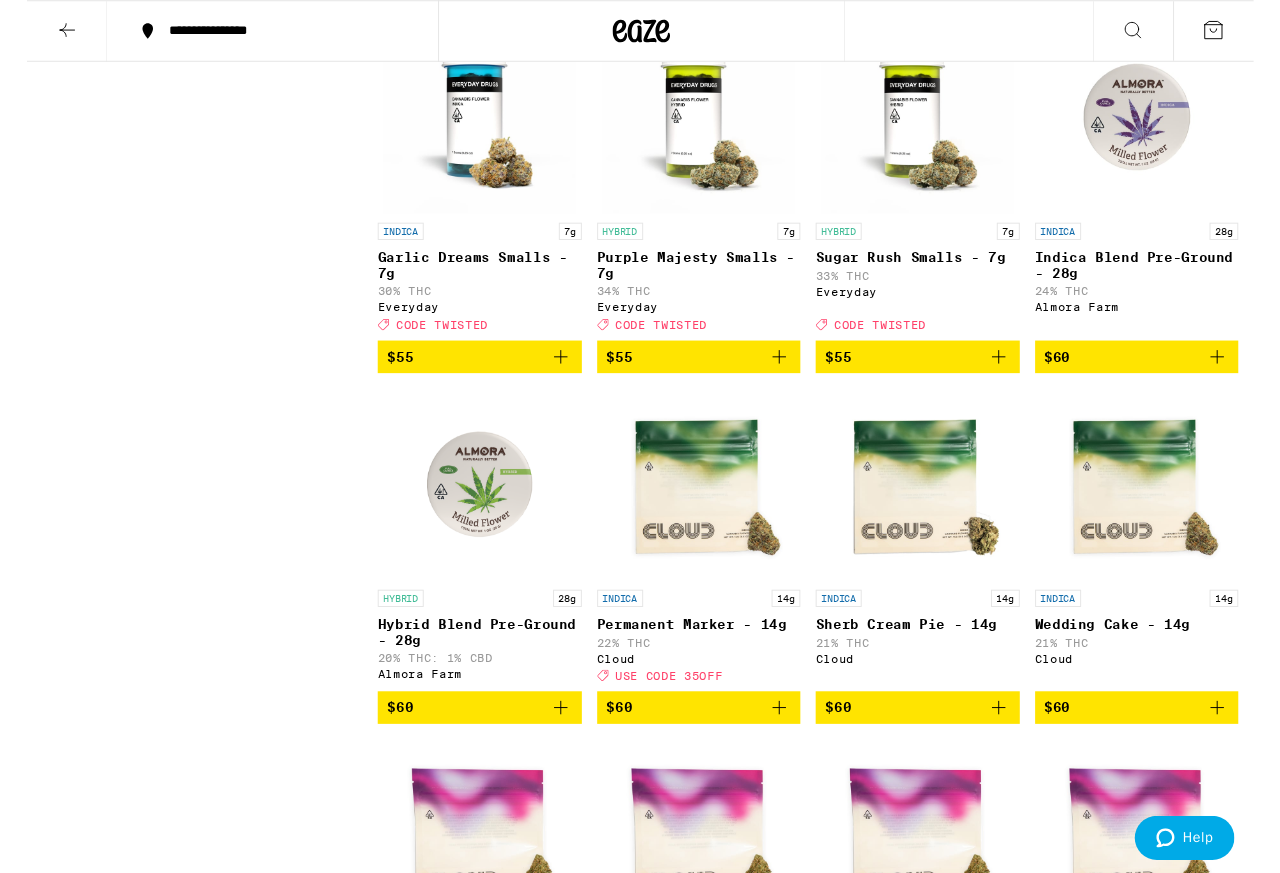 scroll, scrollTop: 4703, scrollLeft: 0, axis: vertical 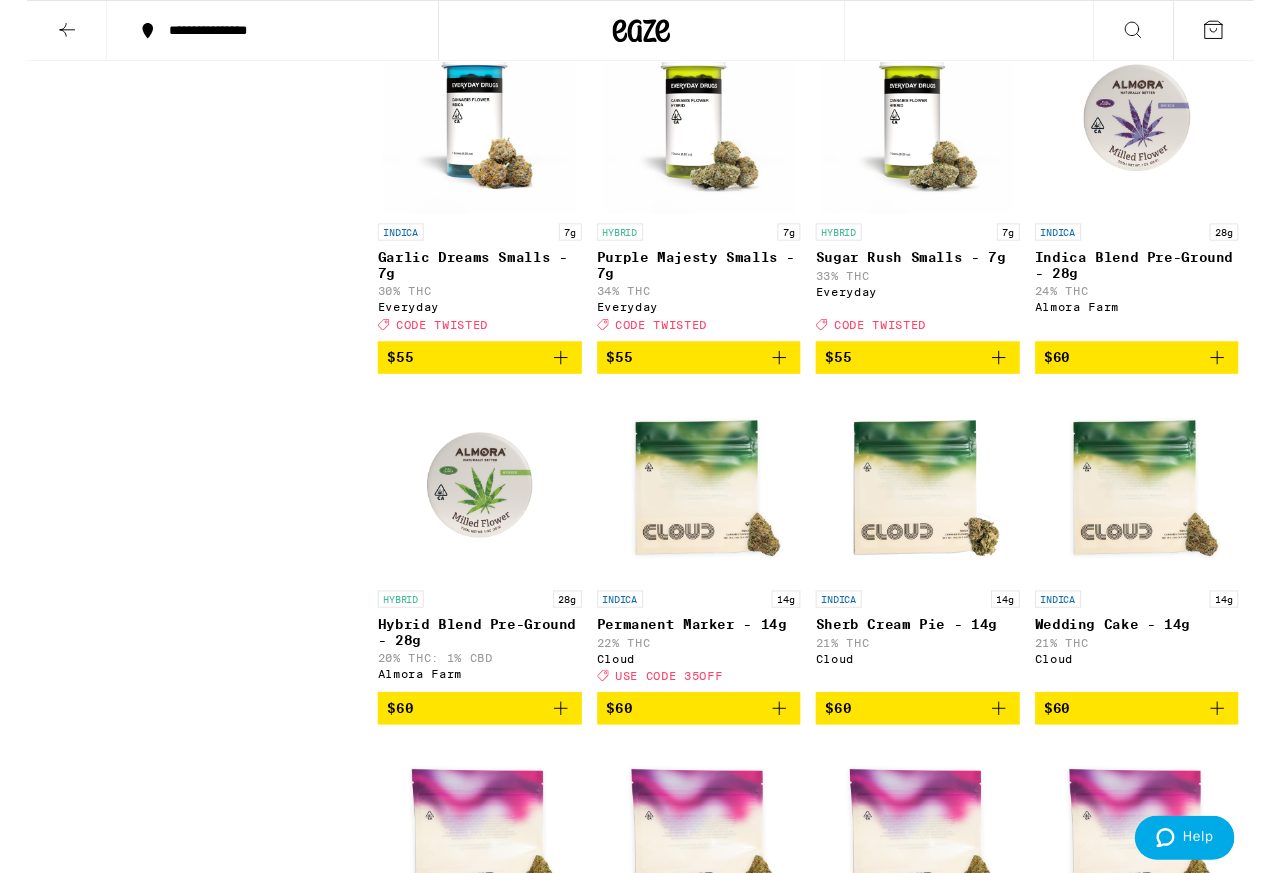 click on "Sugar Rush Smalls - 7g" at bounding box center (929, 269) 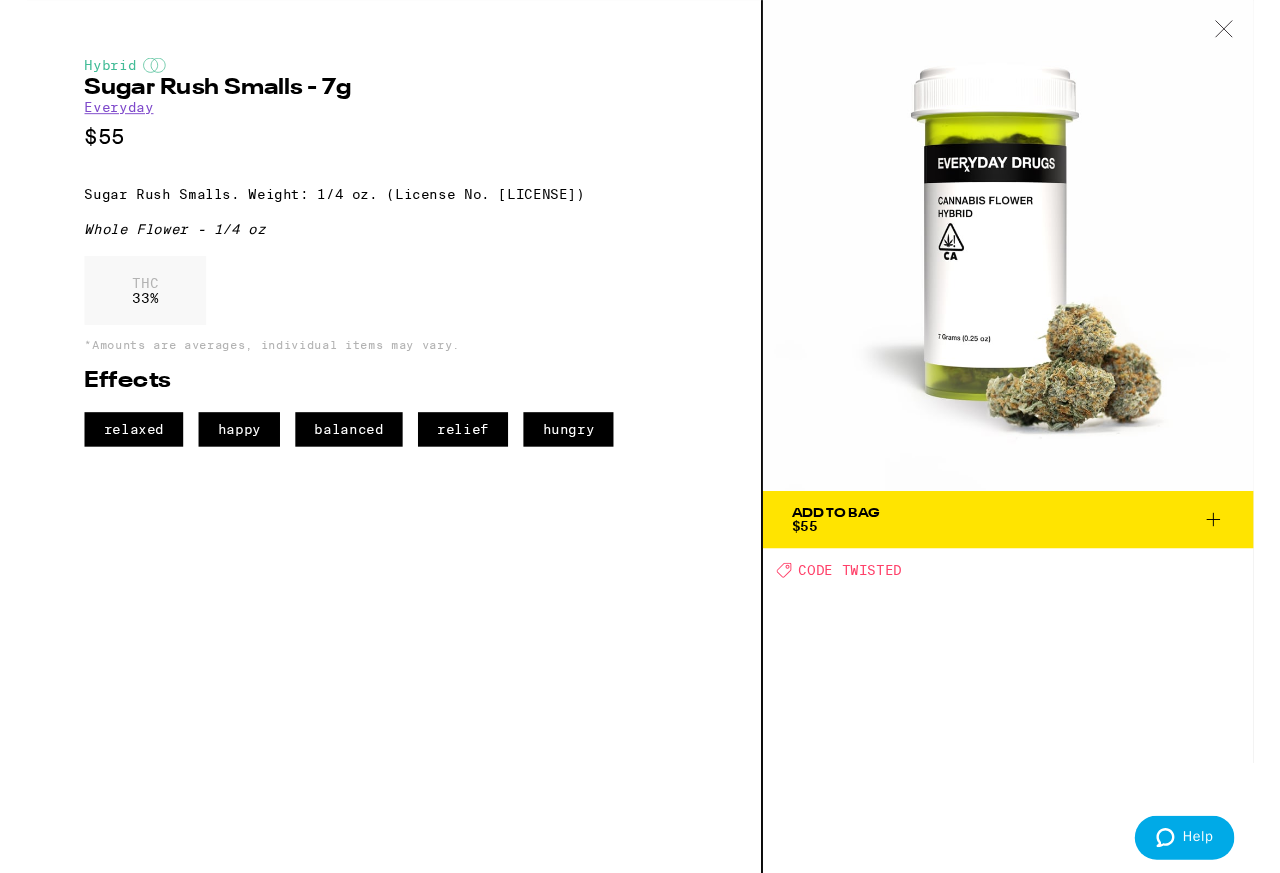 scroll, scrollTop: 4703, scrollLeft: 0, axis: vertical 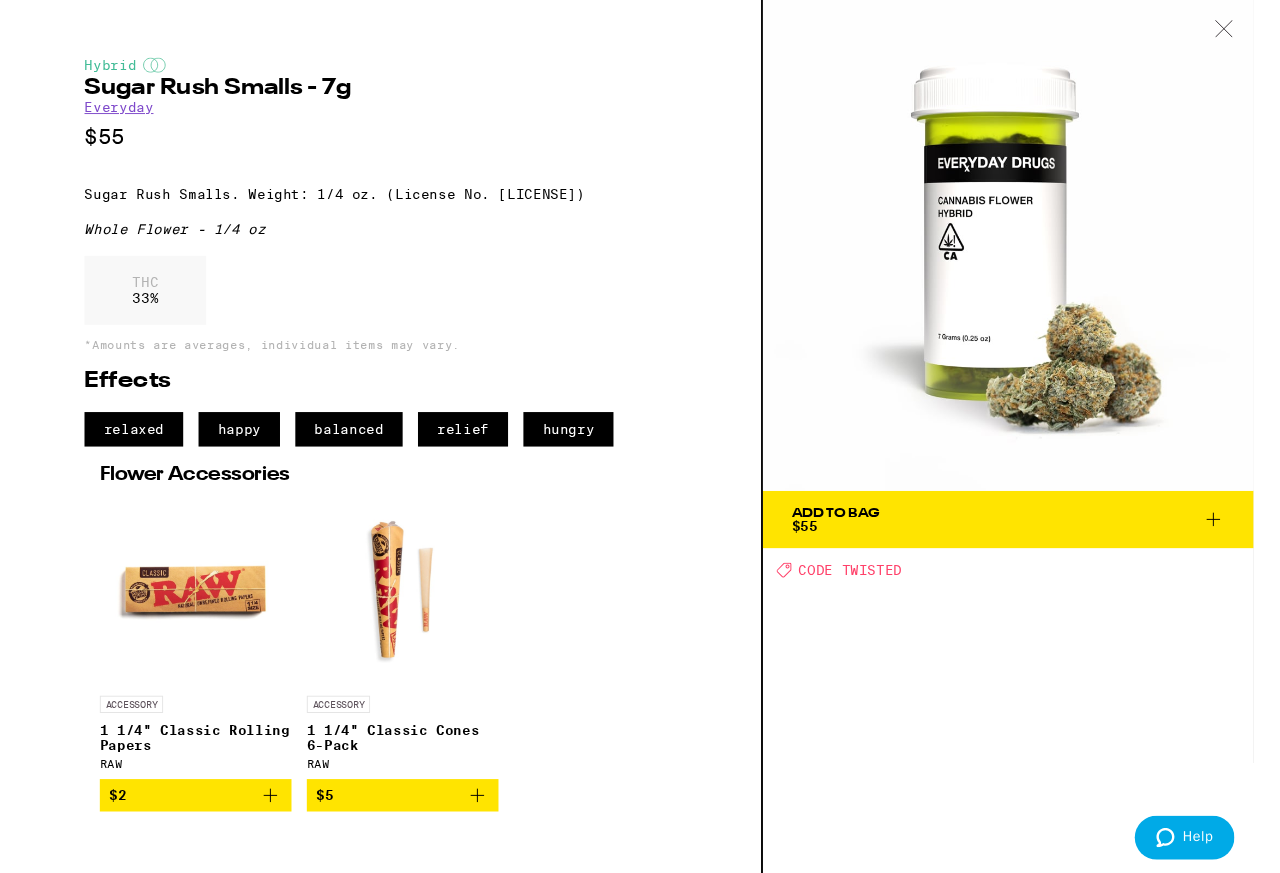 click 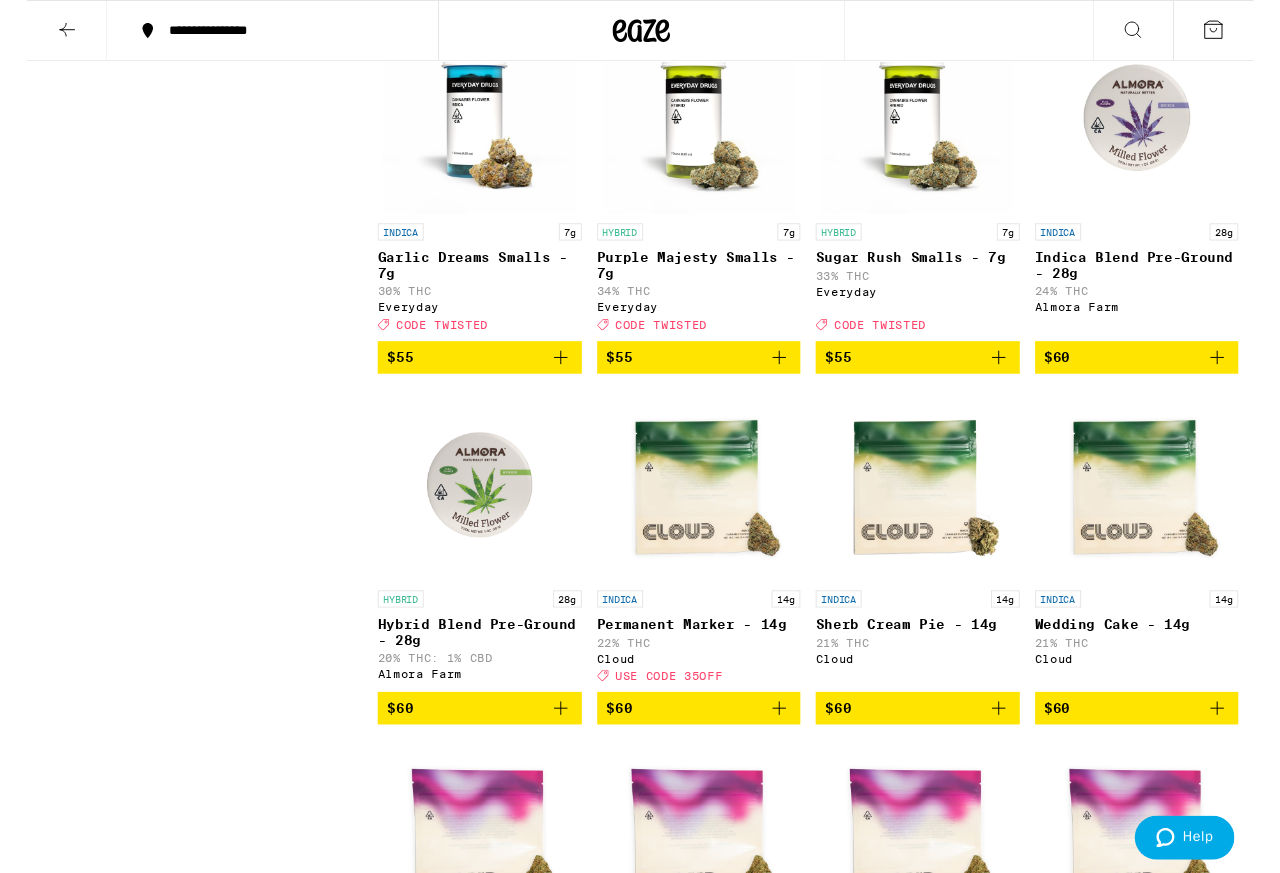 click on "34% THC" at bounding box center [701, 303] 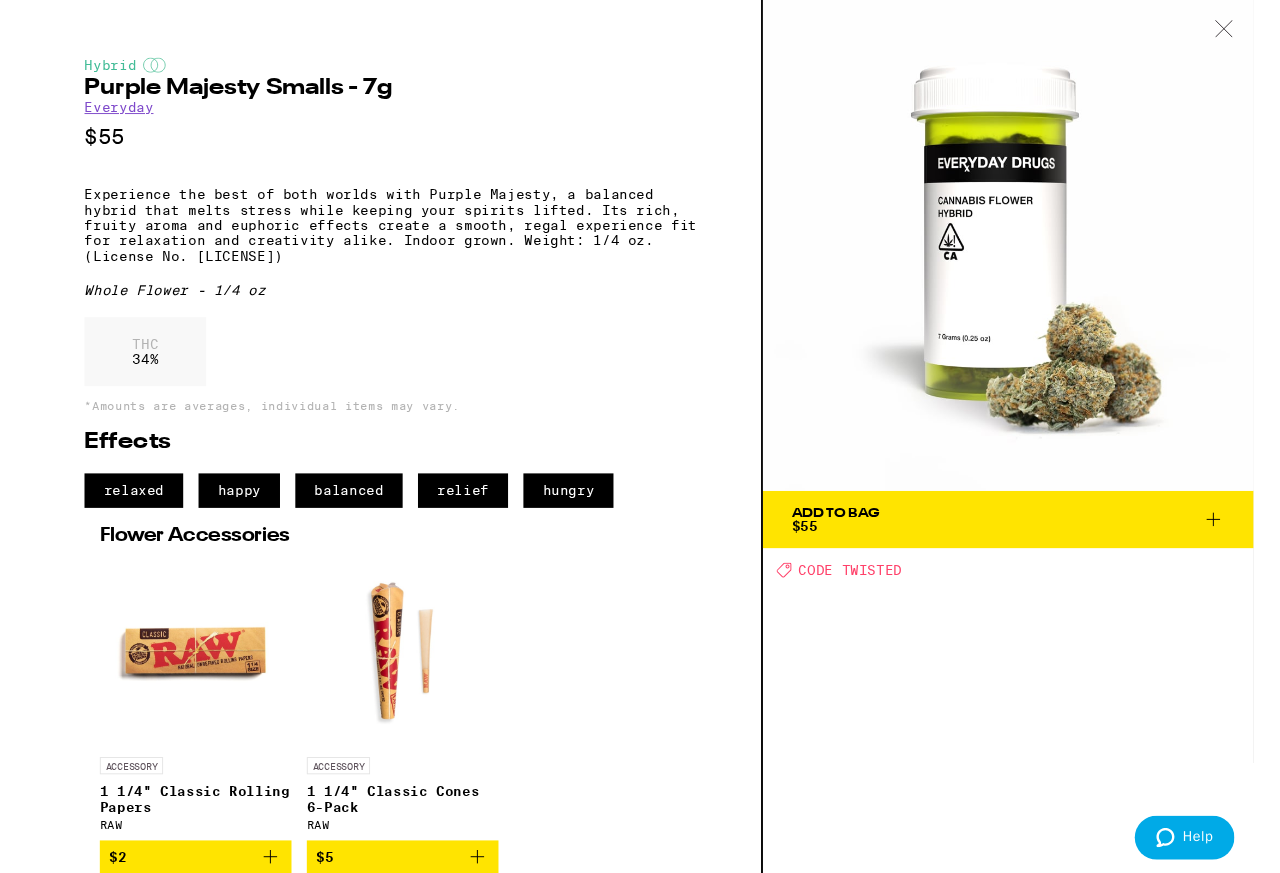 click at bounding box center [1249, 31] 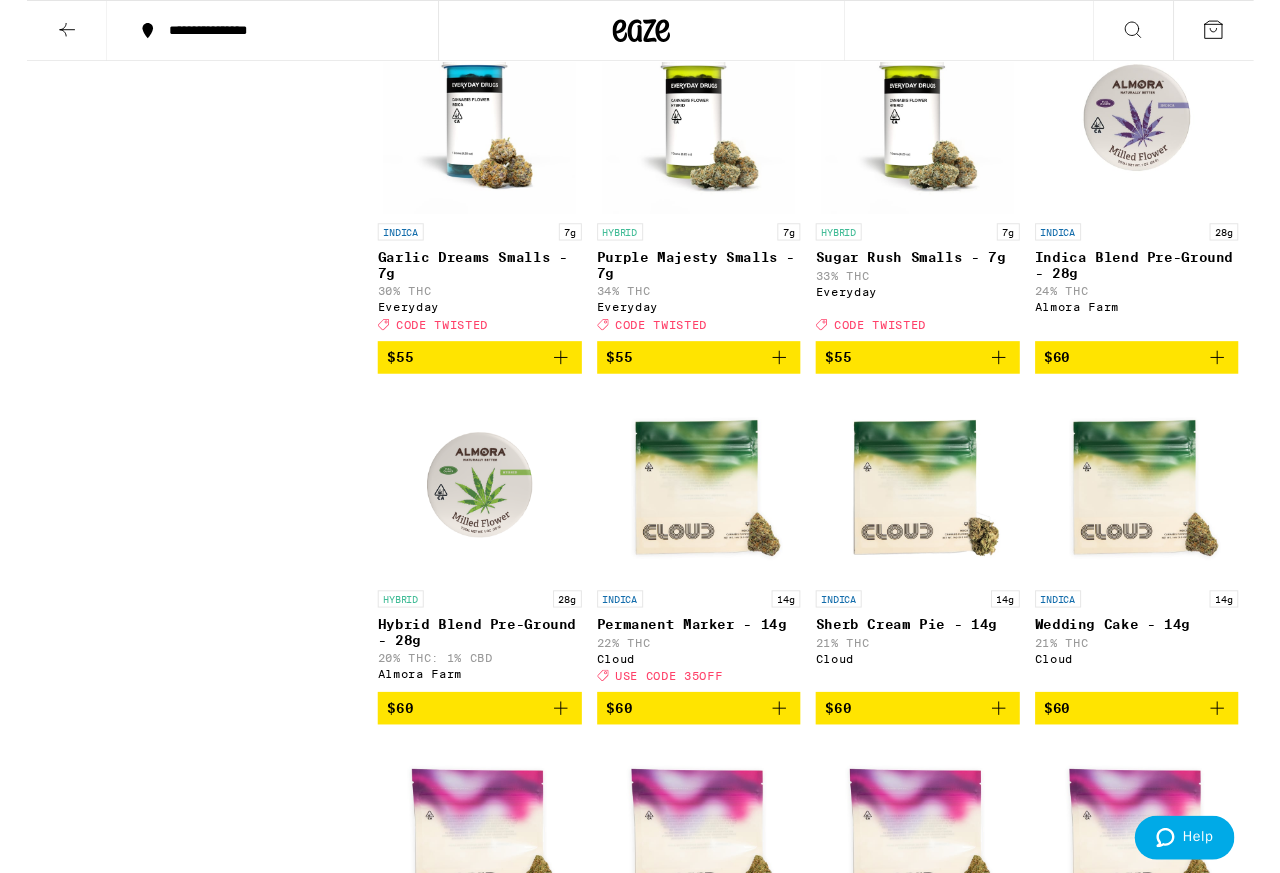 click on "Purple Majesty Smalls - 7g" at bounding box center (701, 277) 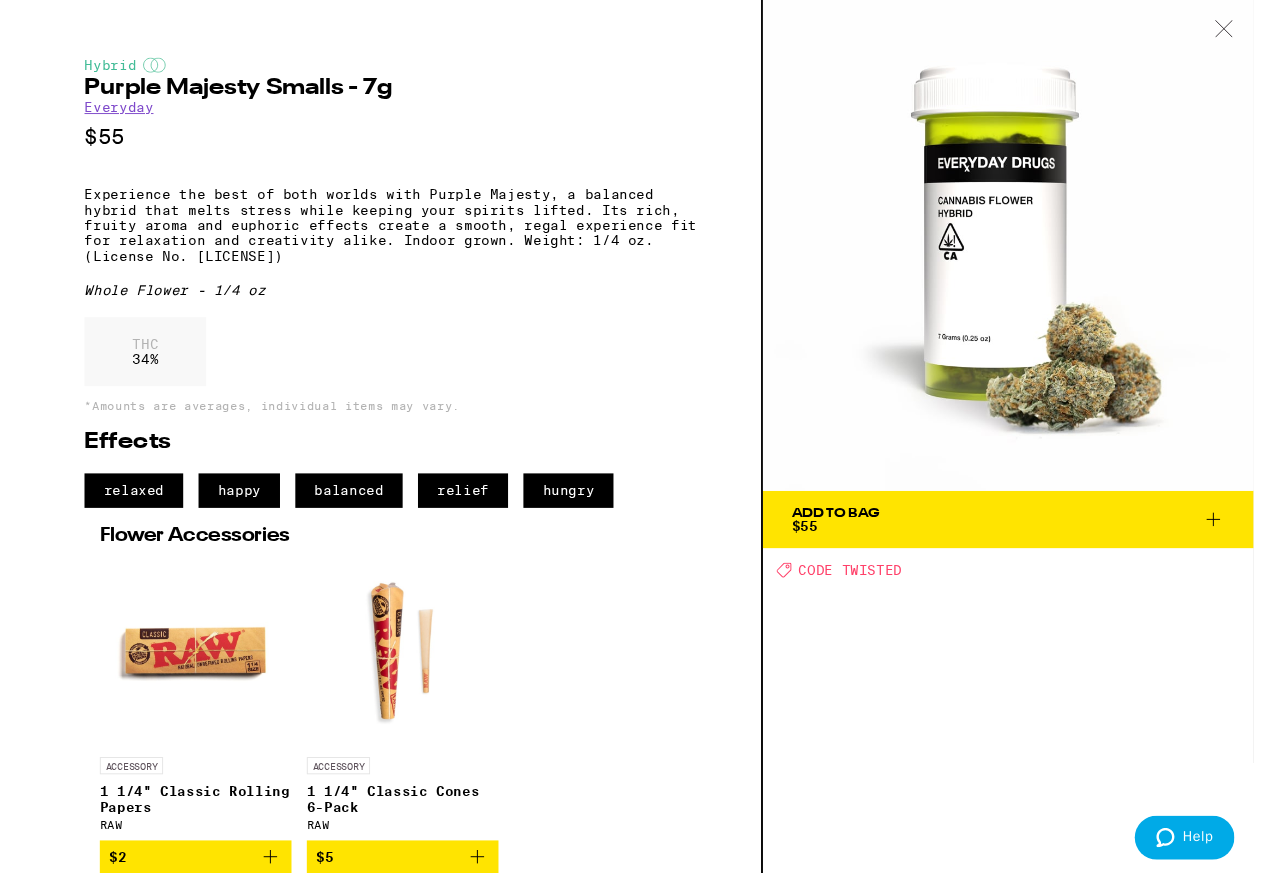 click at bounding box center [1249, 31] 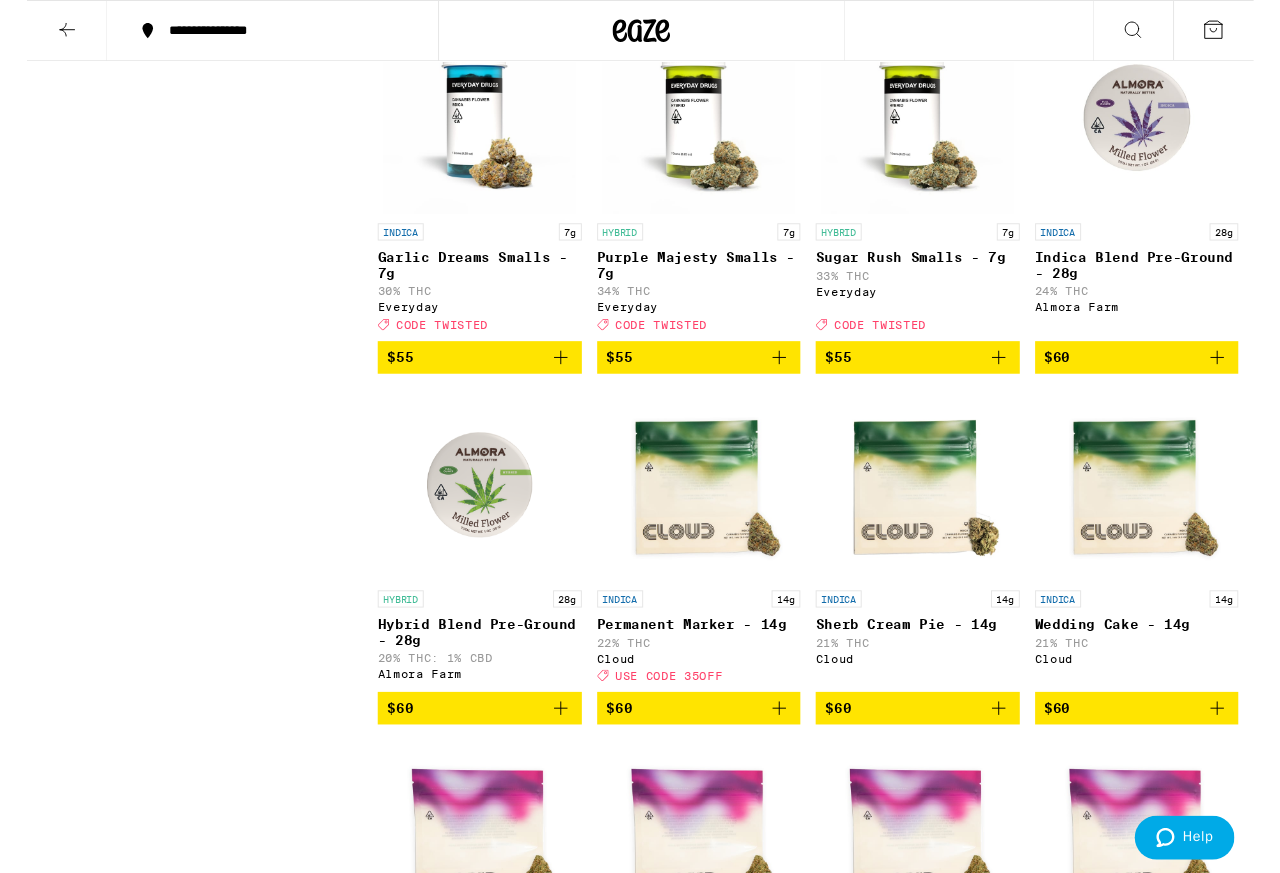 click on "Sugar Rush Smalls - 7g" at bounding box center (929, 269) 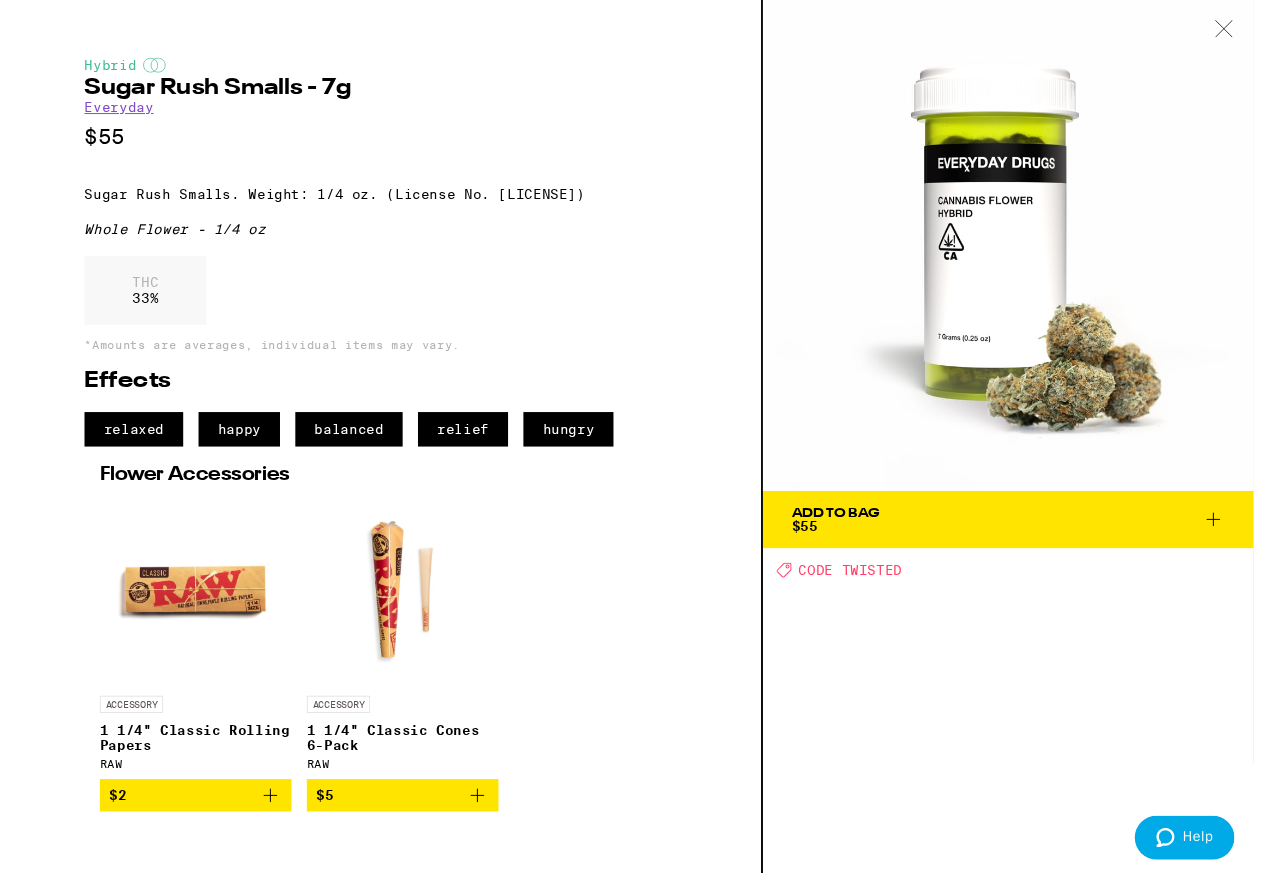 click 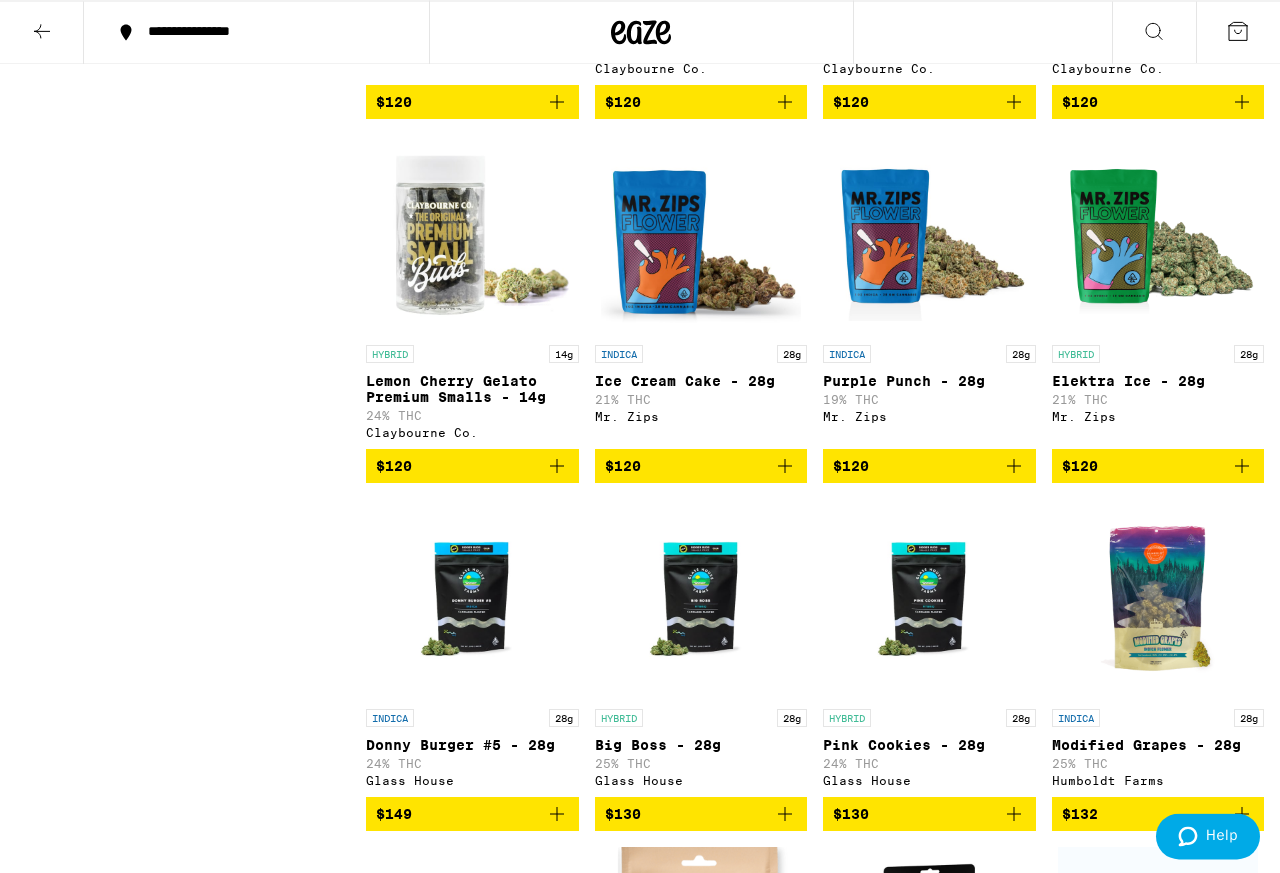 scroll, scrollTop: 7878, scrollLeft: 0, axis: vertical 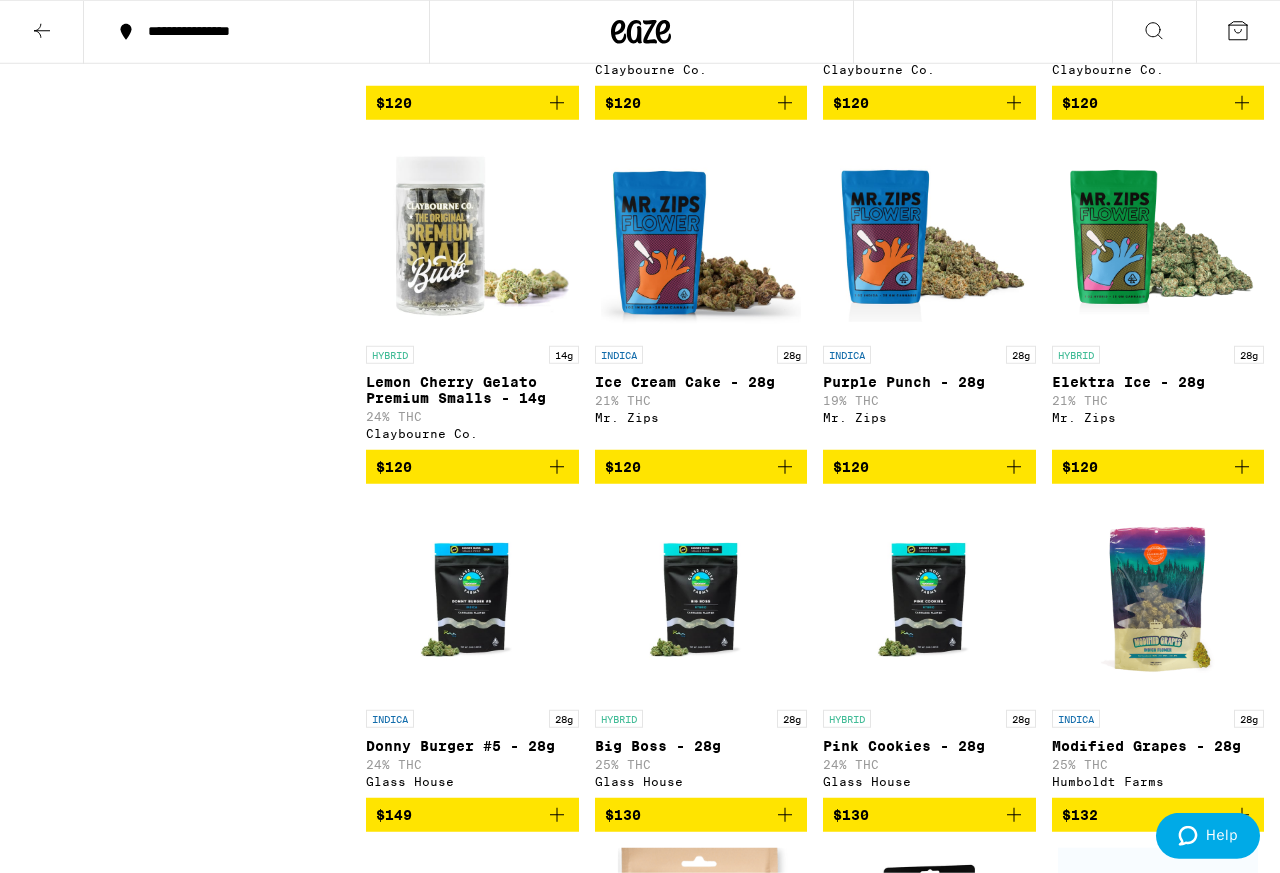click at bounding box center (42, 32) 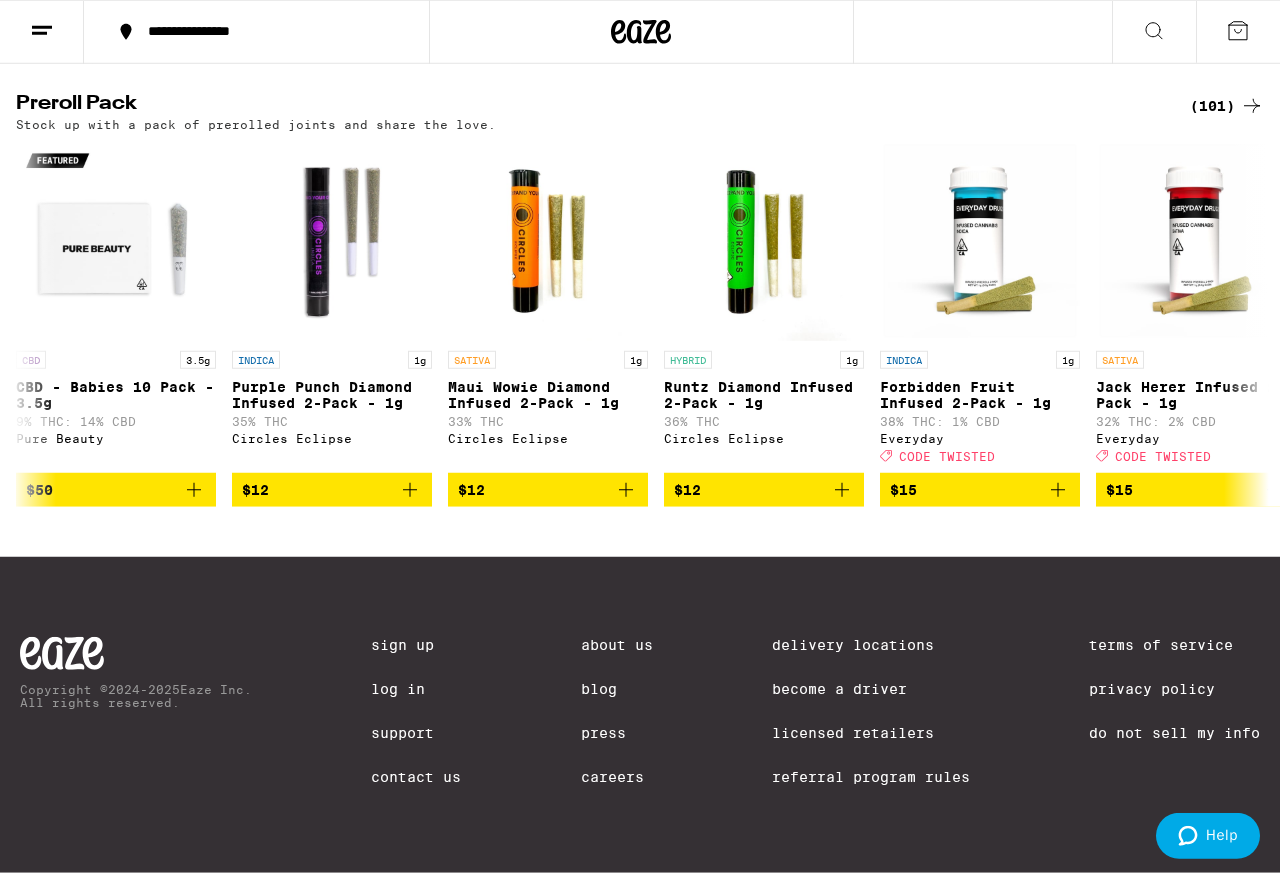 scroll, scrollTop: 0, scrollLeft: 0, axis: both 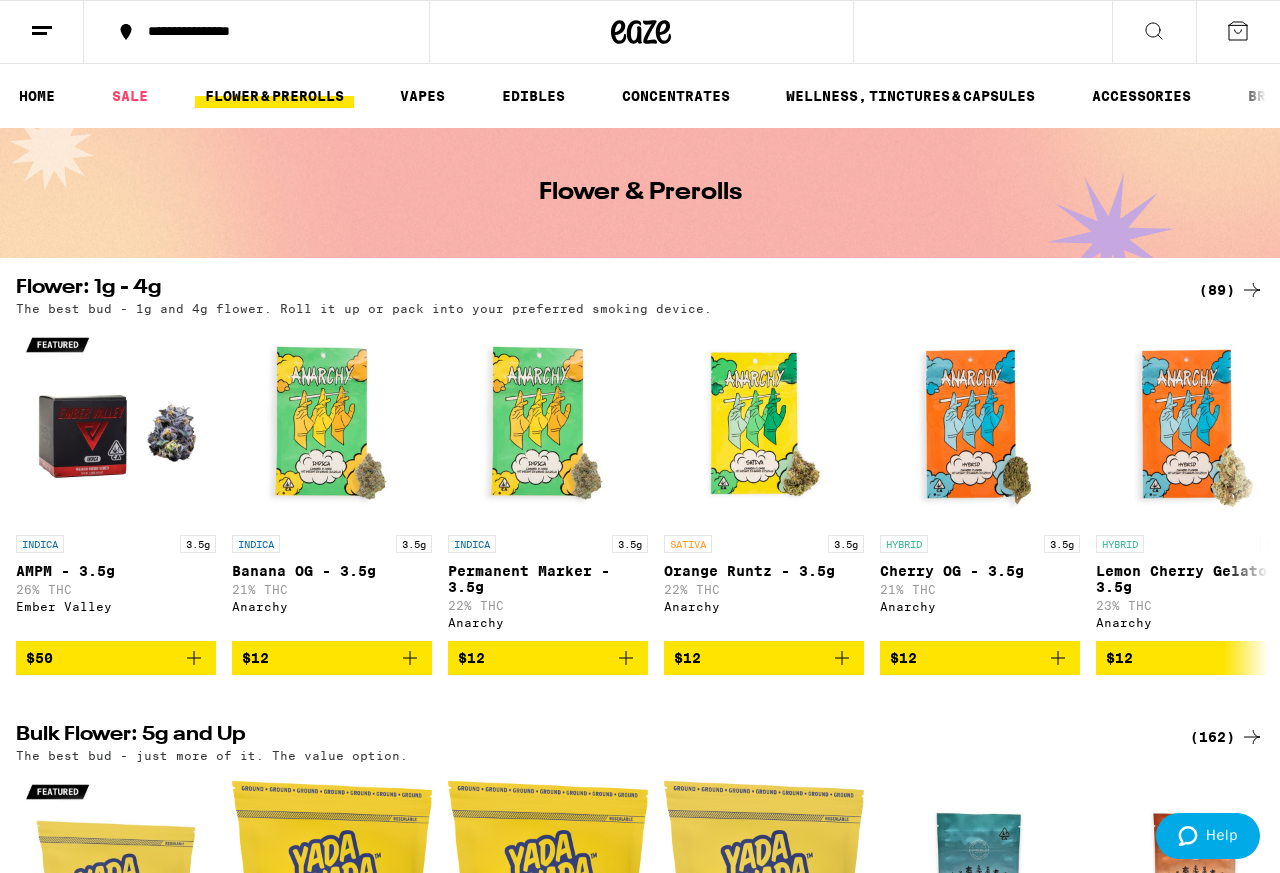 click on "(89)" at bounding box center [1231, 290] 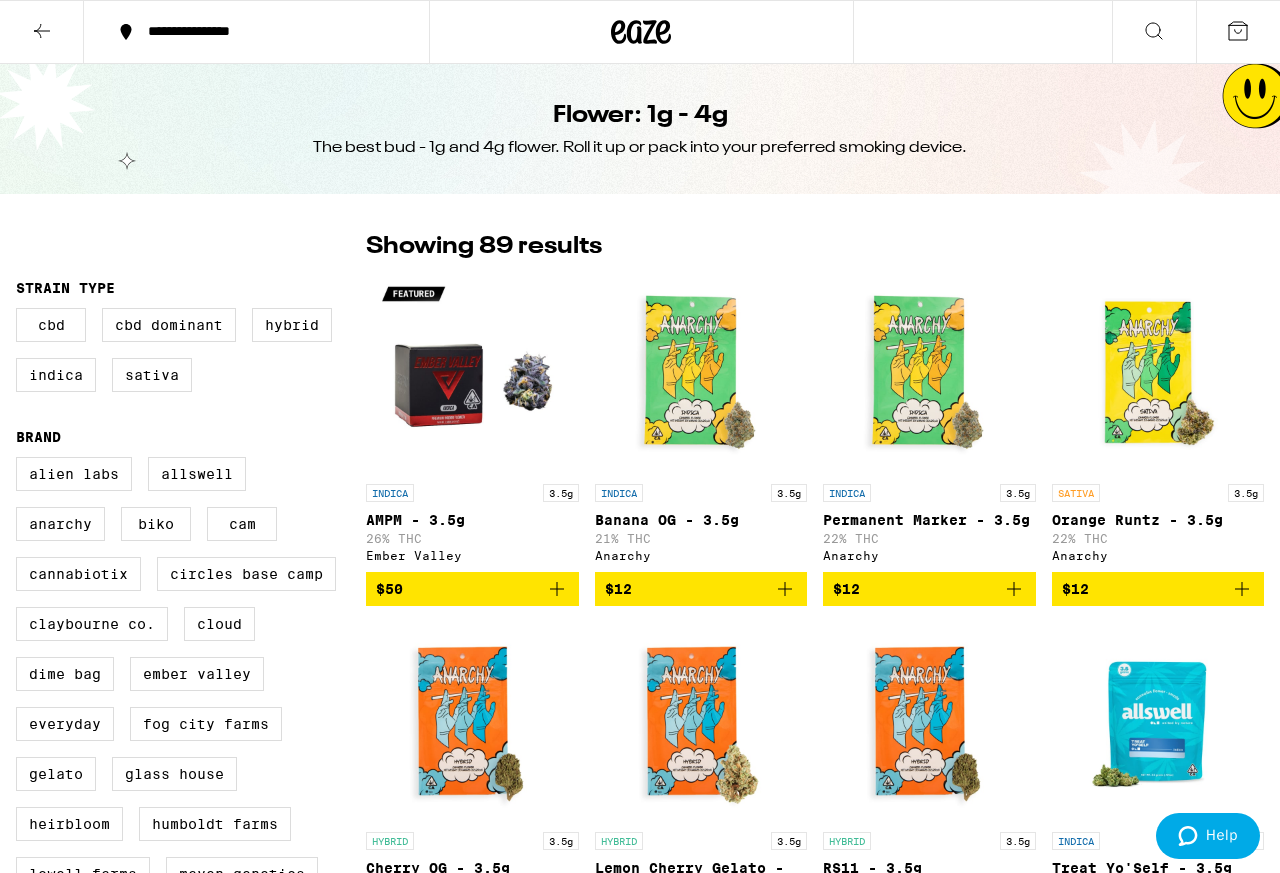 click on "Hybrid" at bounding box center [292, 325] 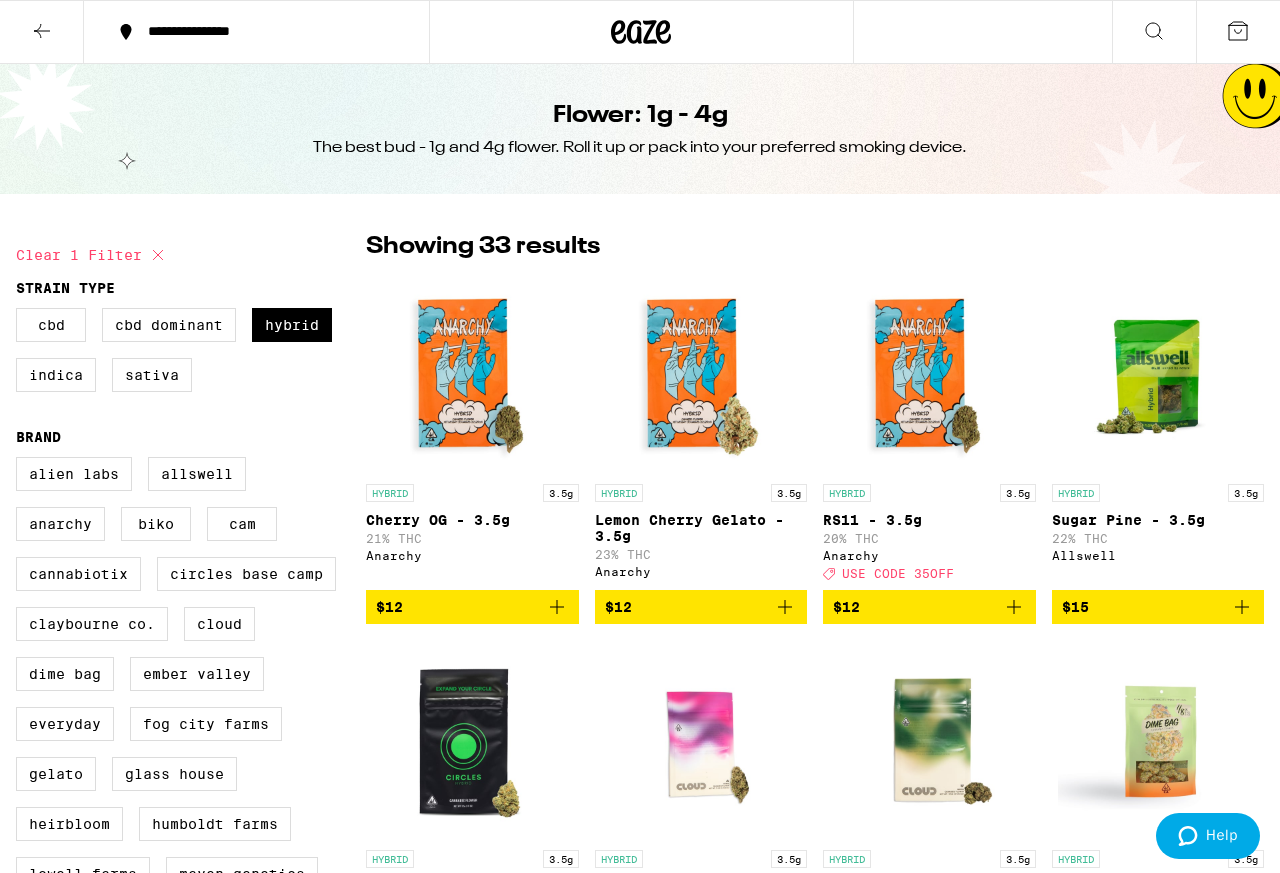 click on "Indica" at bounding box center [56, 375] 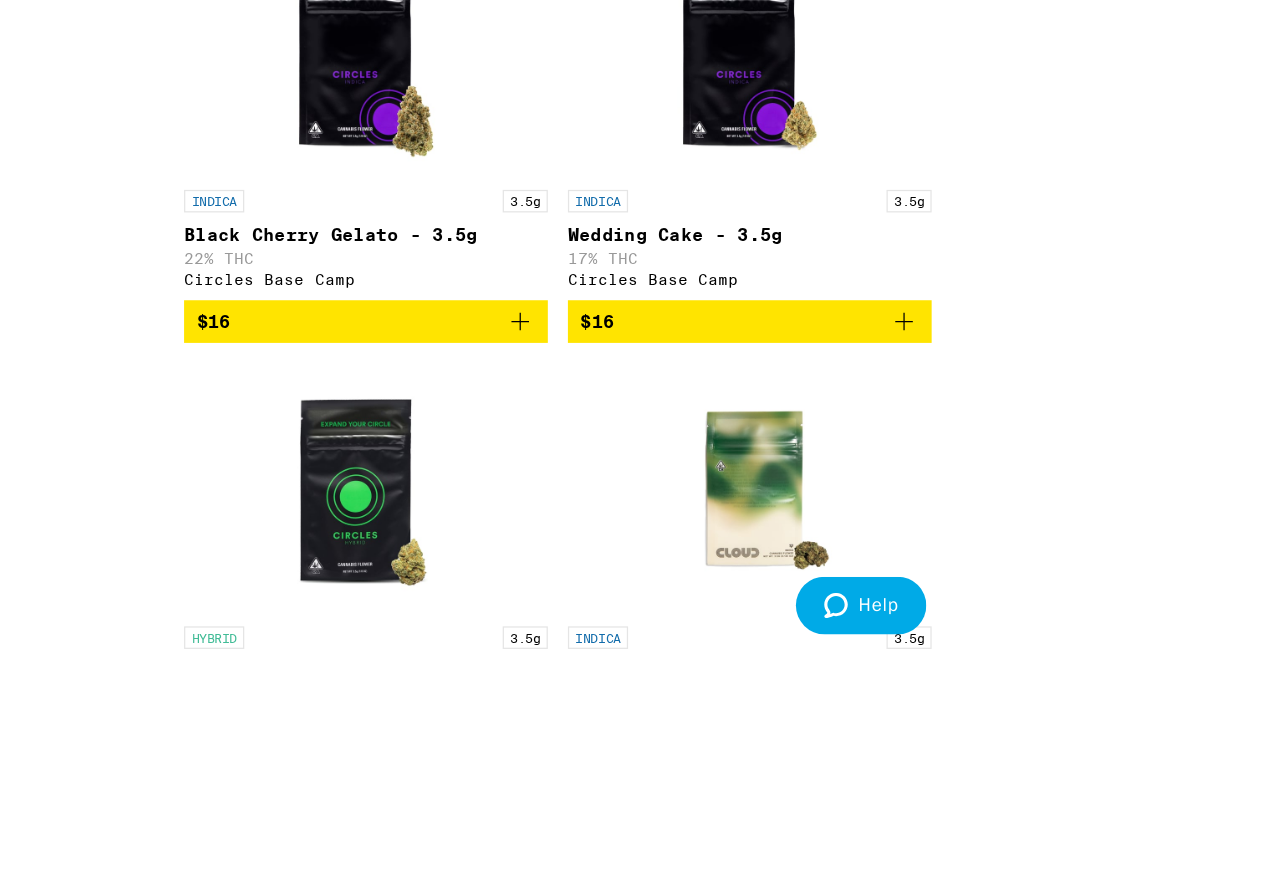 scroll, scrollTop: 1659, scrollLeft: 0, axis: vertical 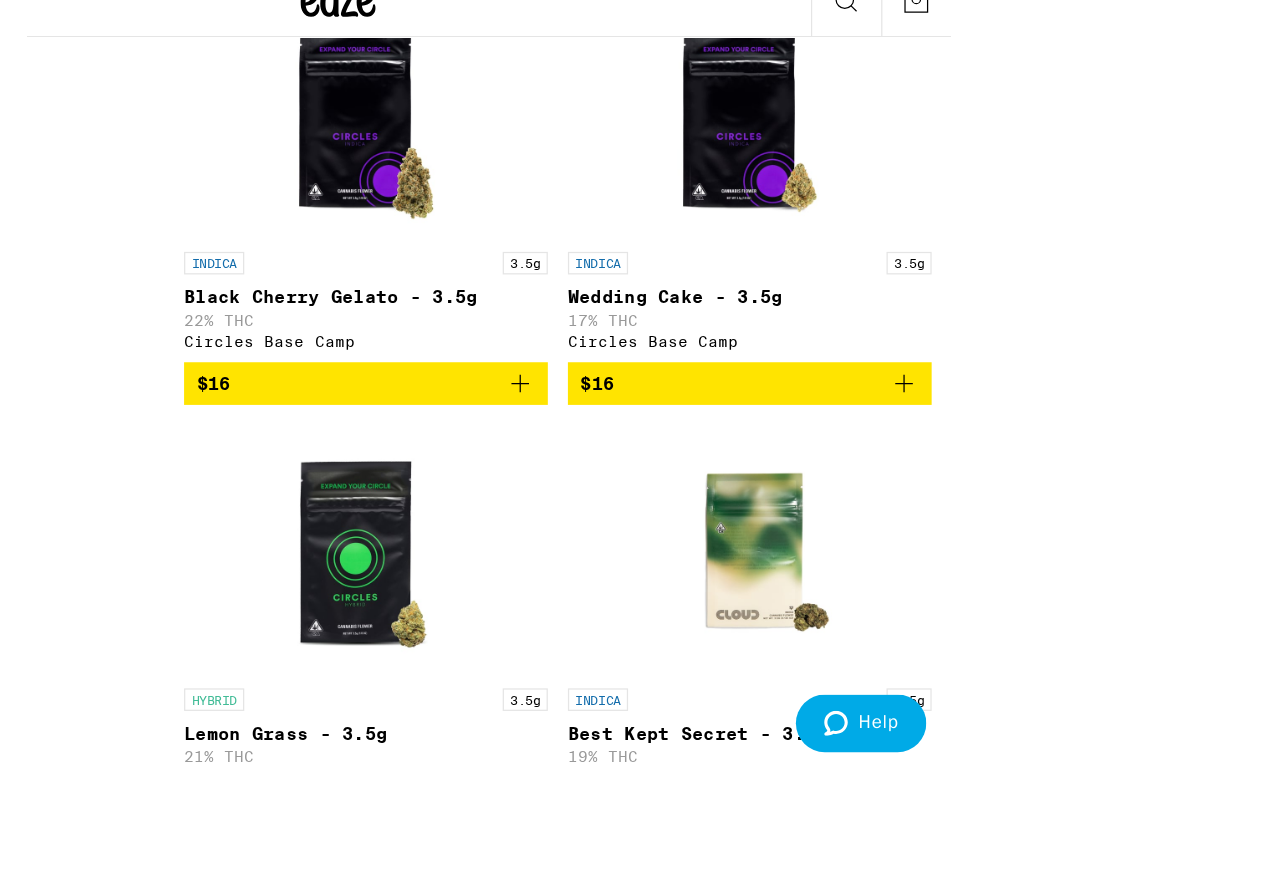 click on "INDICA 3.54g Papaya Kush - 3.54g 32% THC Stone Road" at bounding box center [511, 1733] 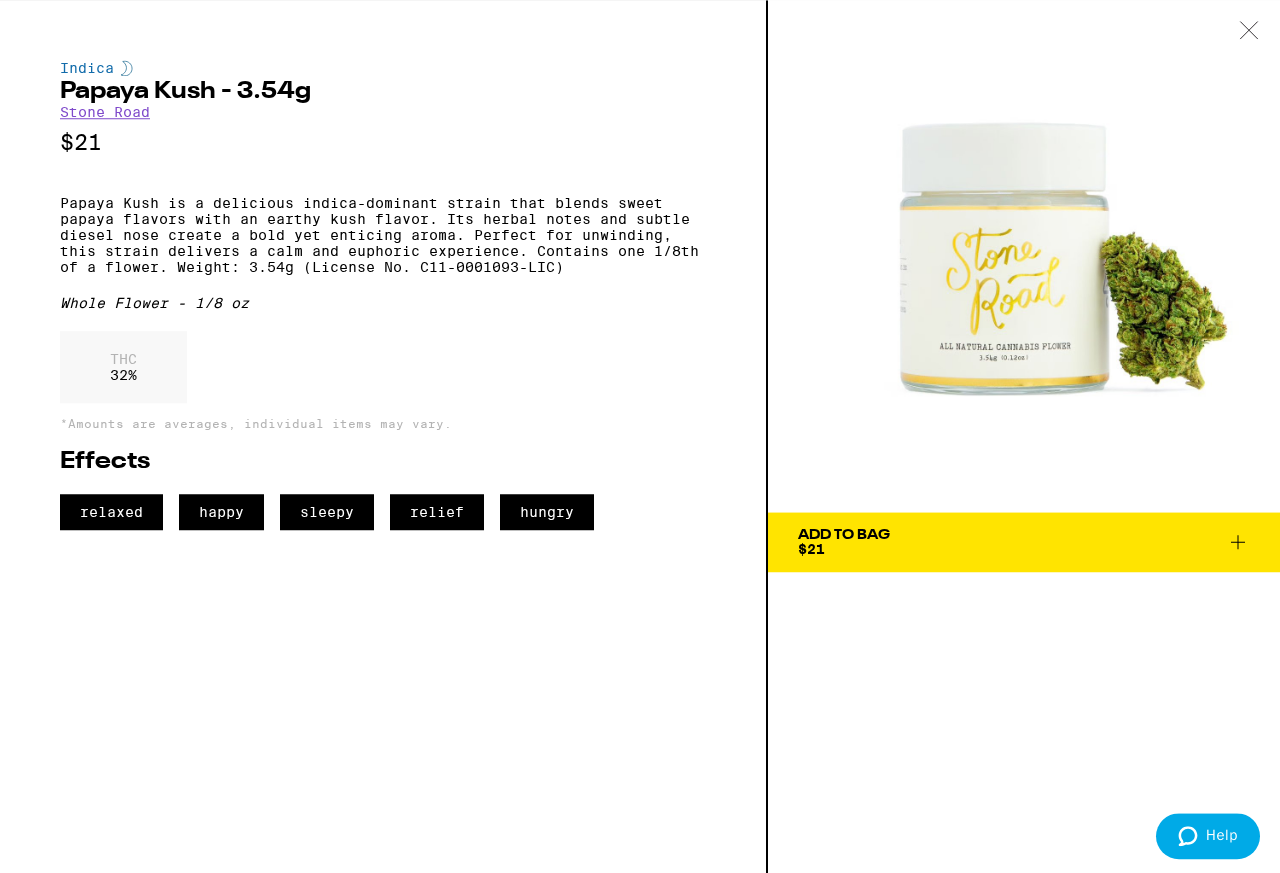 scroll, scrollTop: 739, scrollLeft: 0, axis: vertical 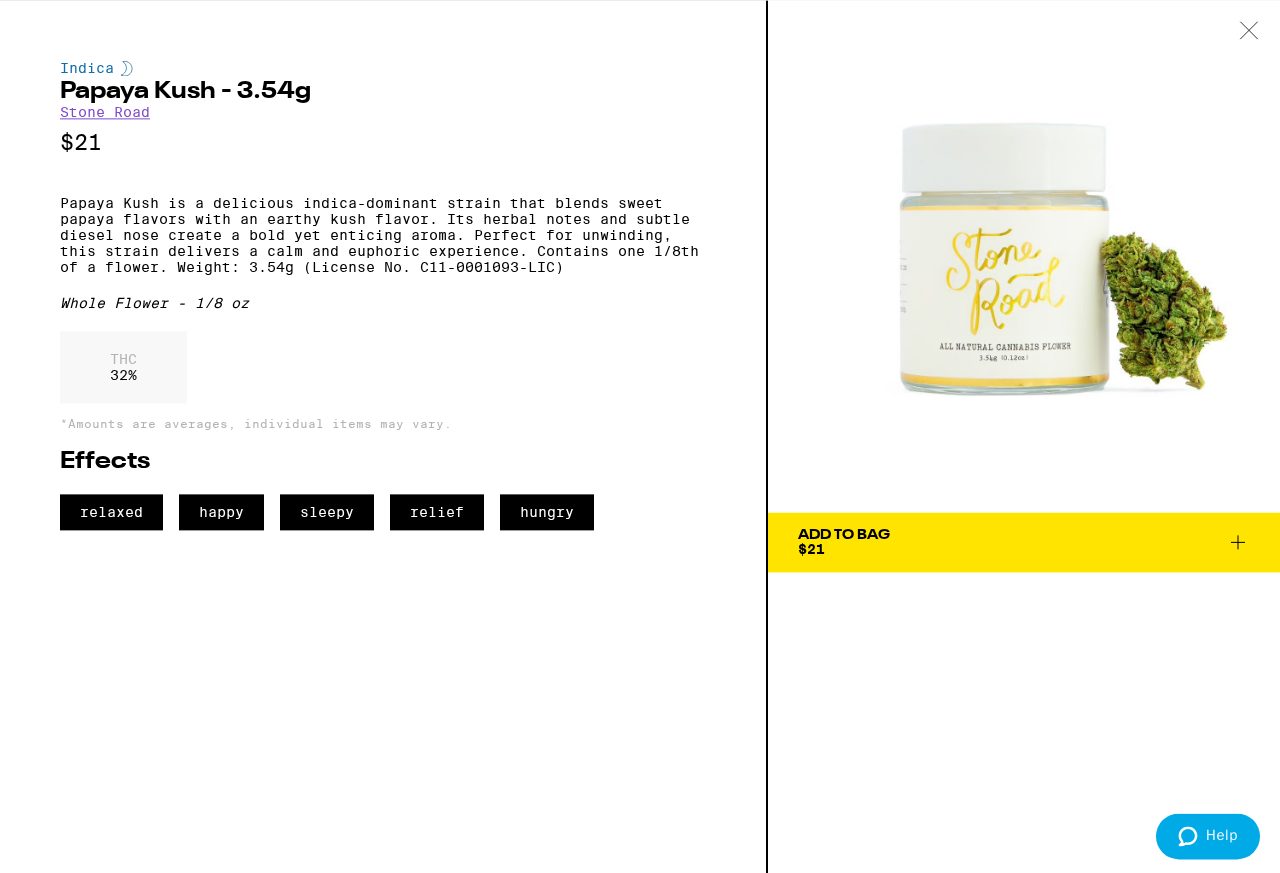 click 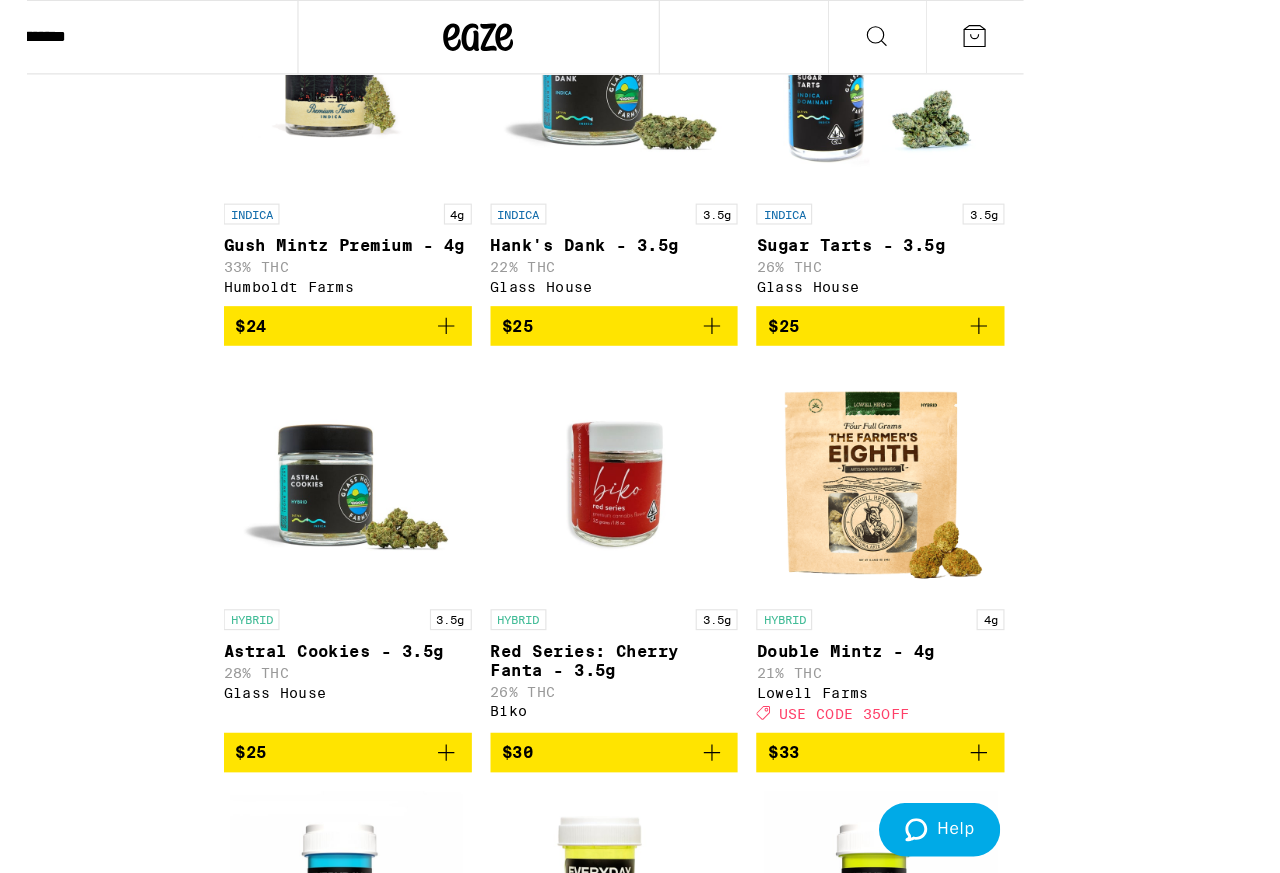 scroll, scrollTop: 2443, scrollLeft: 0, axis: vertical 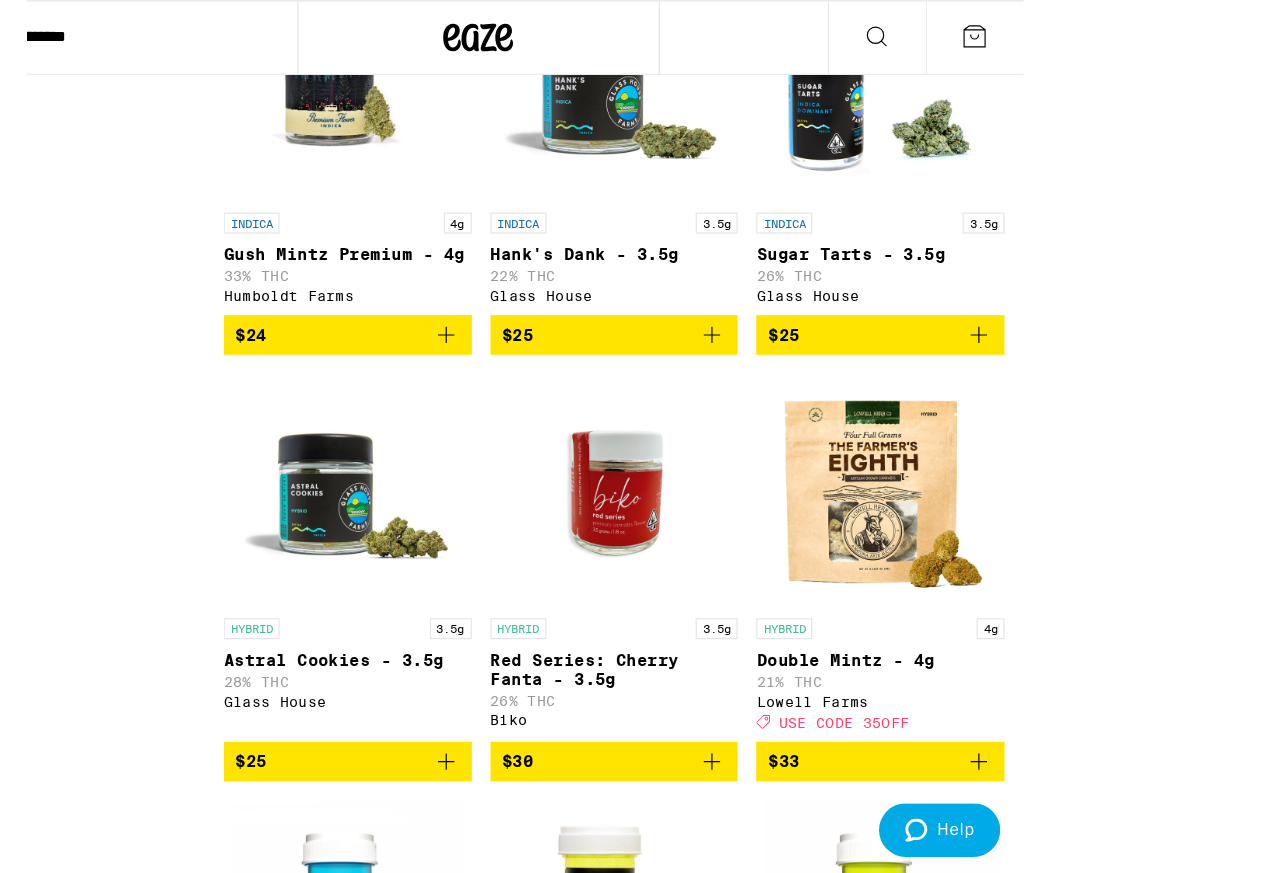 click on "Chill Kush Smalls - 3.5g" at bounding box center (701, 940) 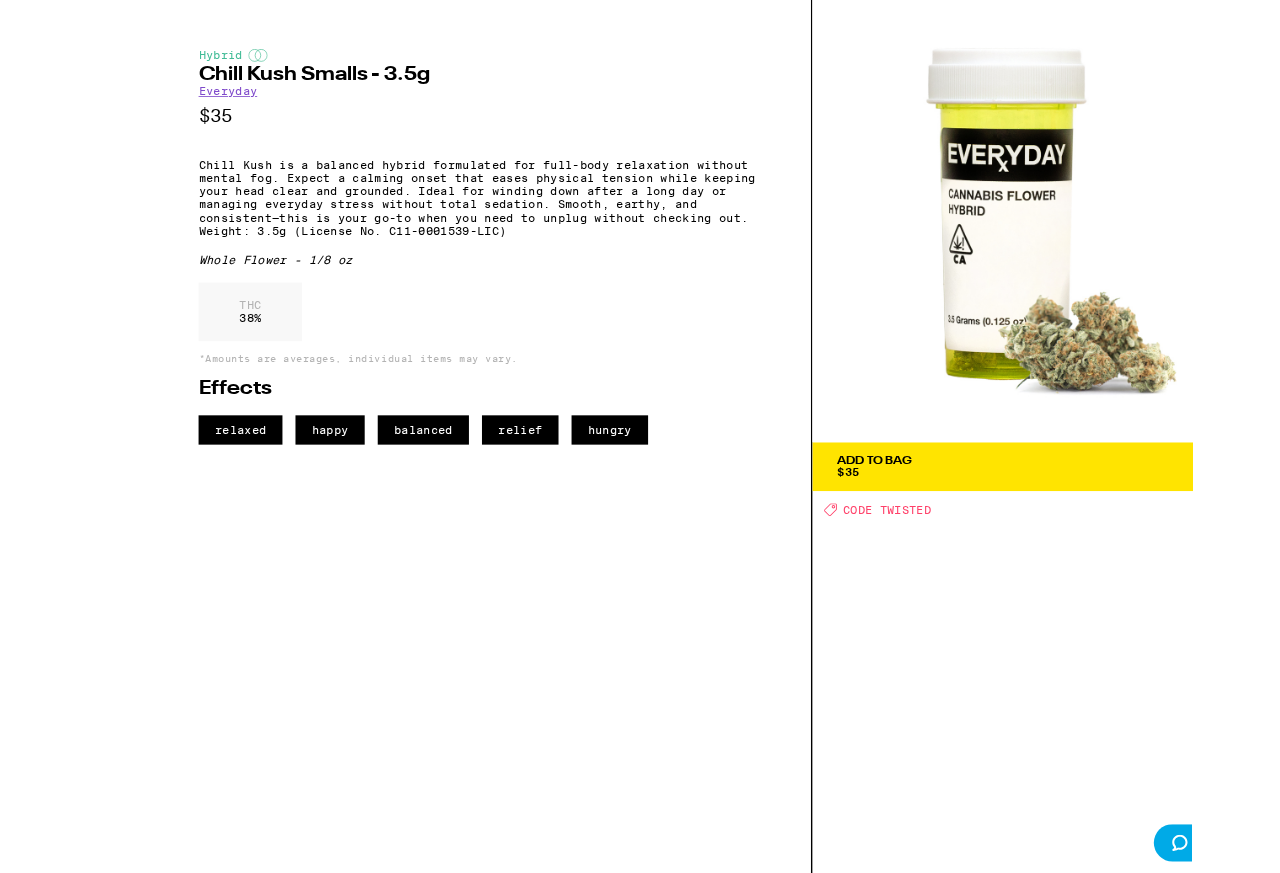 scroll, scrollTop: 2258, scrollLeft: 0, axis: vertical 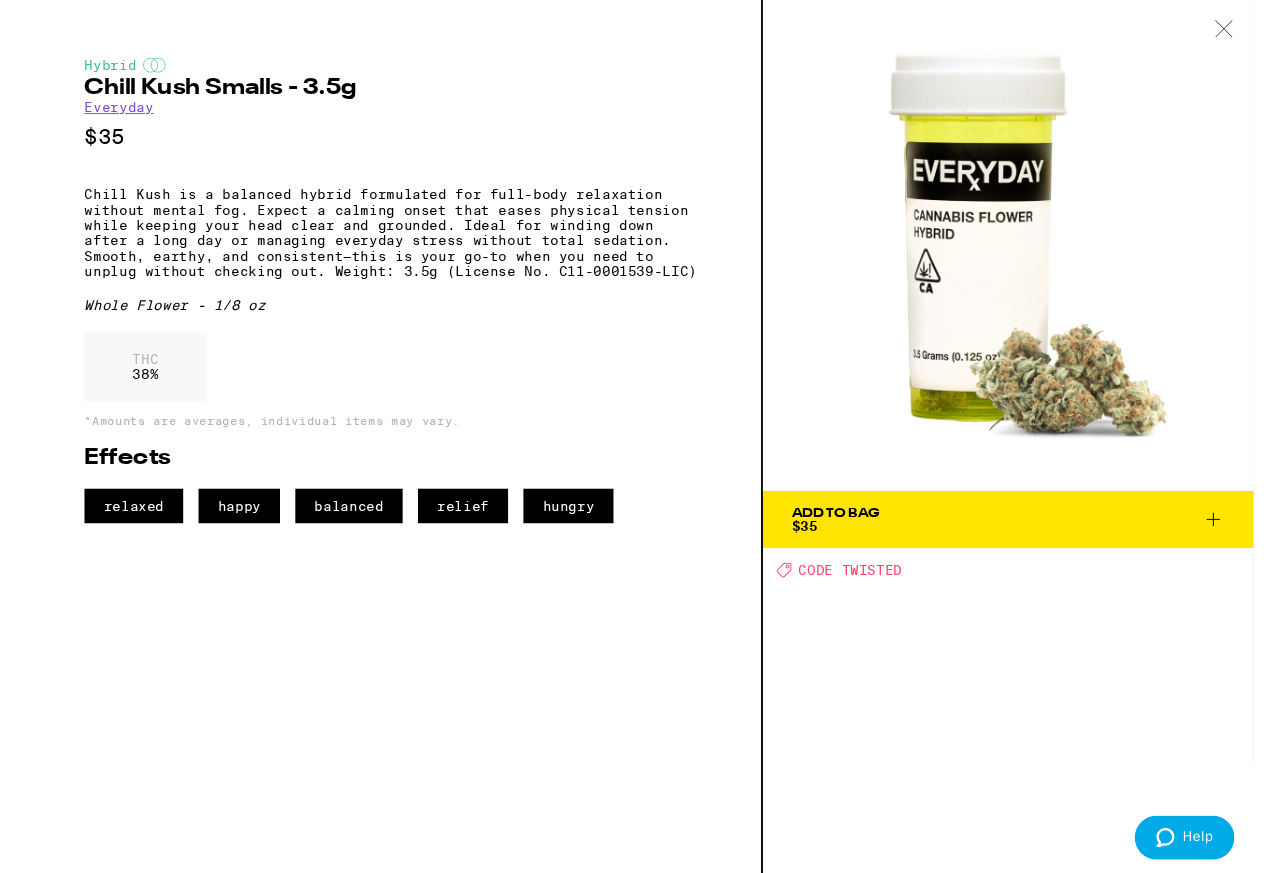 click 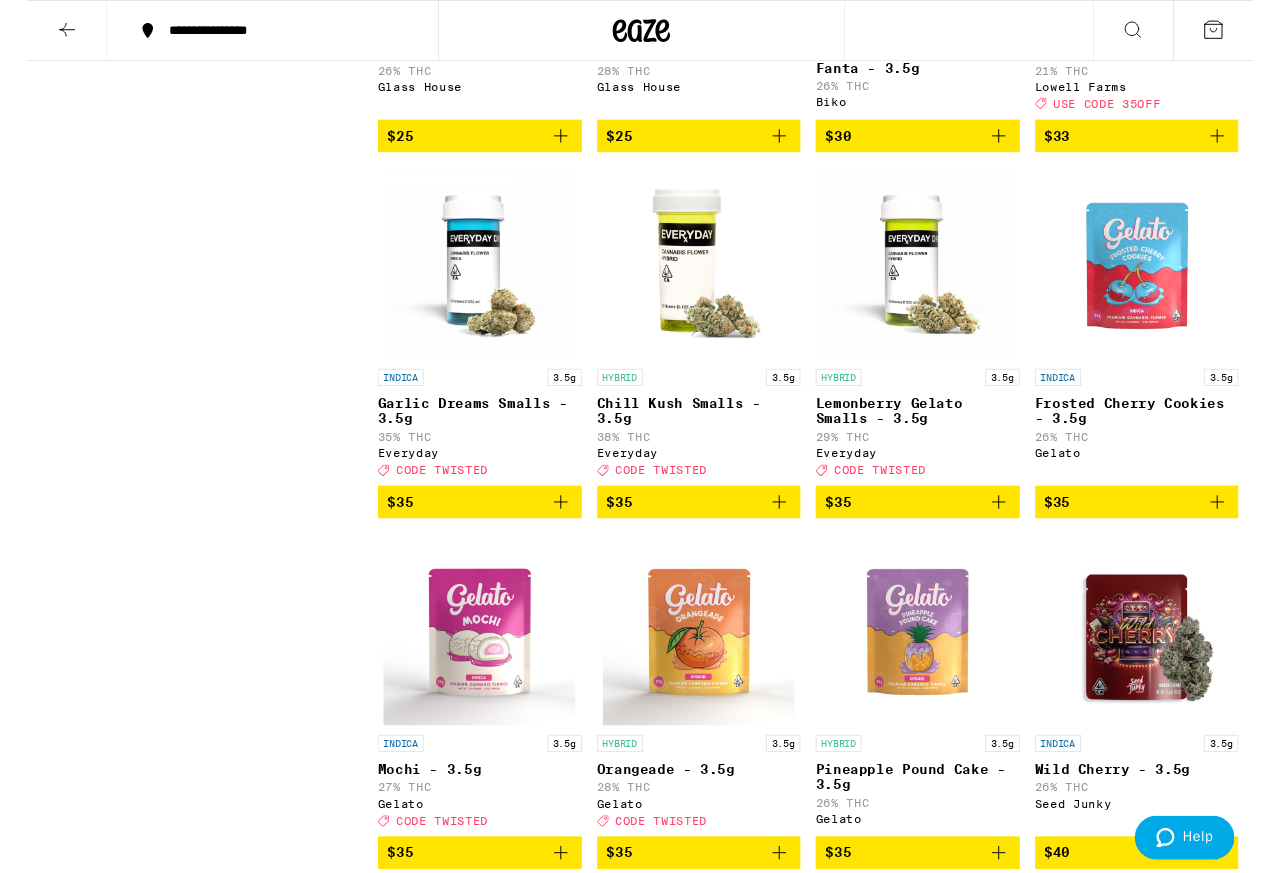 click at bounding box center (42, 32) 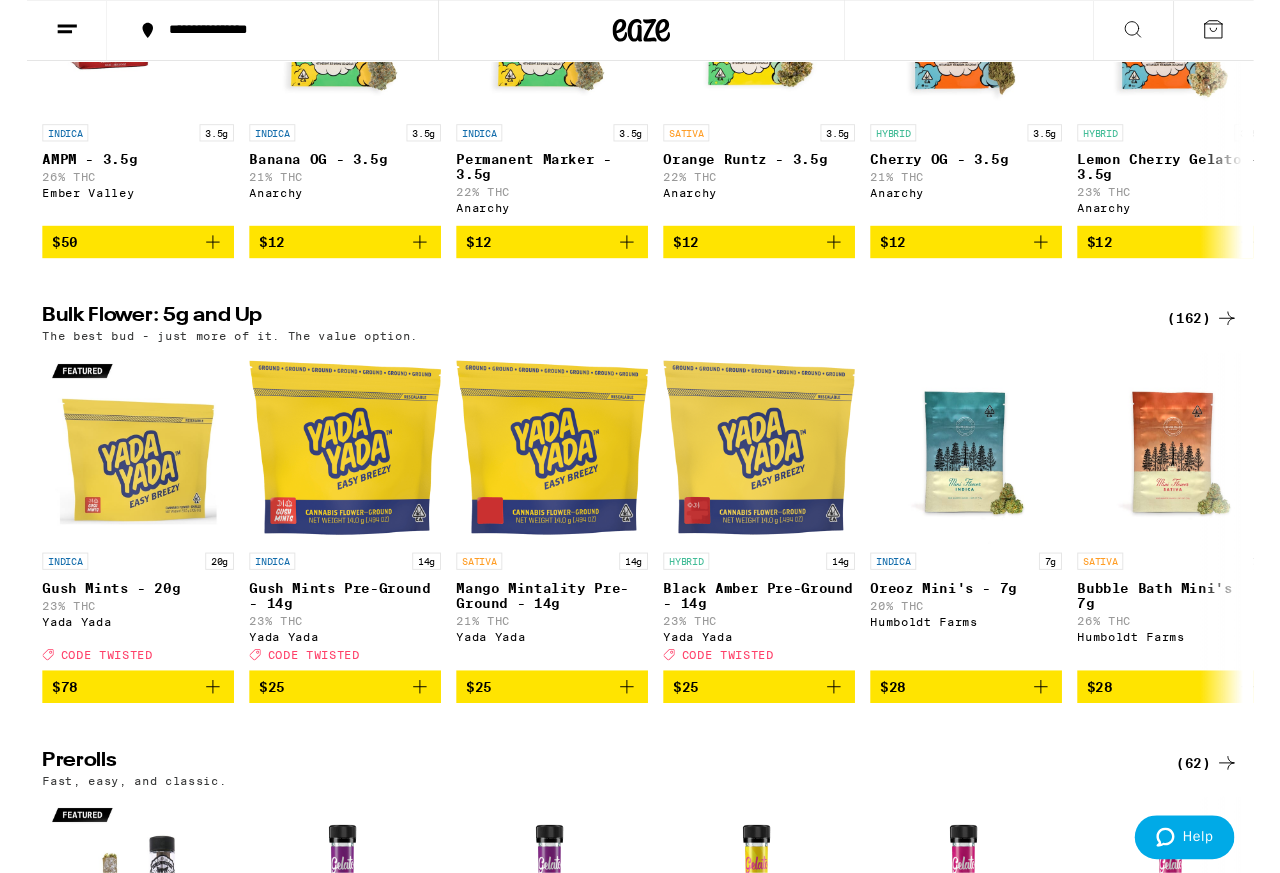 scroll, scrollTop: 391, scrollLeft: 0, axis: vertical 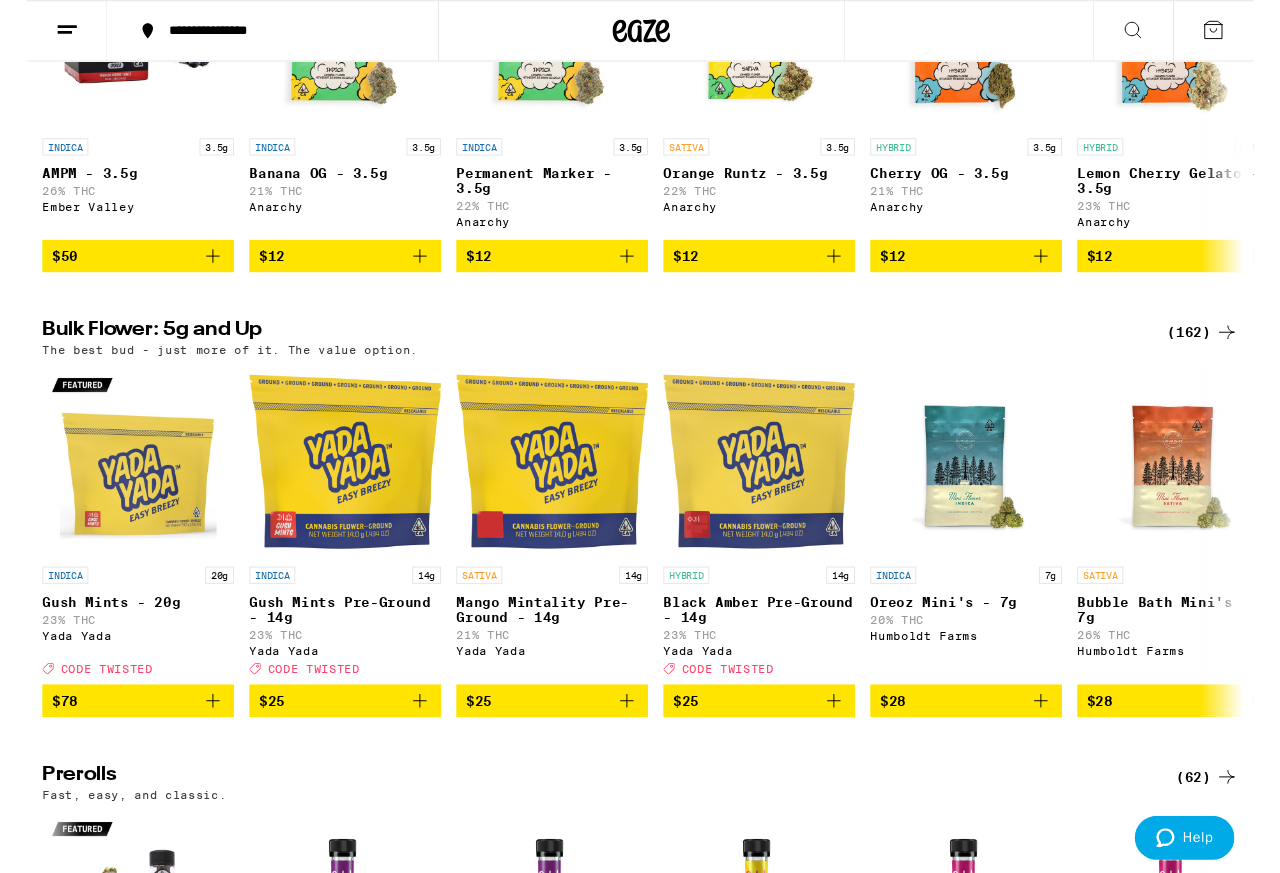 click on "(162)" at bounding box center [1227, 346] 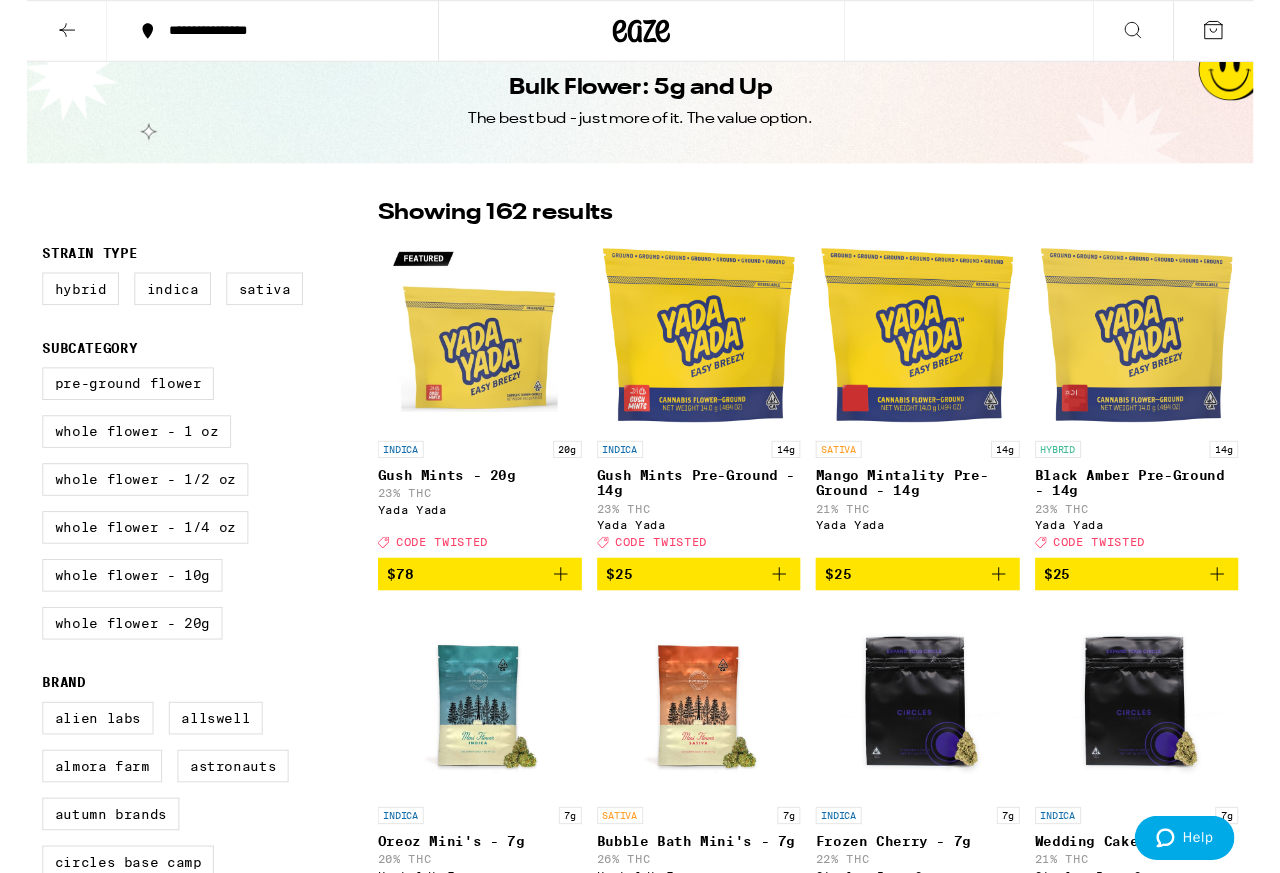 scroll, scrollTop: 24, scrollLeft: 0, axis: vertical 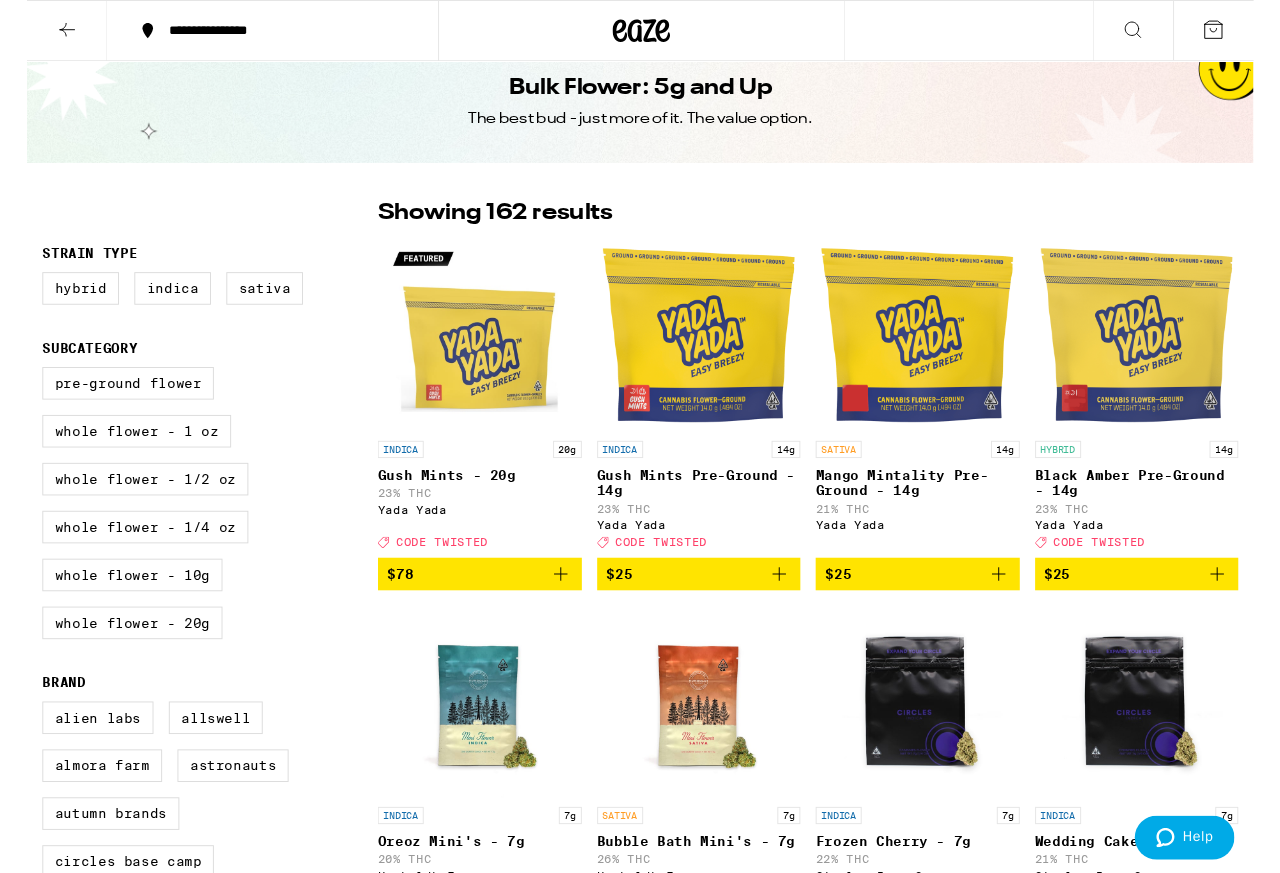 click on "Hybrid" at bounding box center [56, 301] 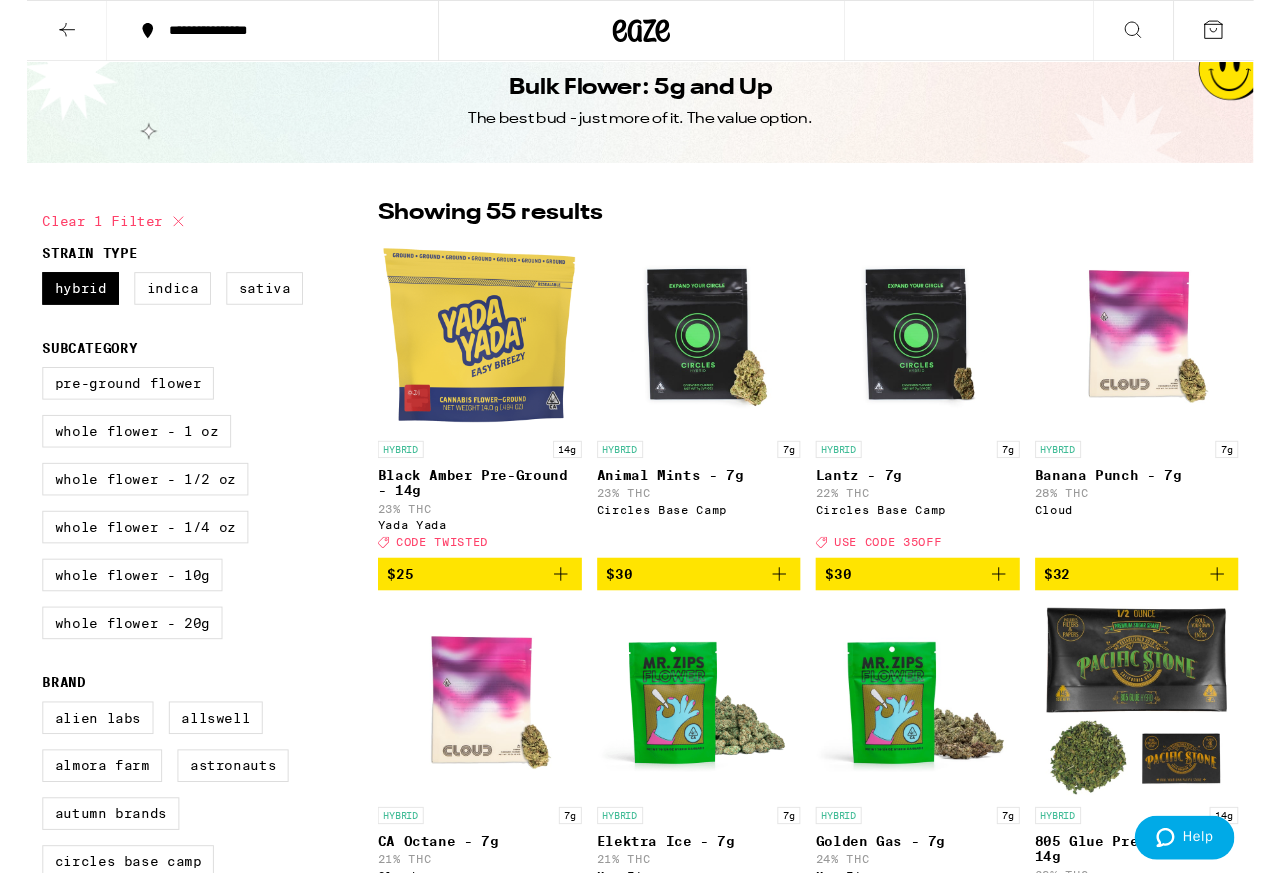 click on "Indica" at bounding box center (152, 301) 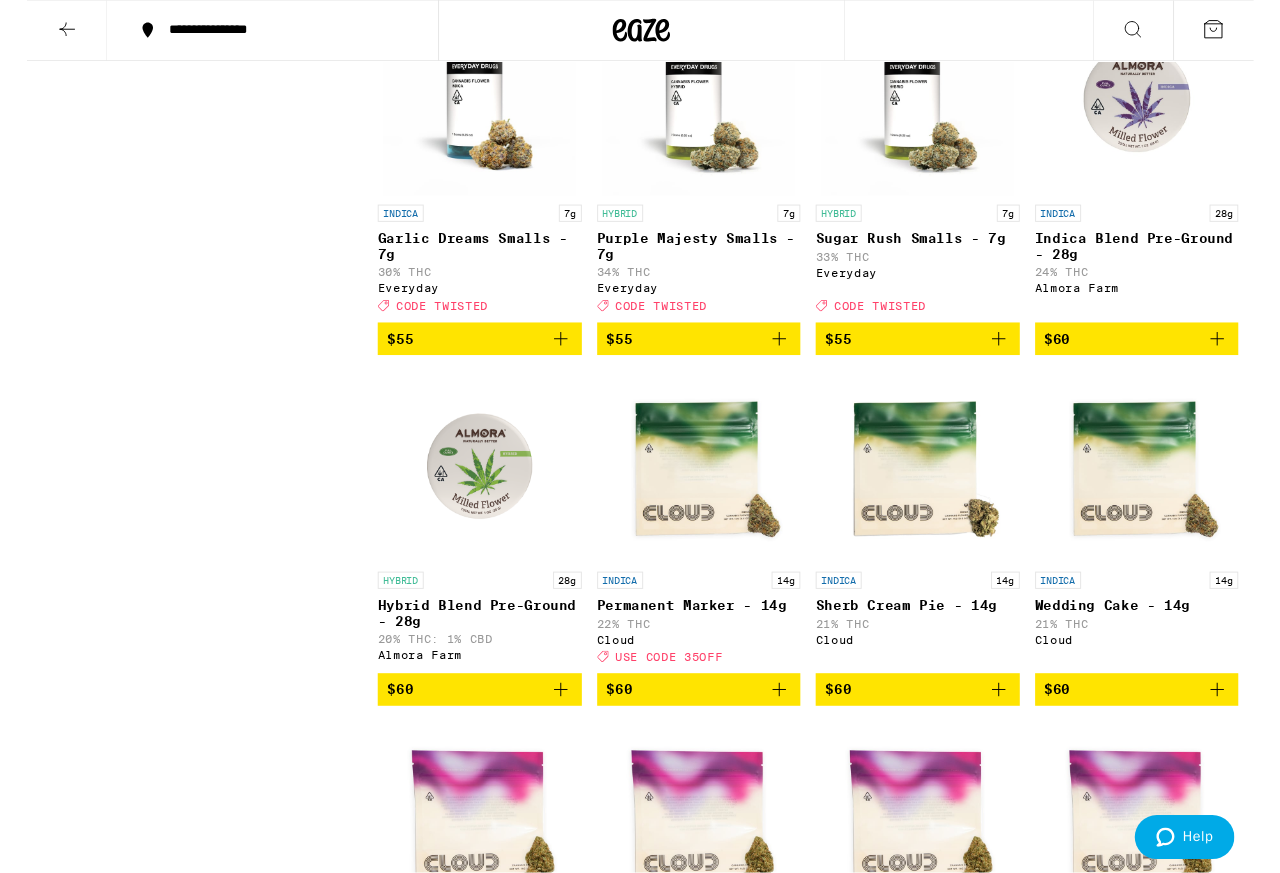 scroll, scrollTop: 4726, scrollLeft: 0, axis: vertical 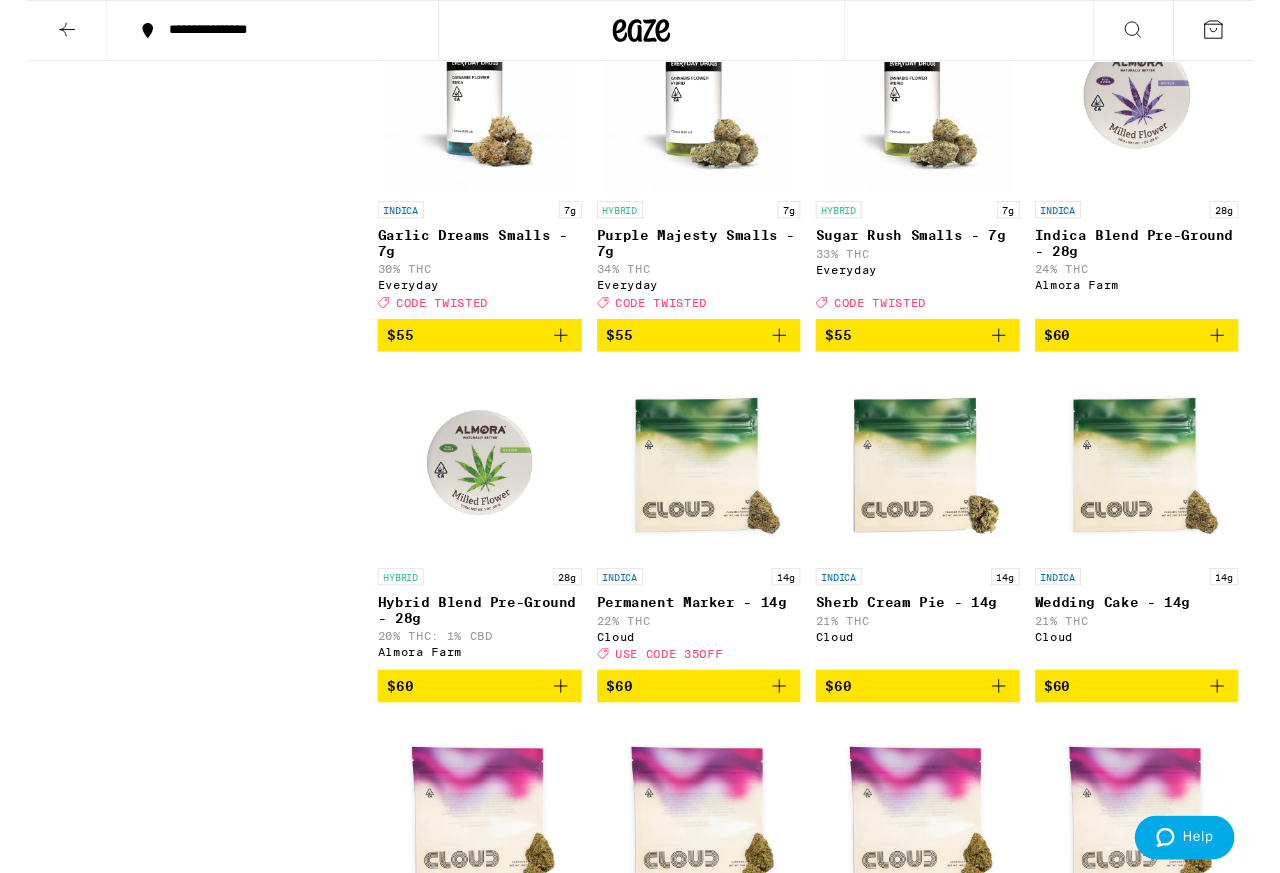 click on "Purple Majesty Smalls - 7g" at bounding box center [701, 254] 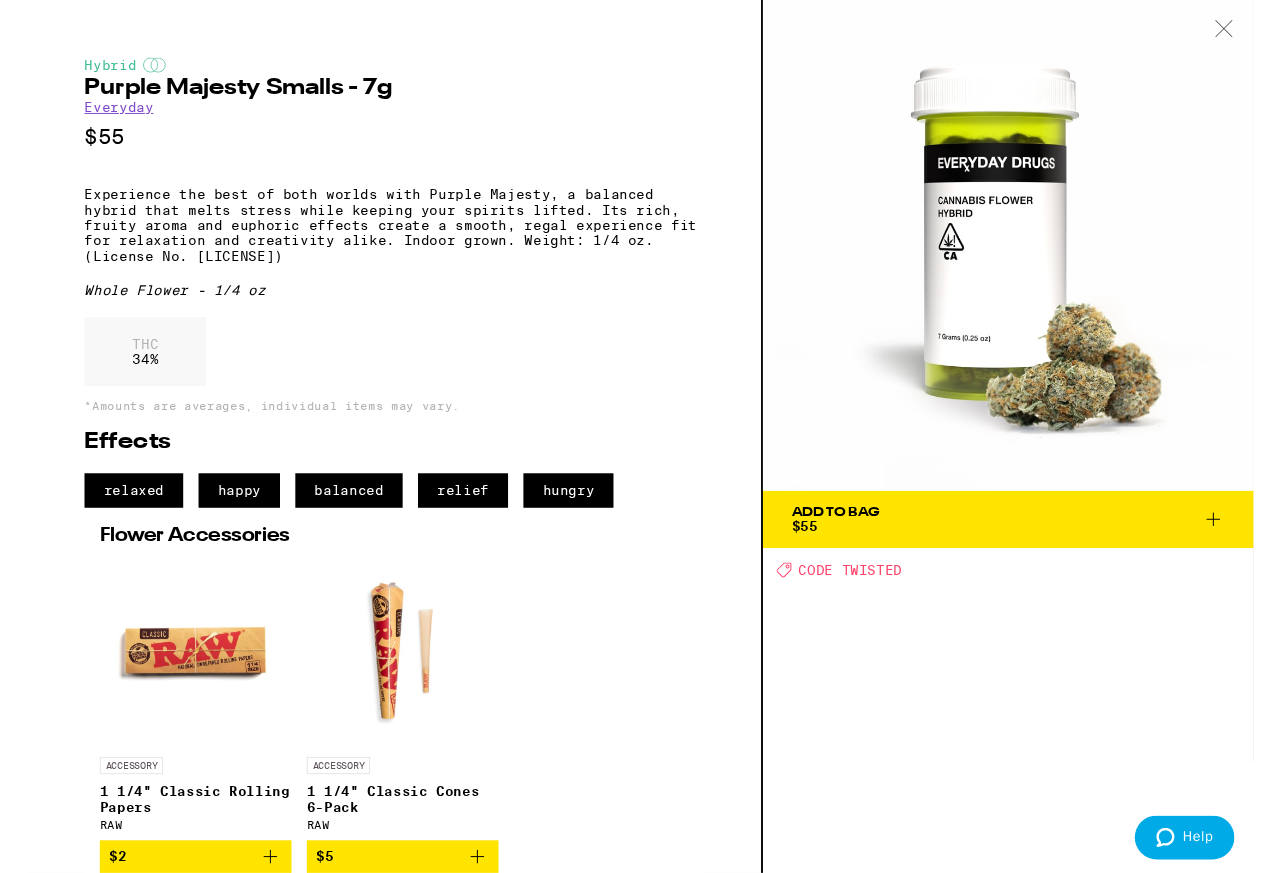 click at bounding box center (1249, 31) 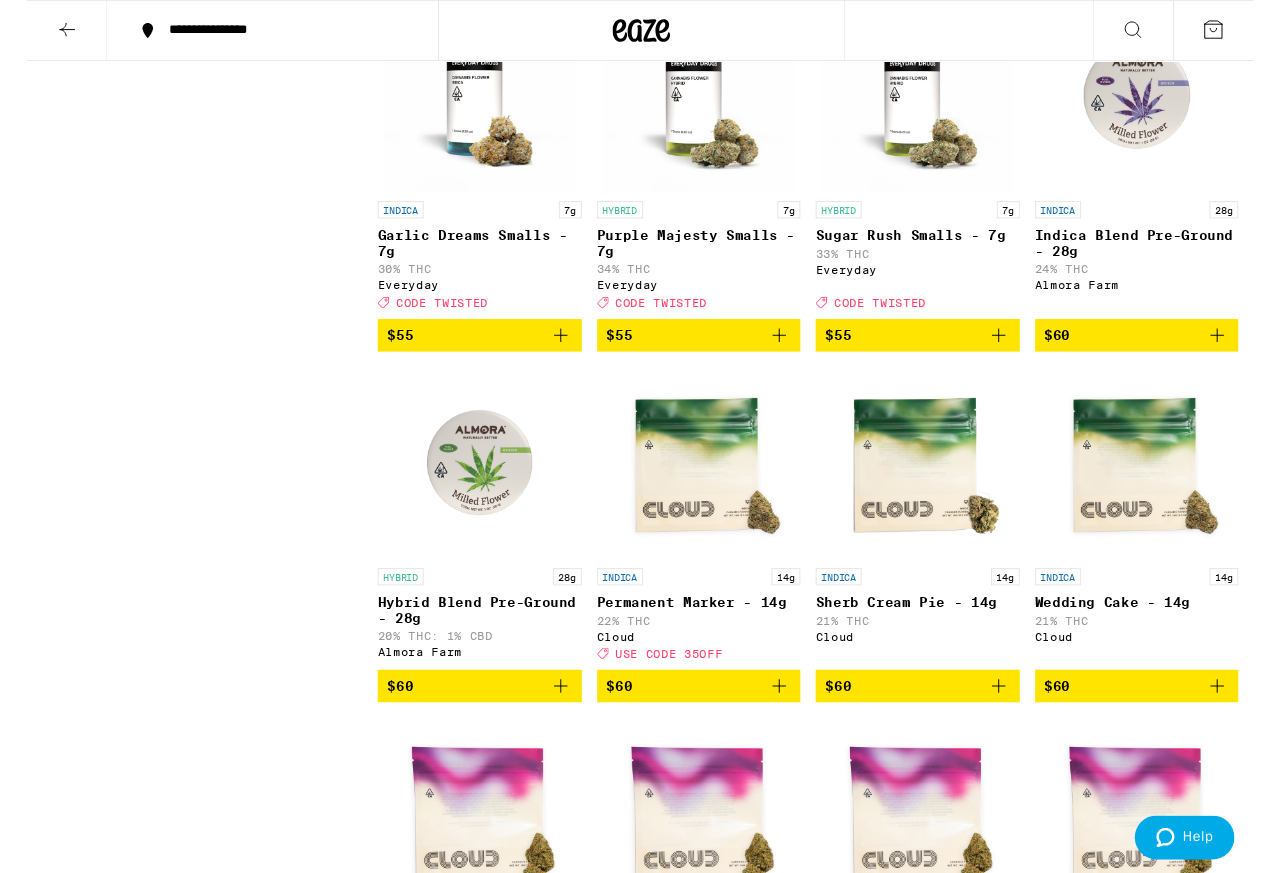 click on "Sugar Rush Smalls - 7g" at bounding box center (929, 246) 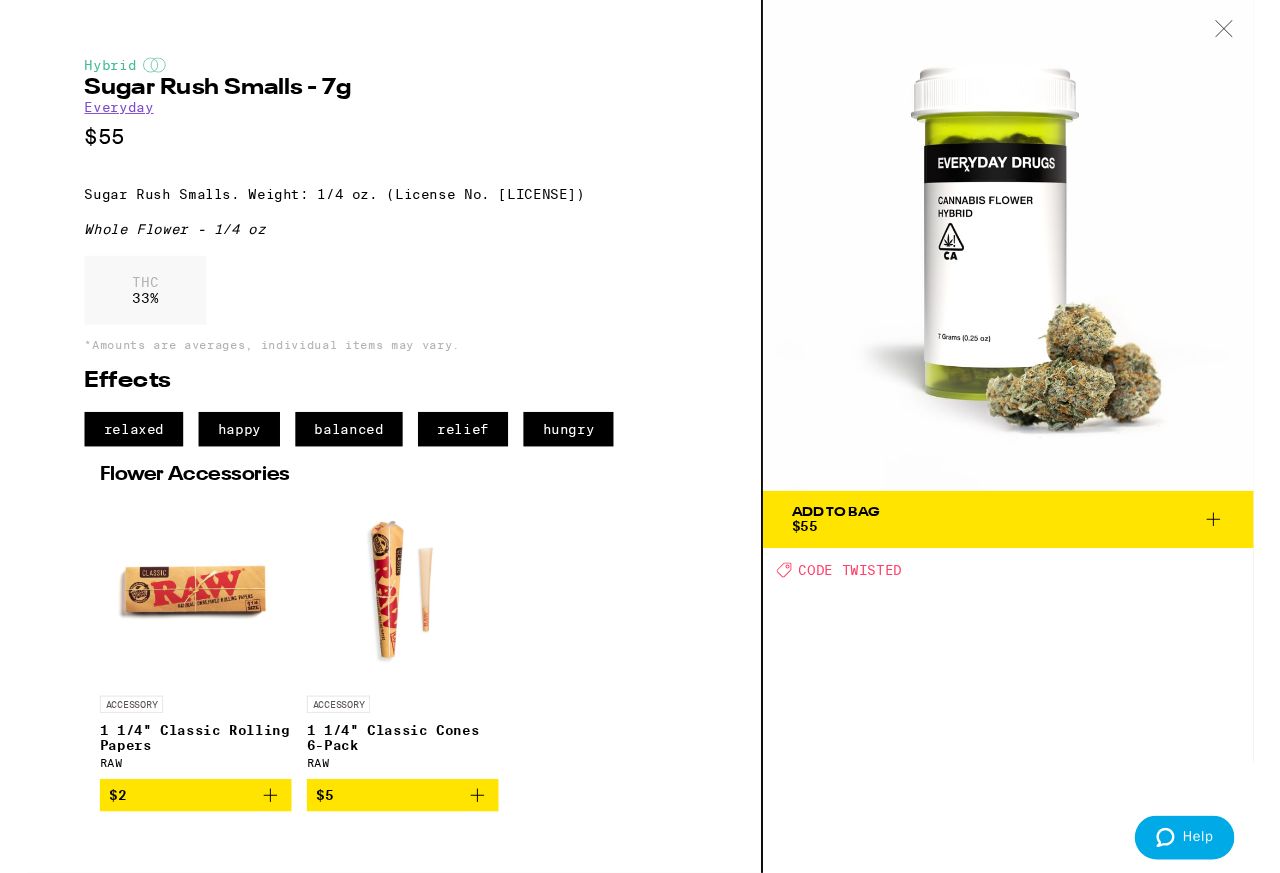 click at bounding box center (1249, 31) 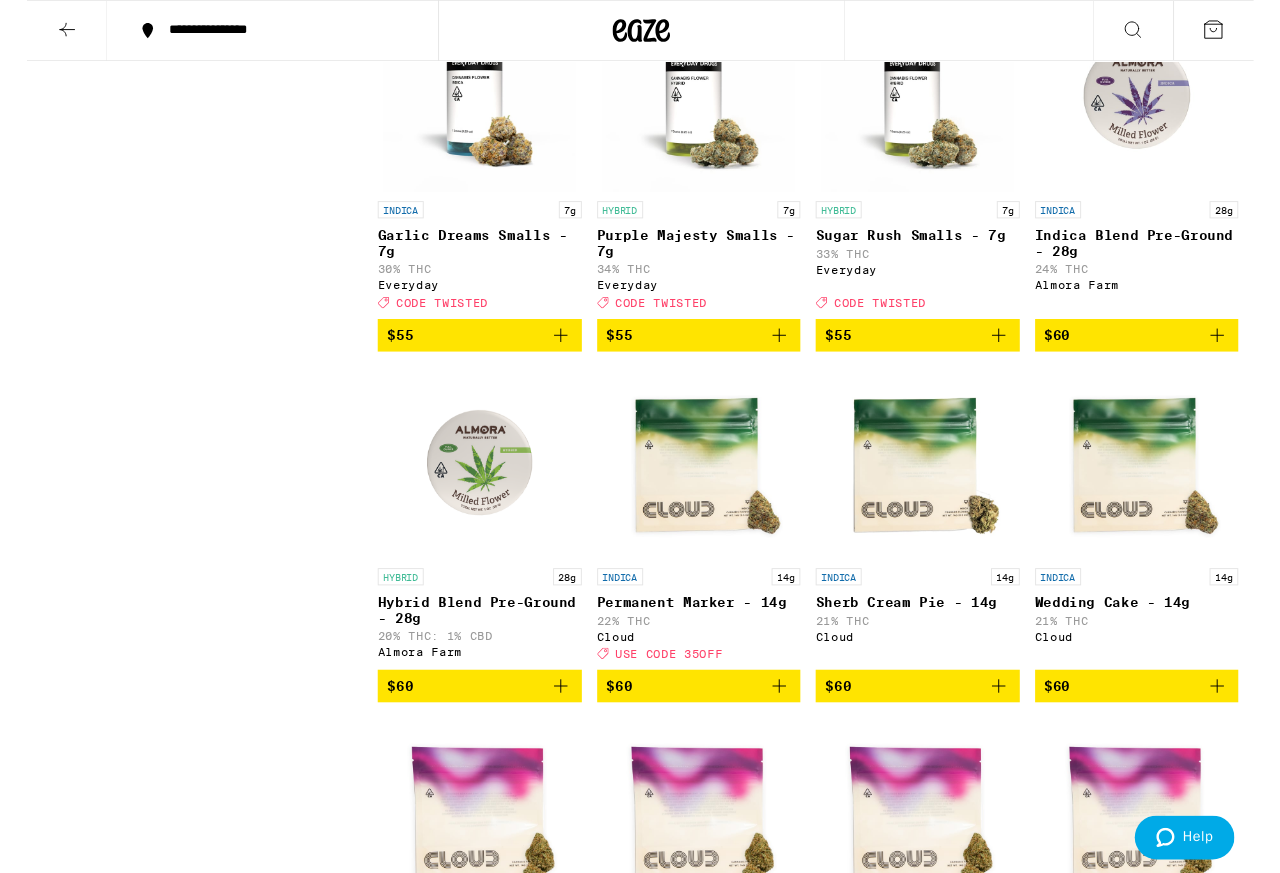 click 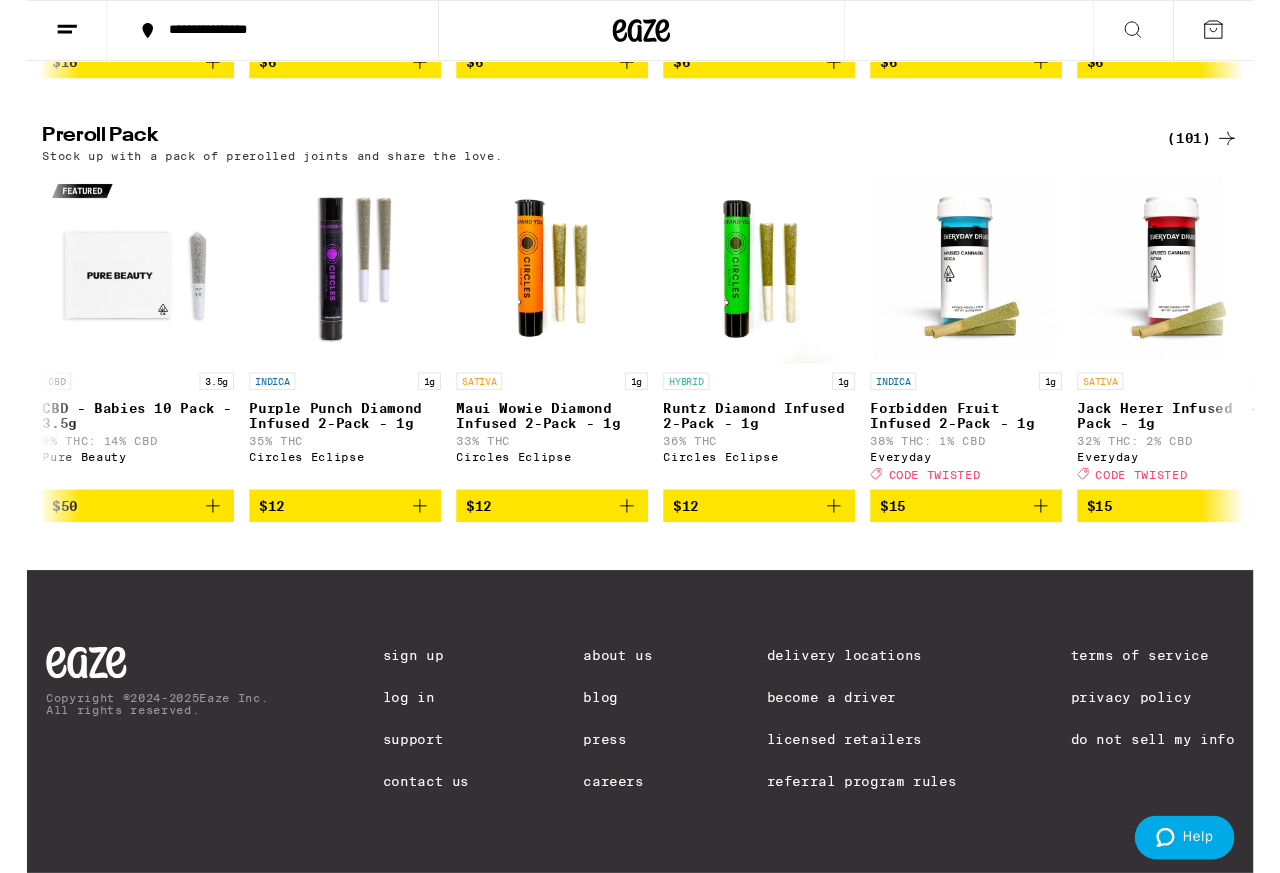 scroll, scrollTop: 0, scrollLeft: 0, axis: both 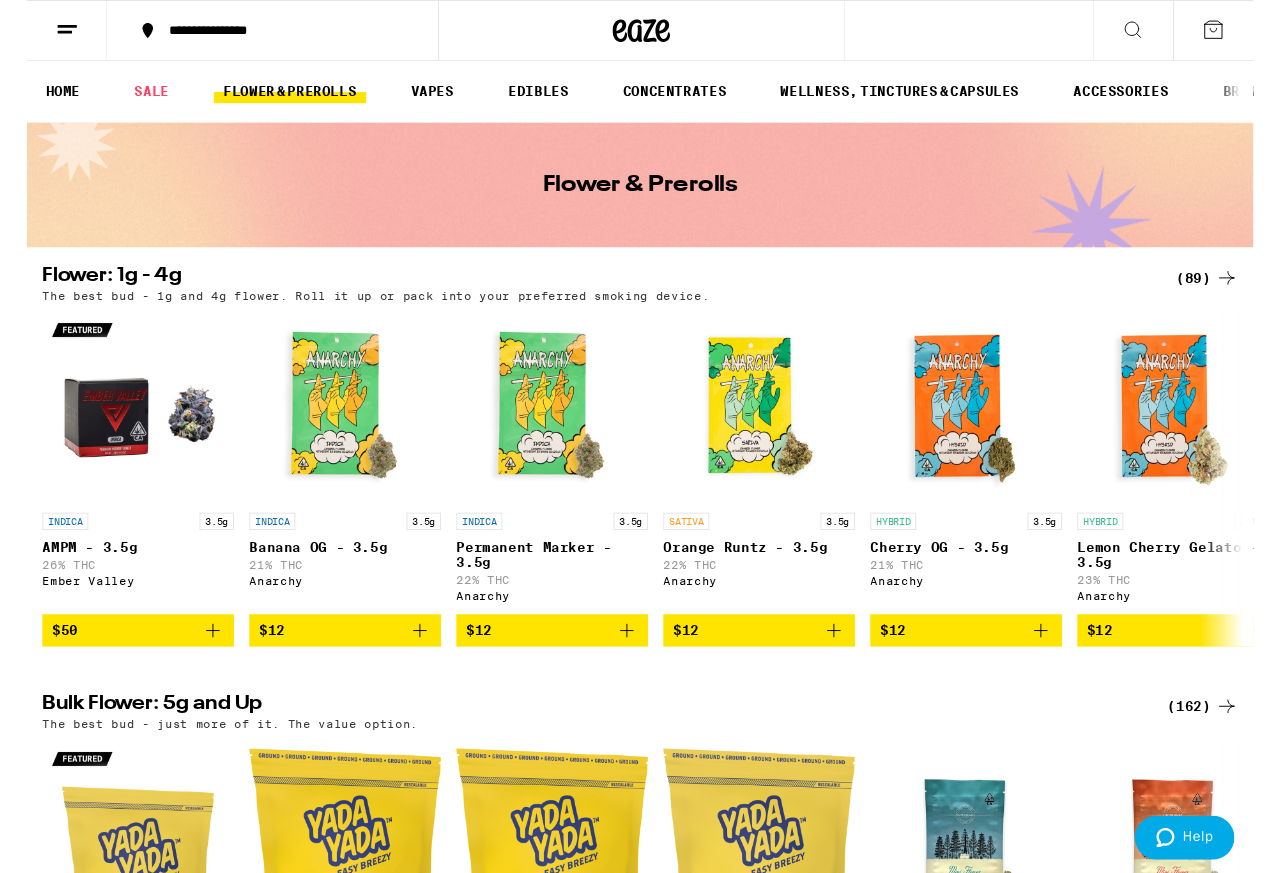click on "(89)" at bounding box center (1231, 290) 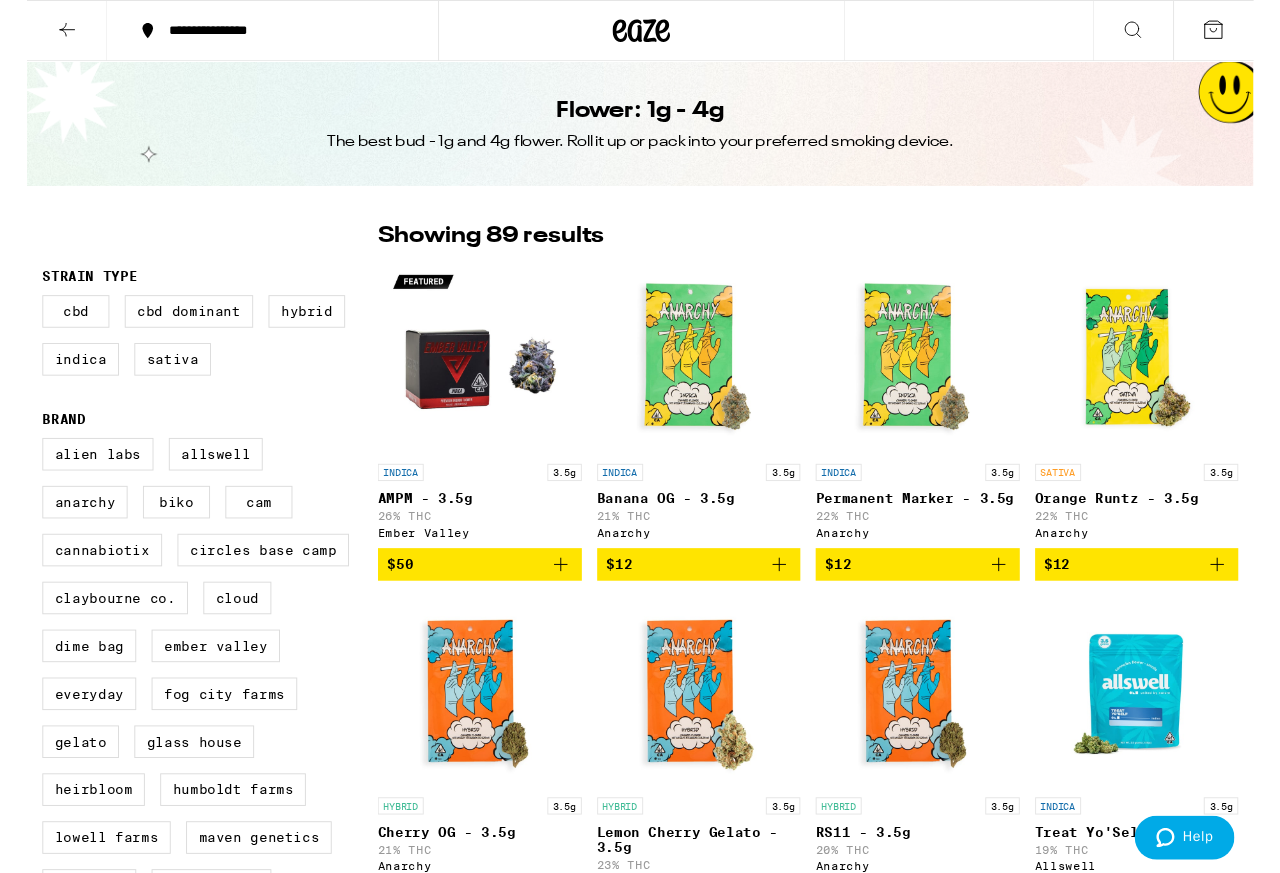 click on "Hybrid" at bounding box center [292, 325] 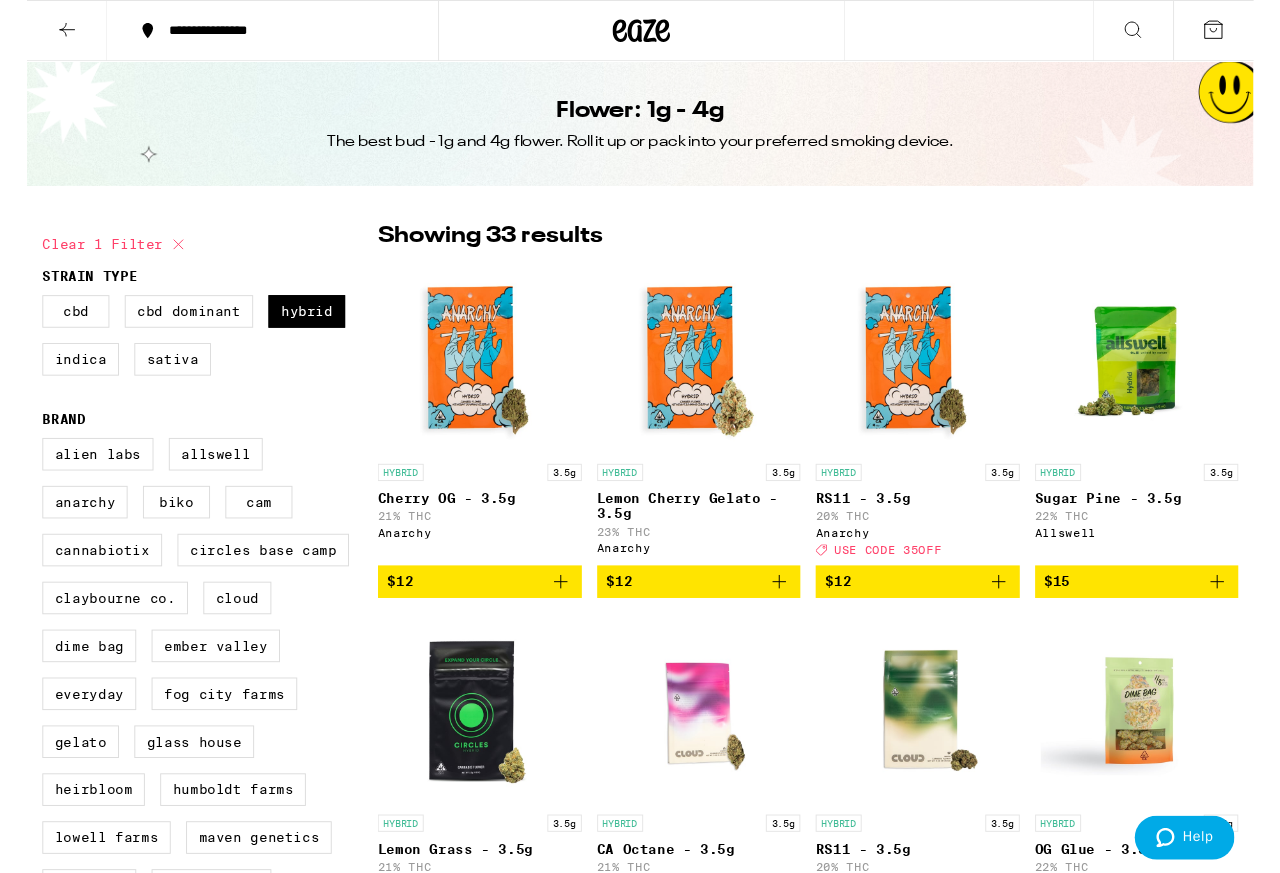 click on "Indica" at bounding box center (56, 375) 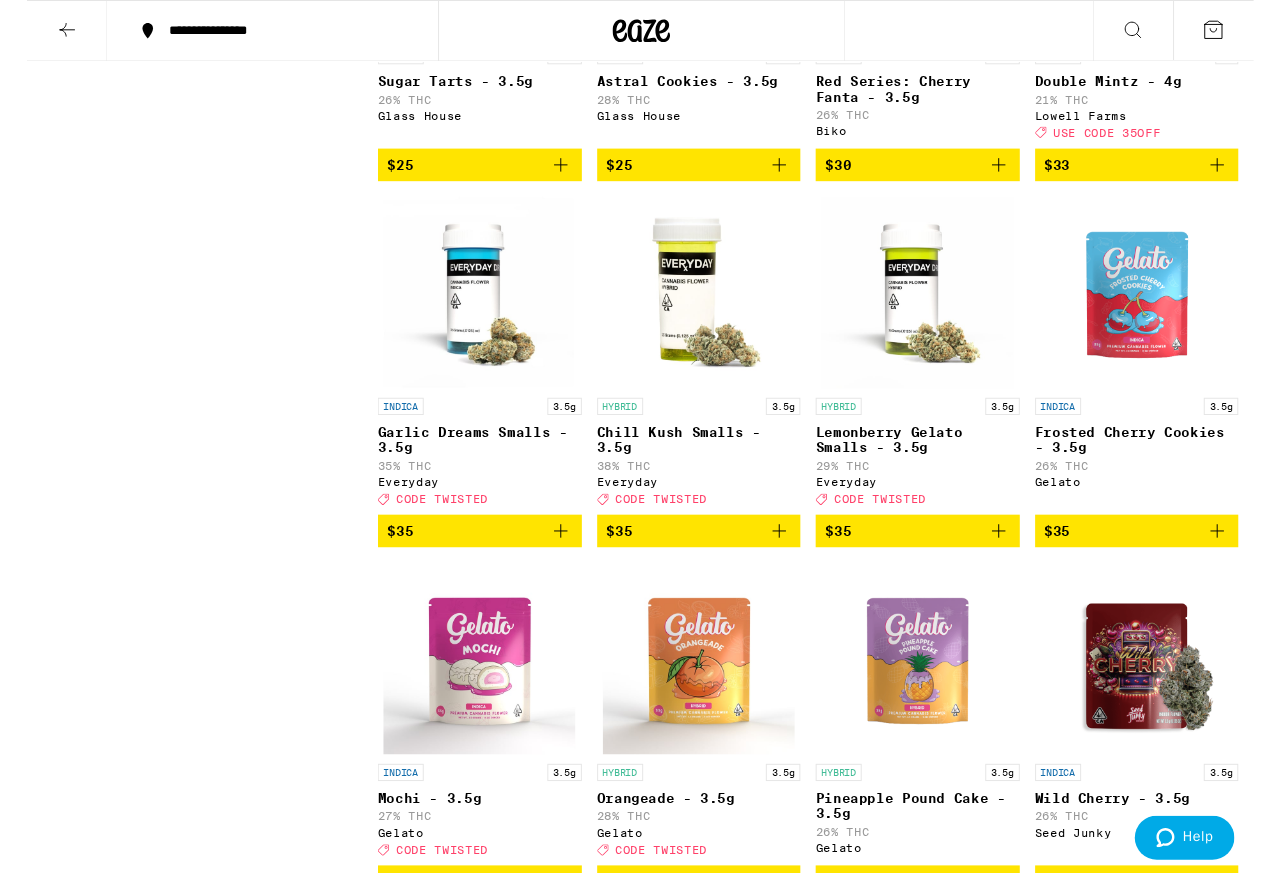 scroll, scrollTop: 2166, scrollLeft: 0, axis: vertical 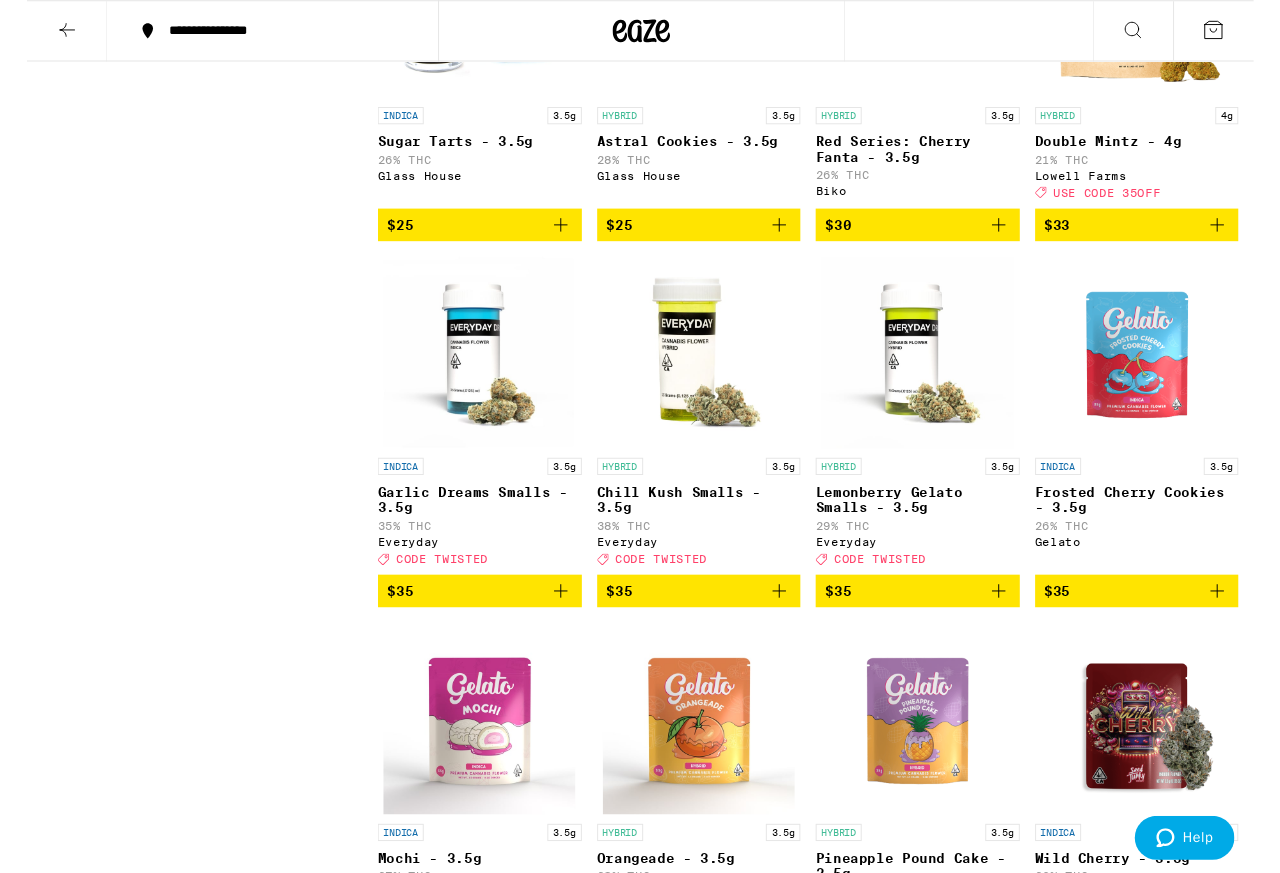 click on "Chill Kush Smalls - 3.5g" at bounding box center [701, 521] 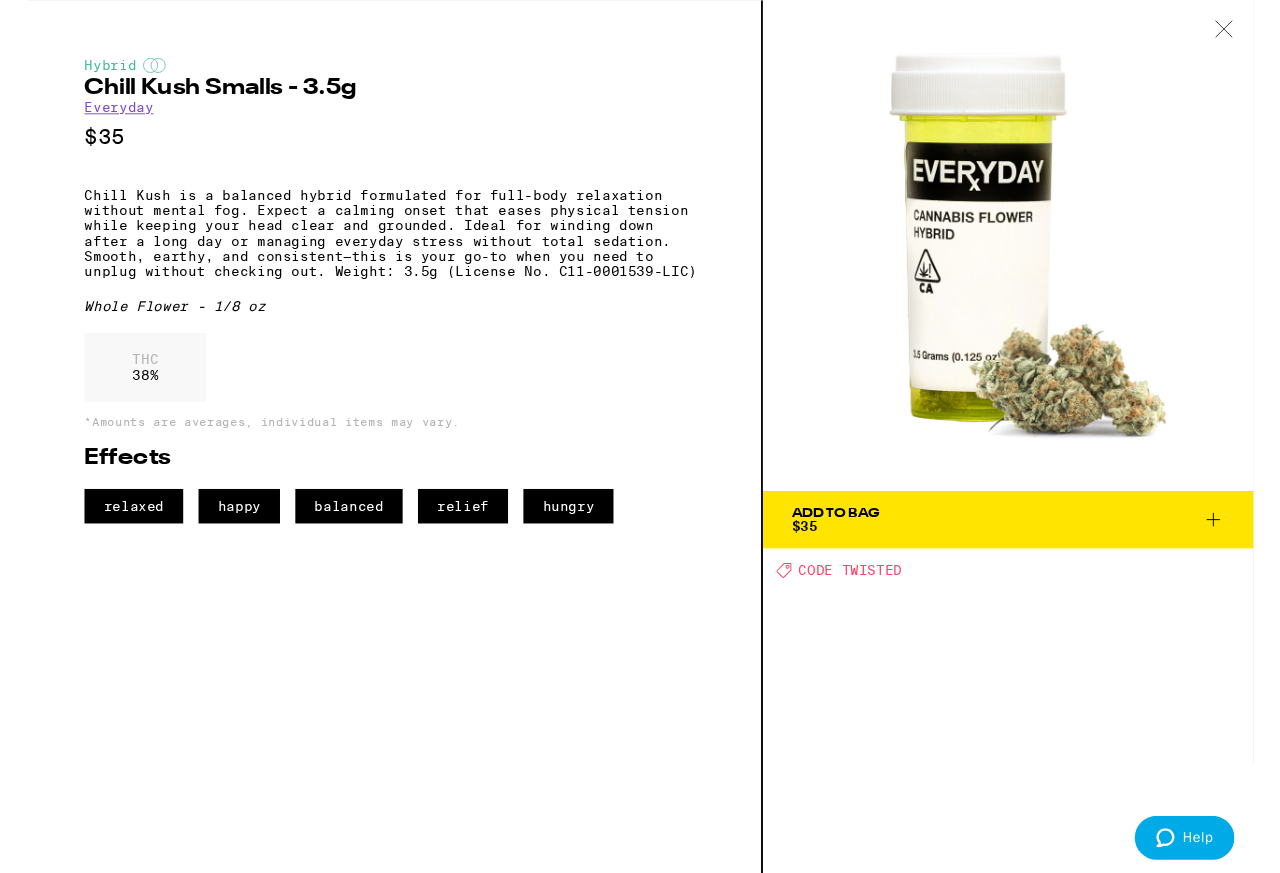 scroll, scrollTop: 2166, scrollLeft: 0, axis: vertical 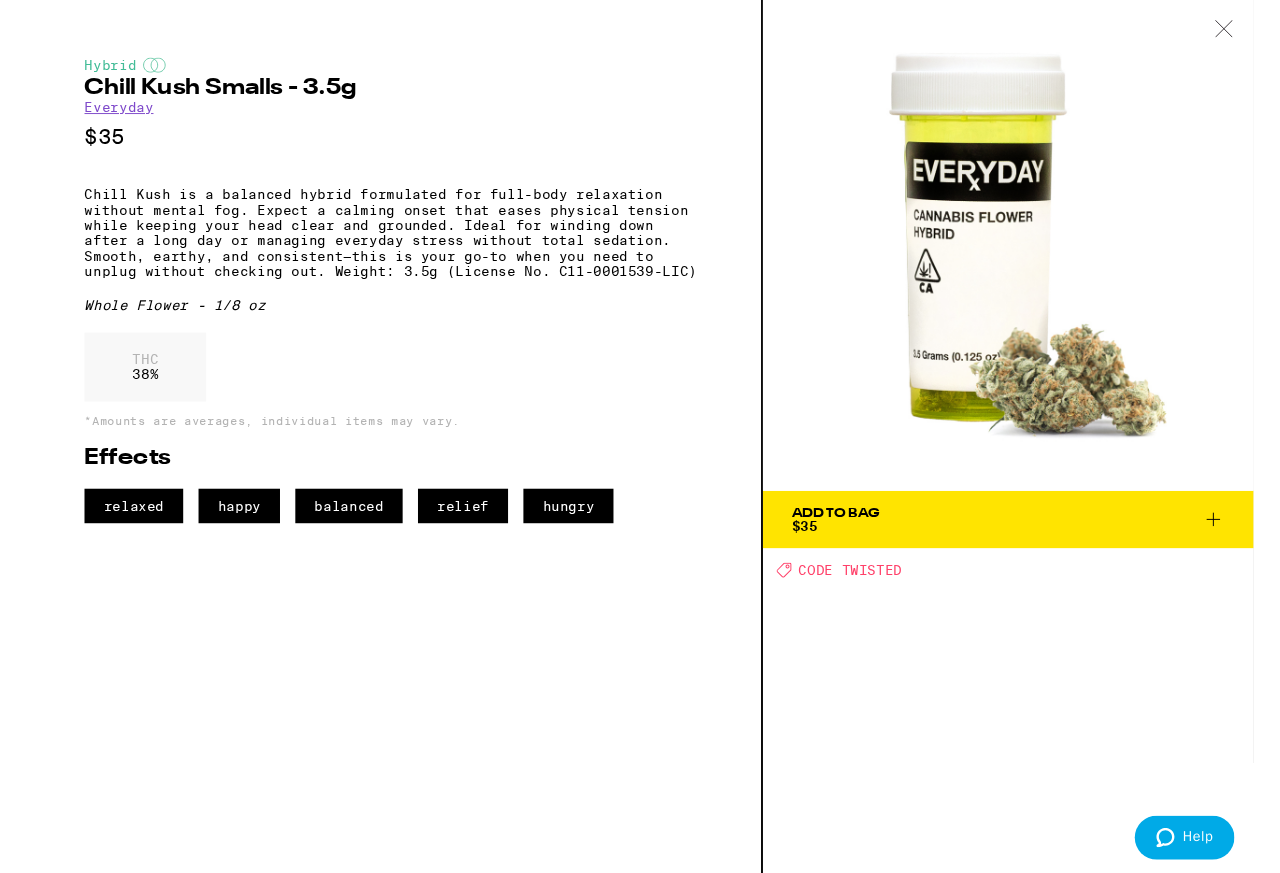 click at bounding box center (1249, 31) 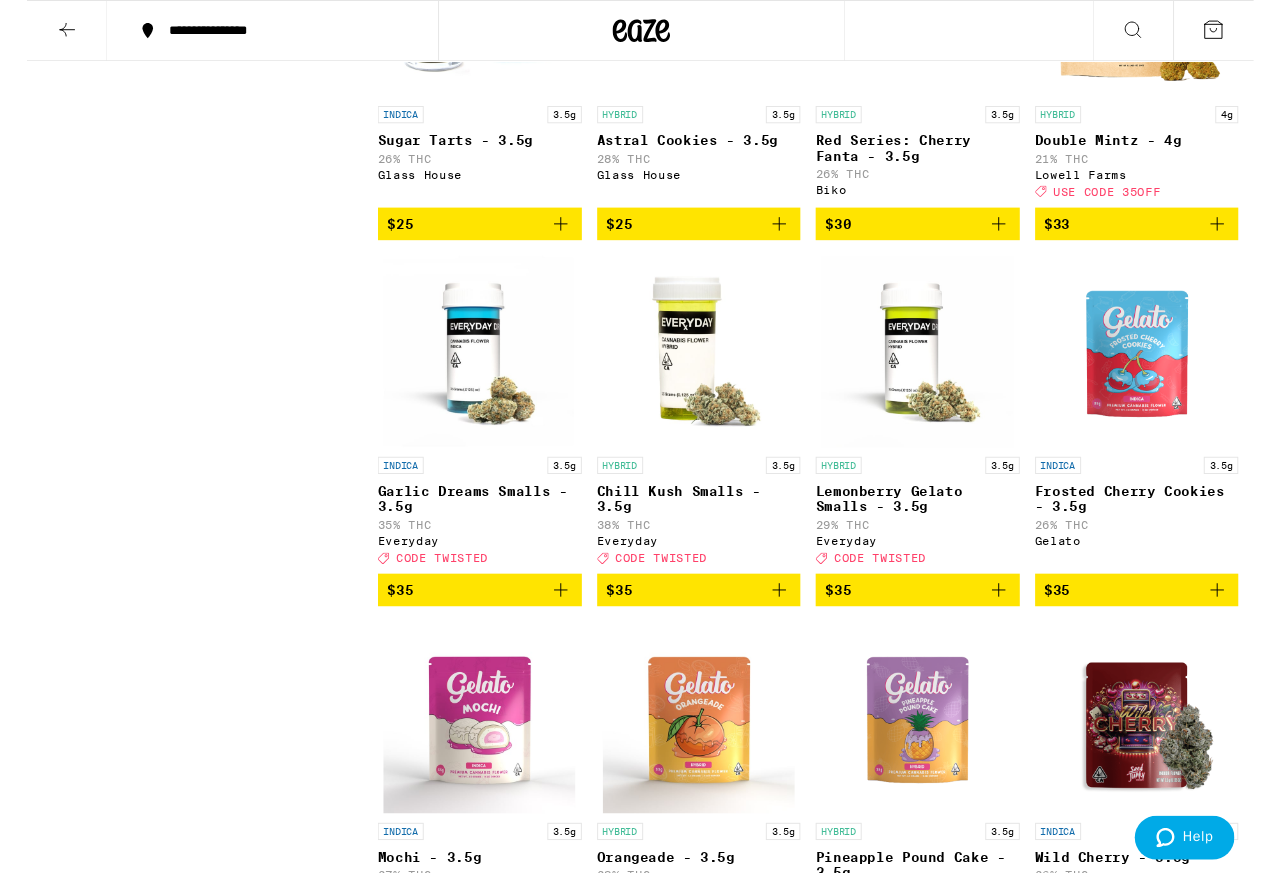 click on "Lemonberry Gelato Smalls - 3.5g" at bounding box center [929, 521] 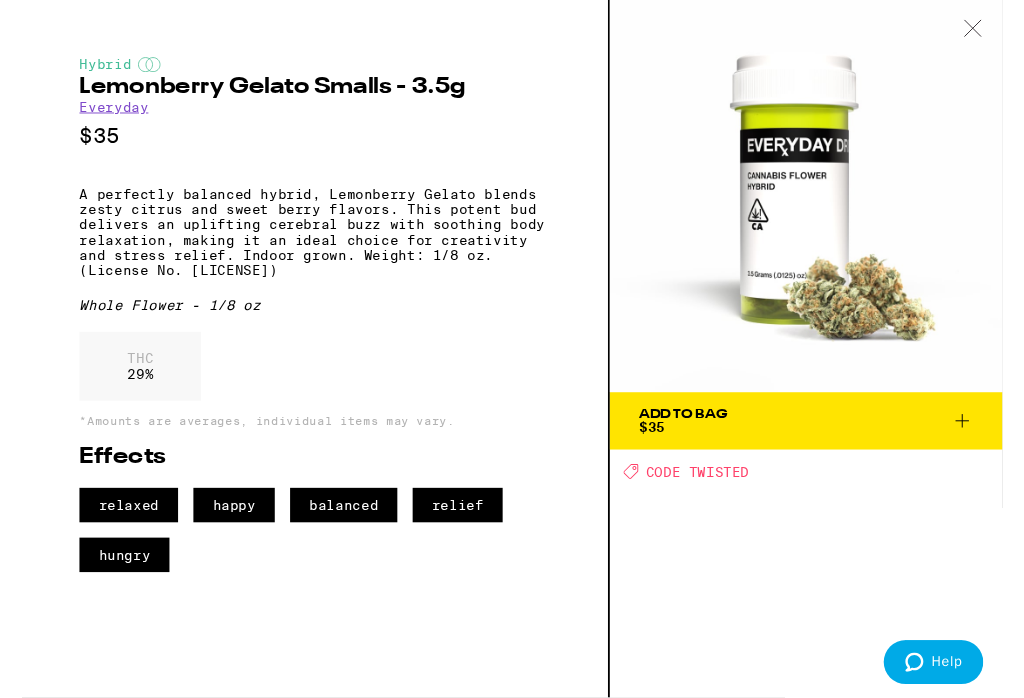 scroll, scrollTop: 3227, scrollLeft: 0, axis: vertical 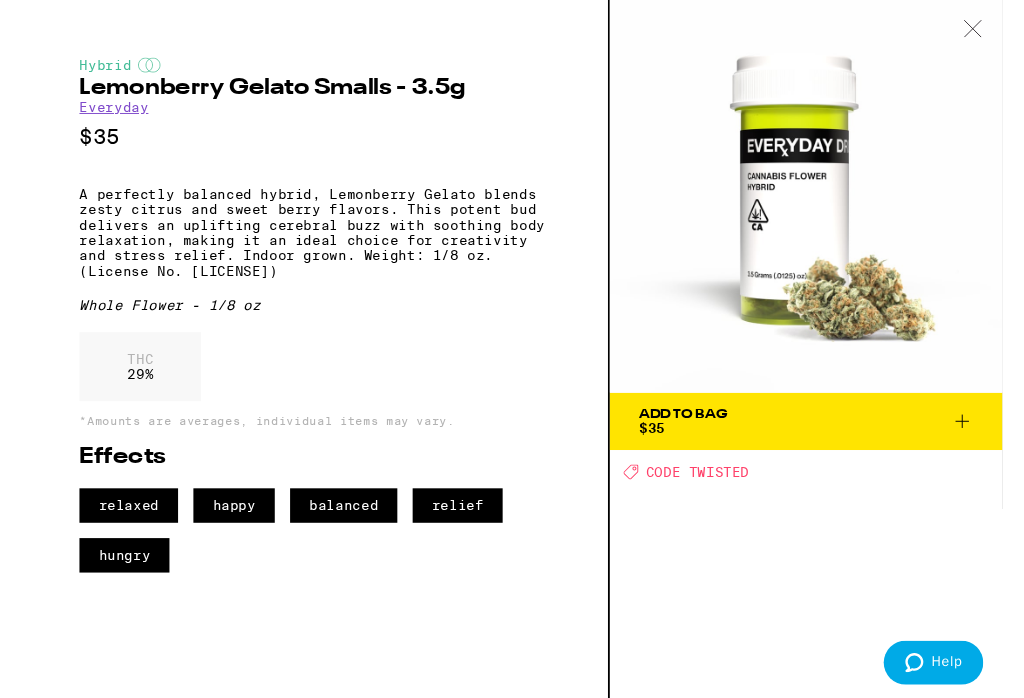 click 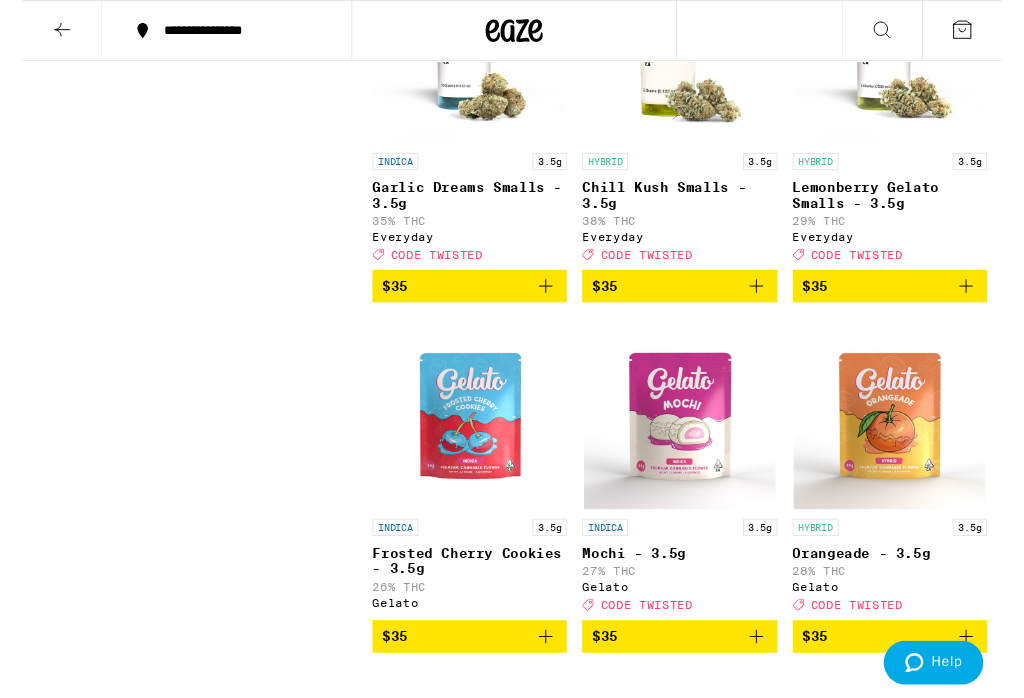 click on "Chill Kush Smalls - 3.5g" at bounding box center (686, 204) 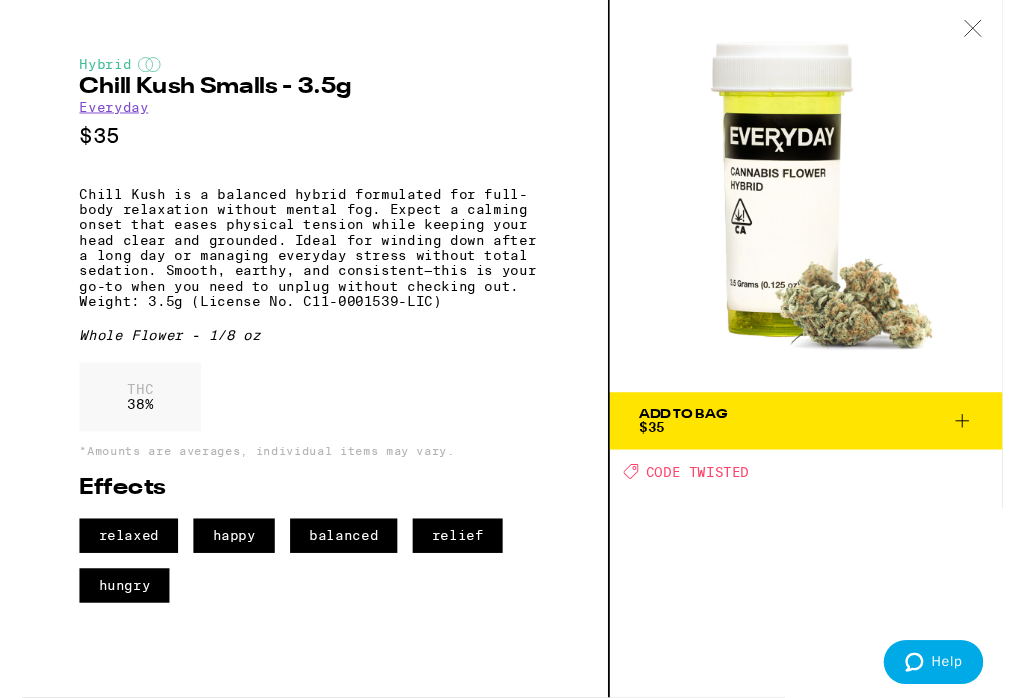 scroll, scrollTop: 3399, scrollLeft: 0, axis: vertical 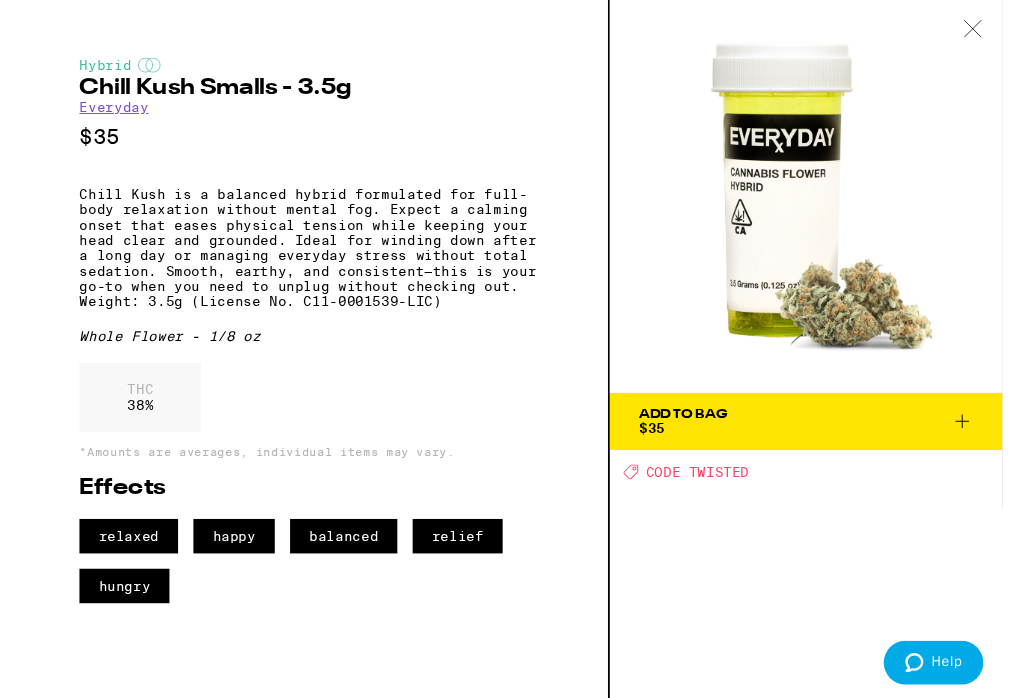 click at bounding box center (993, 31) 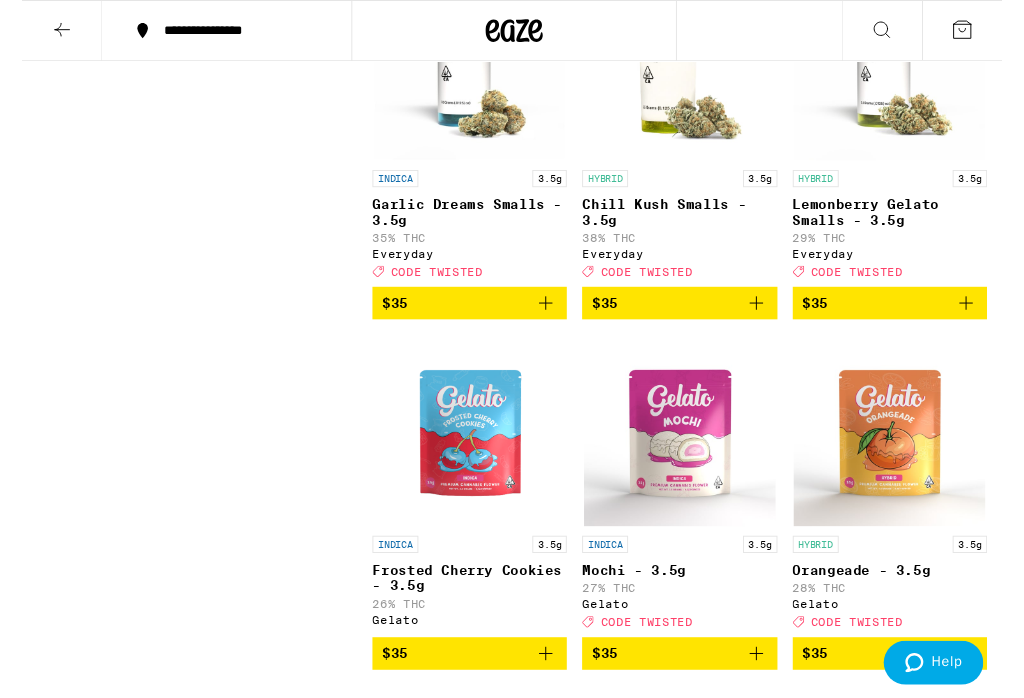 scroll, scrollTop: 3206, scrollLeft: 0, axis: vertical 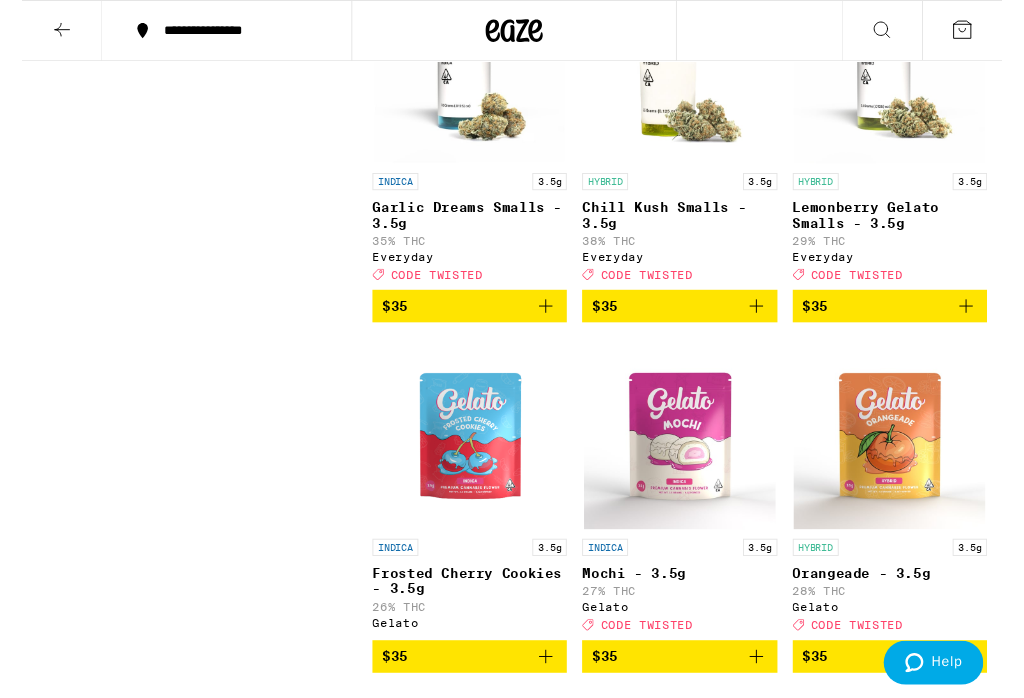 click 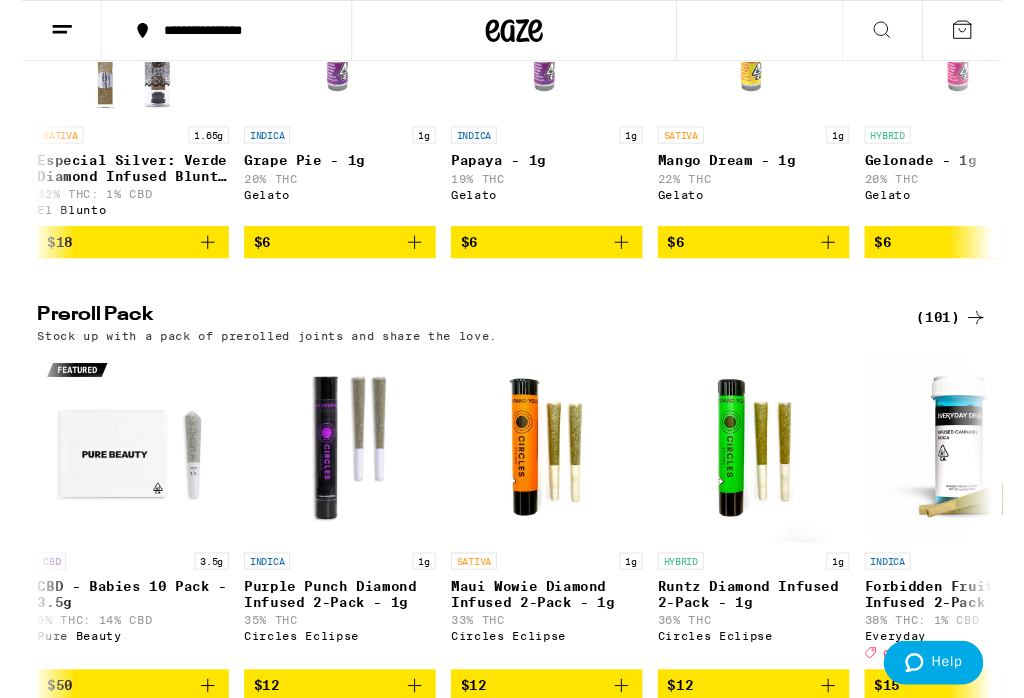click on "**********" at bounding box center (512, -1054) 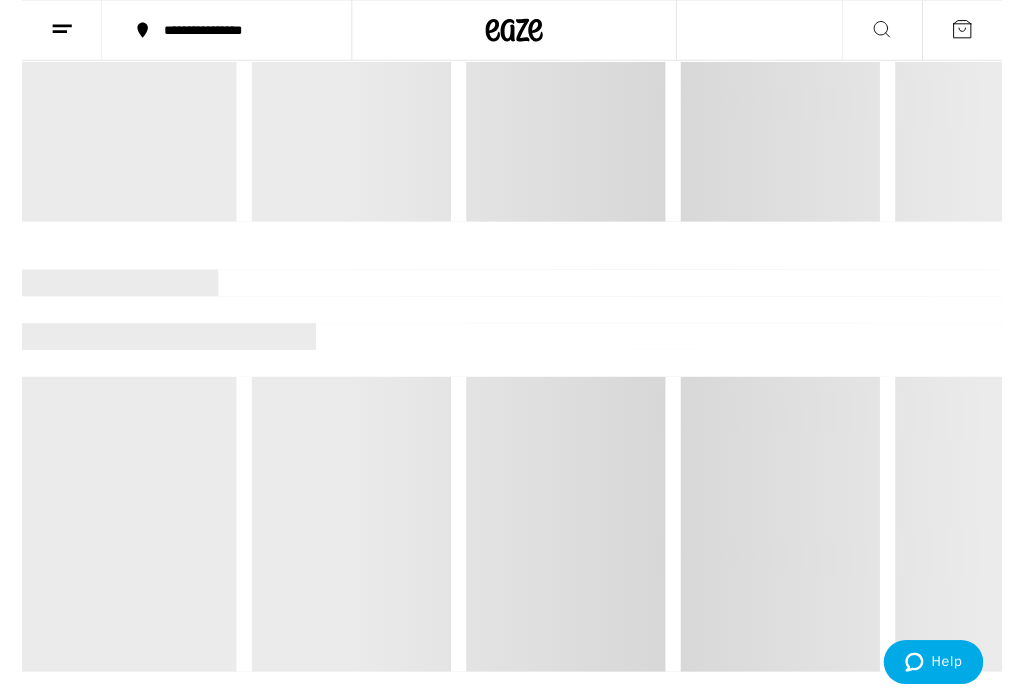 scroll, scrollTop: 422, scrollLeft: 0, axis: vertical 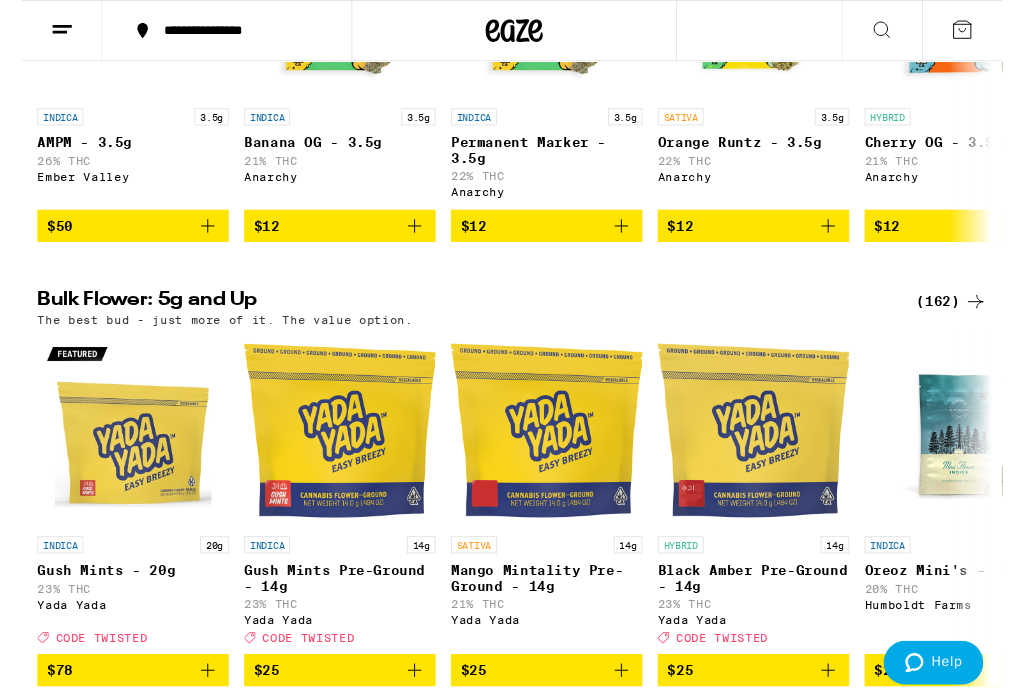 click on "(162)" at bounding box center [971, 315] 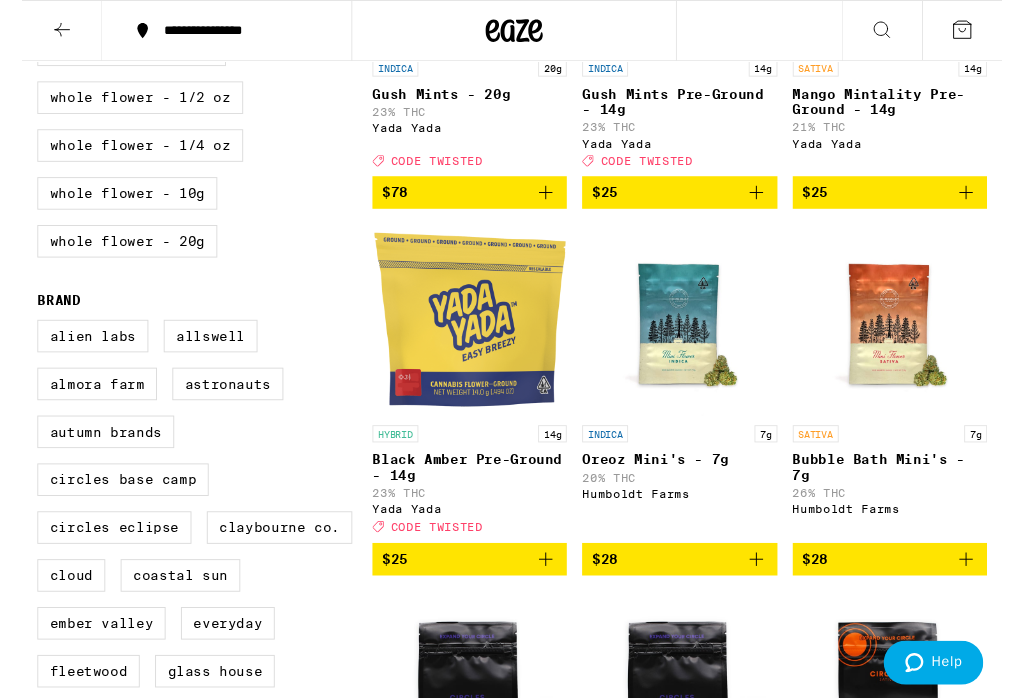 scroll, scrollTop: 0, scrollLeft: 0, axis: both 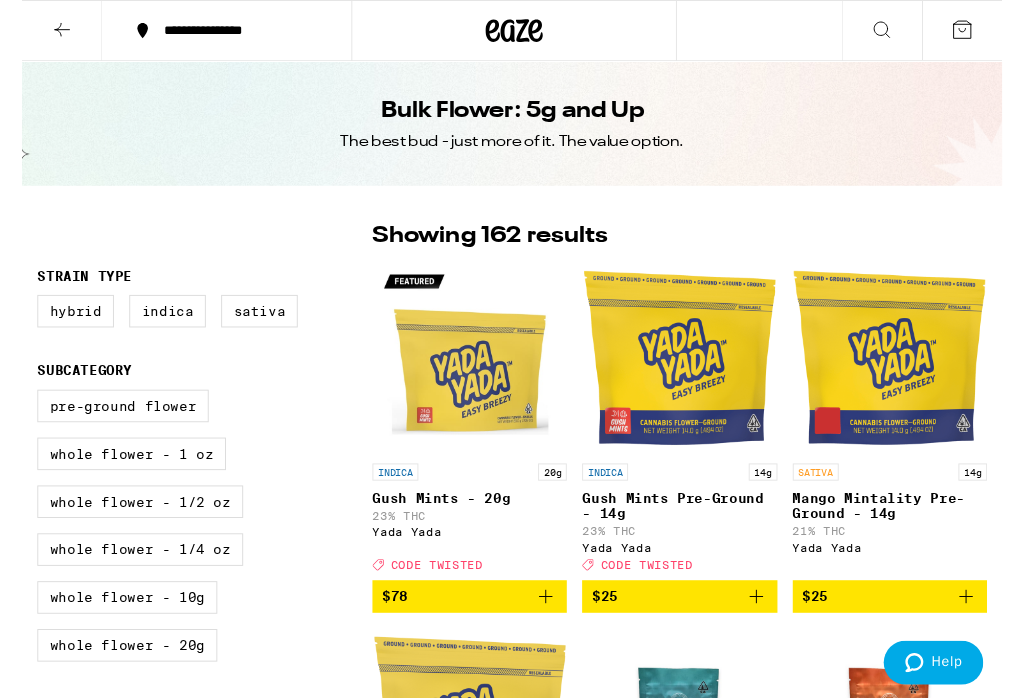 click on "Indica" at bounding box center [152, 325] 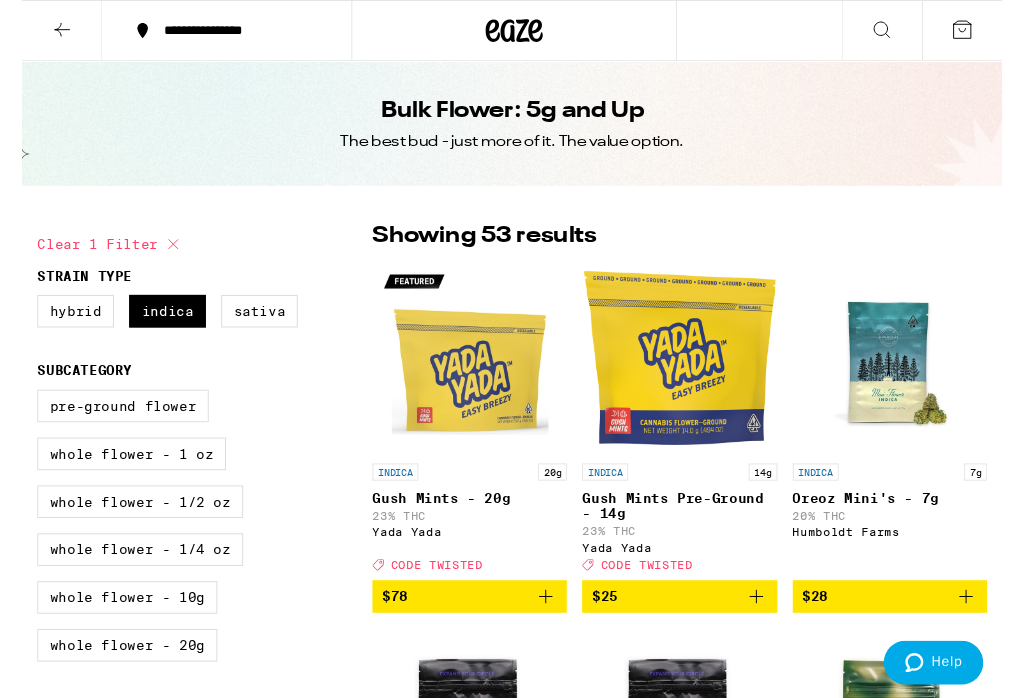 click on "Hybrid" at bounding box center [56, 325] 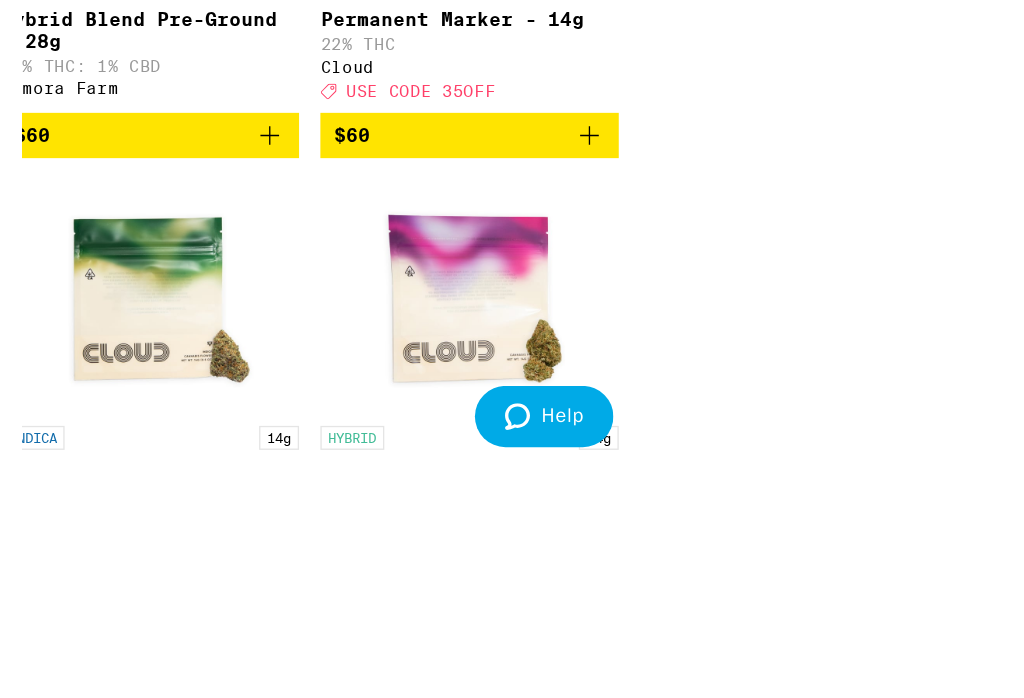 scroll, scrollTop: 6201, scrollLeft: 0, axis: vertical 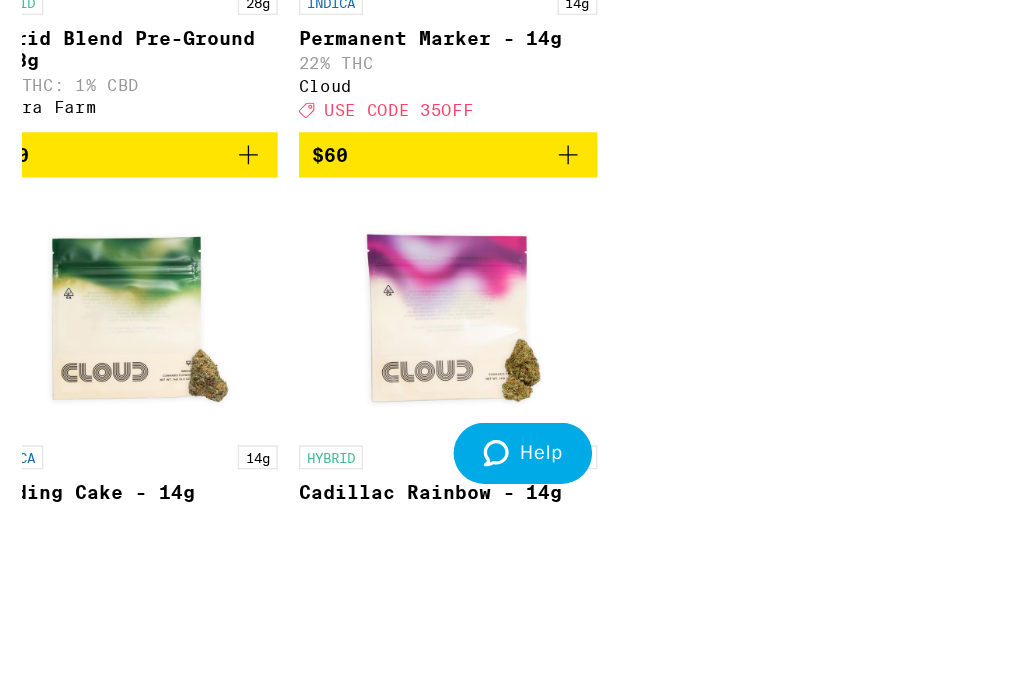 click on "33% THC" at bounding box center [608, -163] 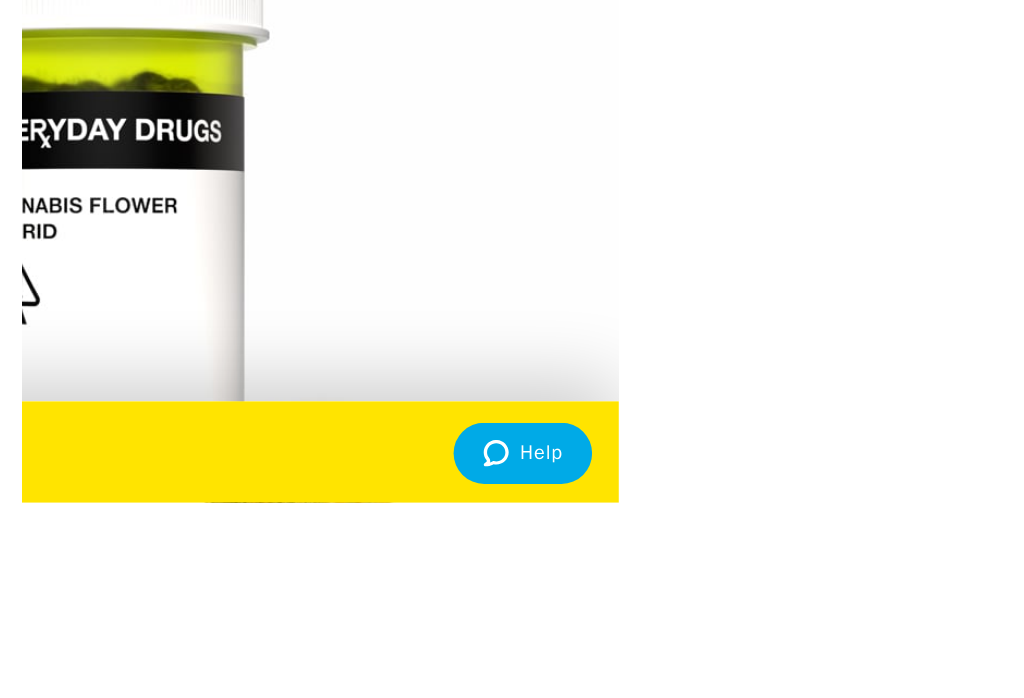 scroll, scrollTop: 6183, scrollLeft: 0, axis: vertical 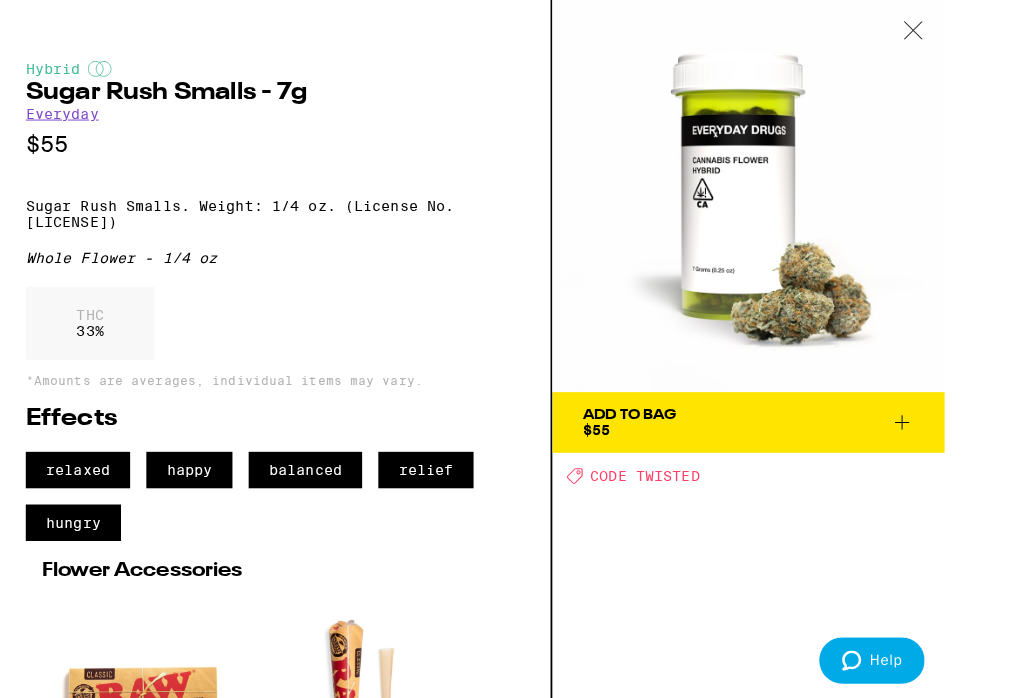 click at bounding box center [936, 31] 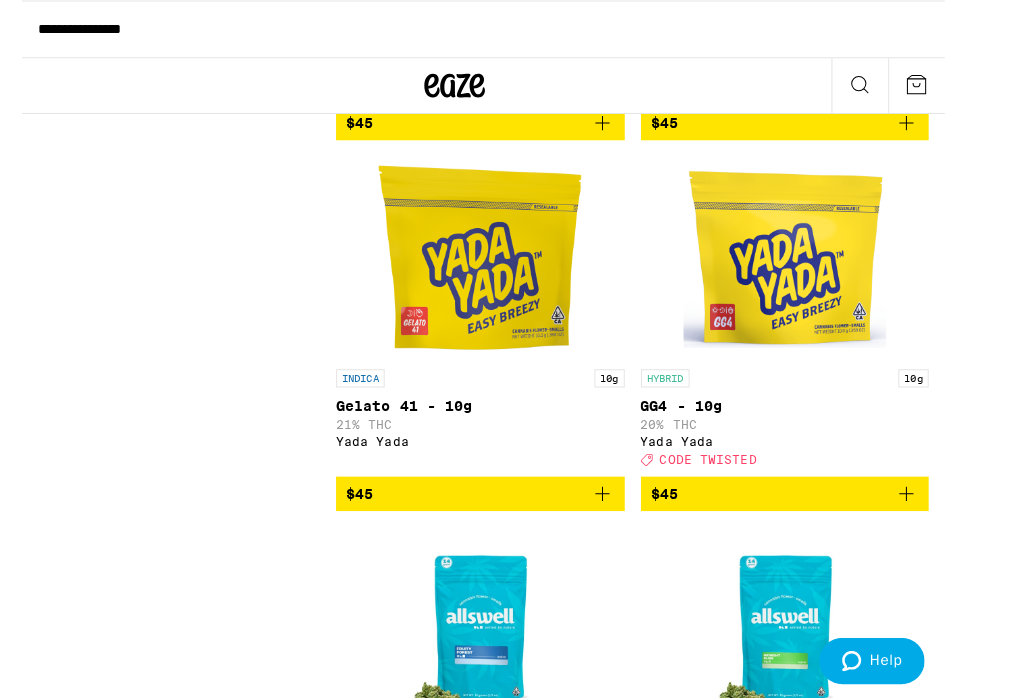 scroll, scrollTop: 5910, scrollLeft: 0, axis: vertical 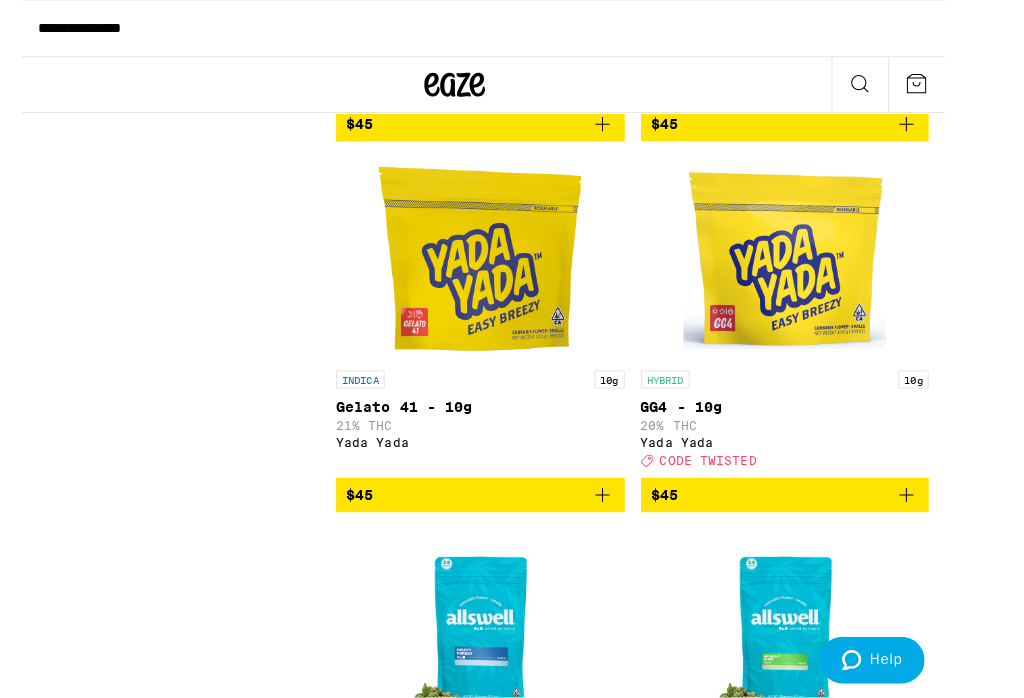 click on "Chillburger Smalls - 7g" at bounding box center [809, 2911] 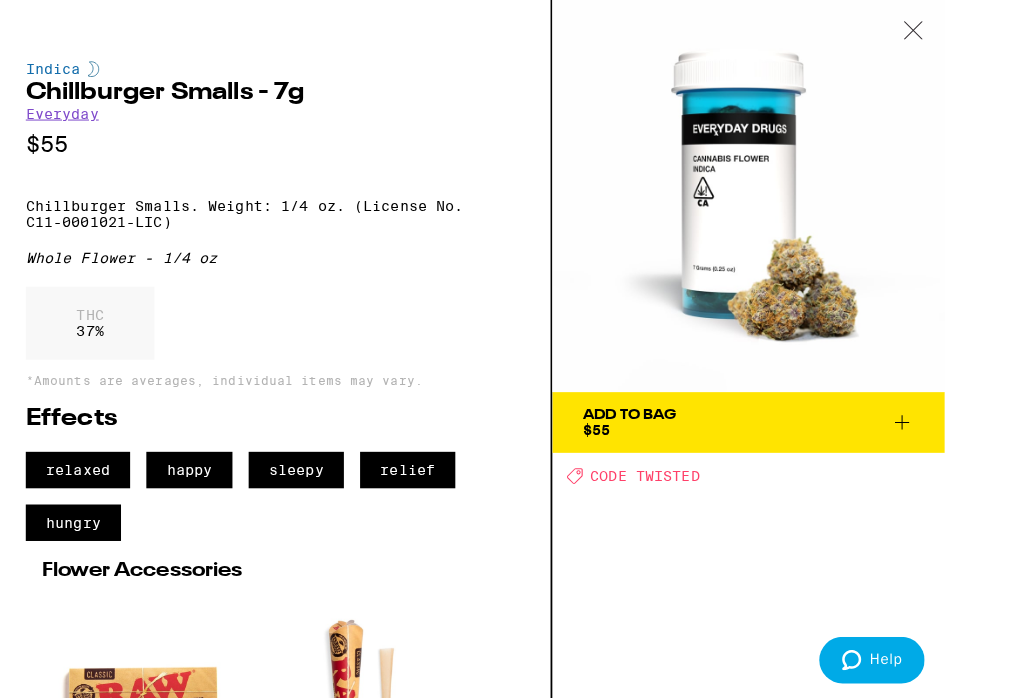click 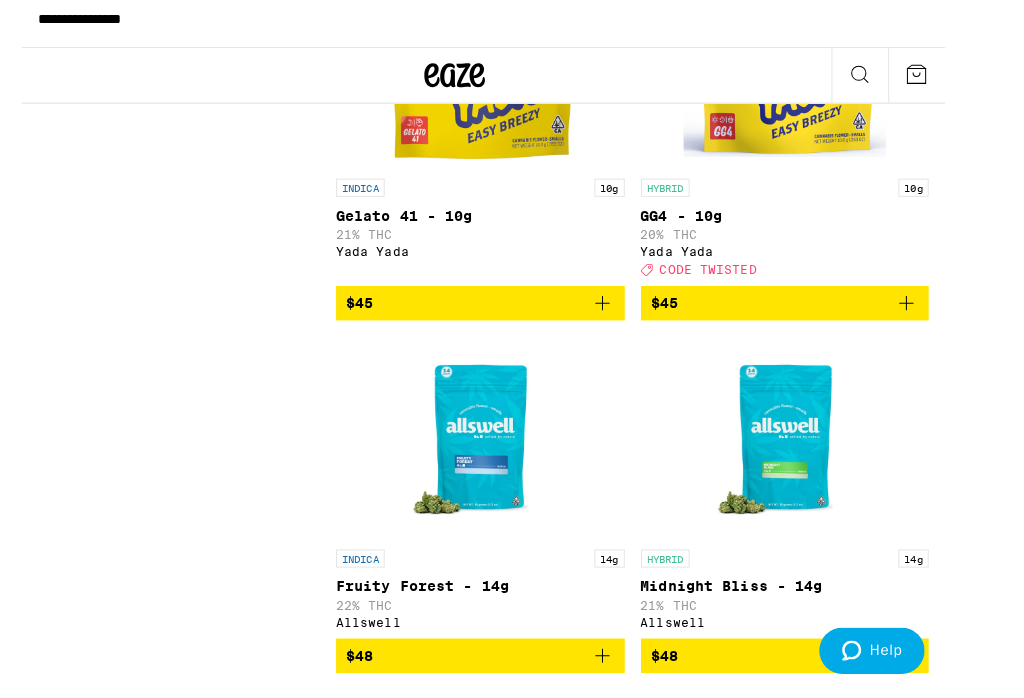 scroll, scrollTop: 6090, scrollLeft: 0, axis: vertical 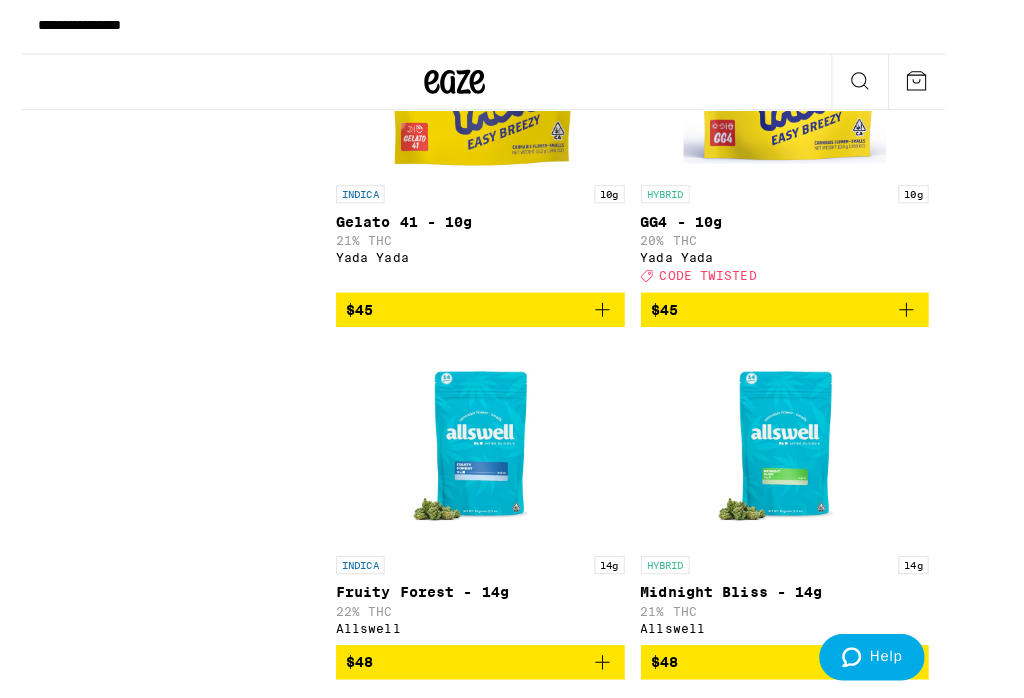 click on "34% THC" at bounding box center (809, 3115) 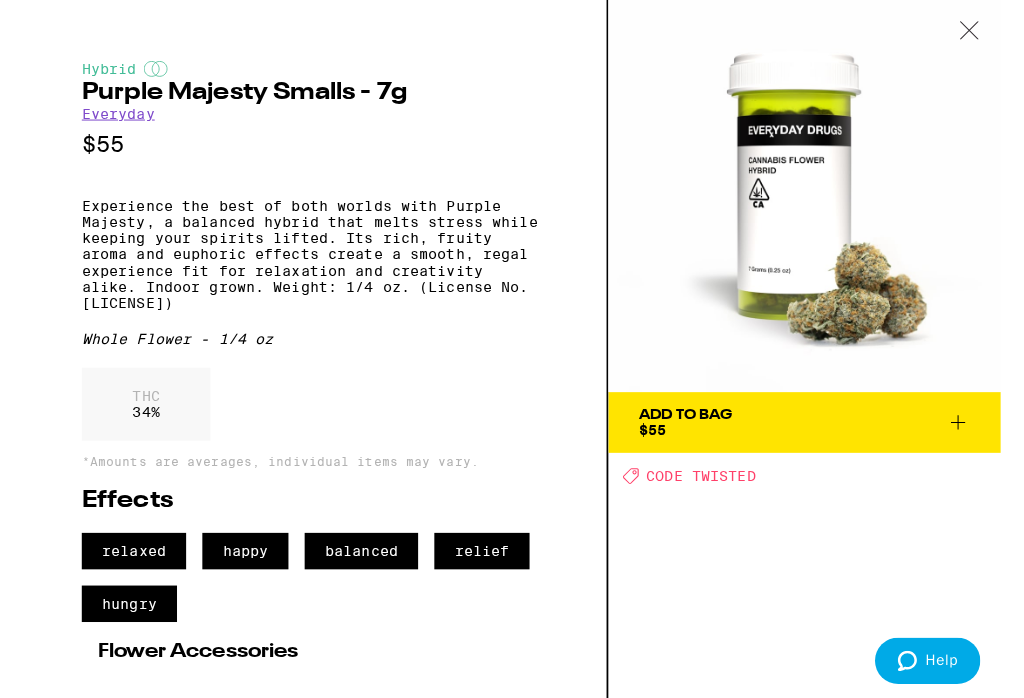scroll, scrollTop: 6009, scrollLeft: 0, axis: vertical 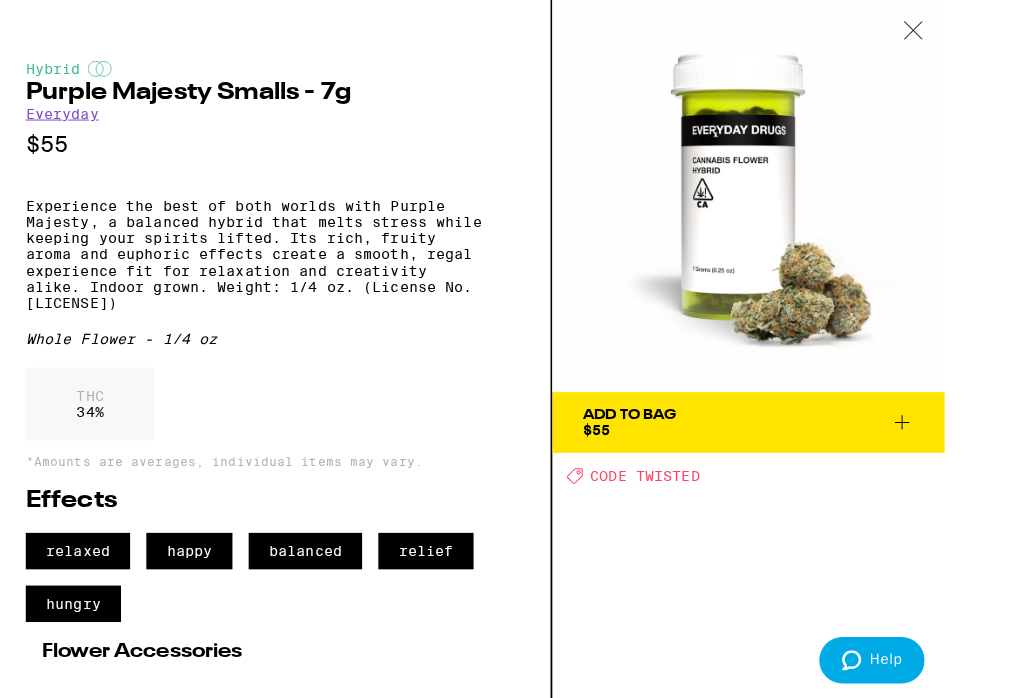 click on "Add To Bag $55" at bounding box center (773, 417) 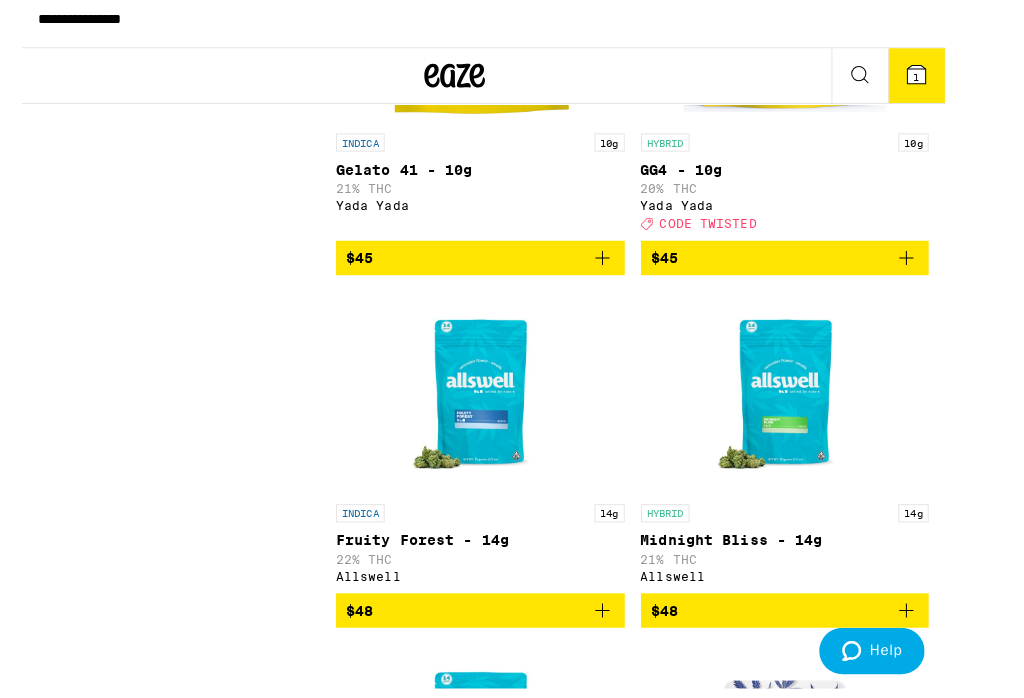 scroll, scrollTop: 6139, scrollLeft: 0, axis: vertical 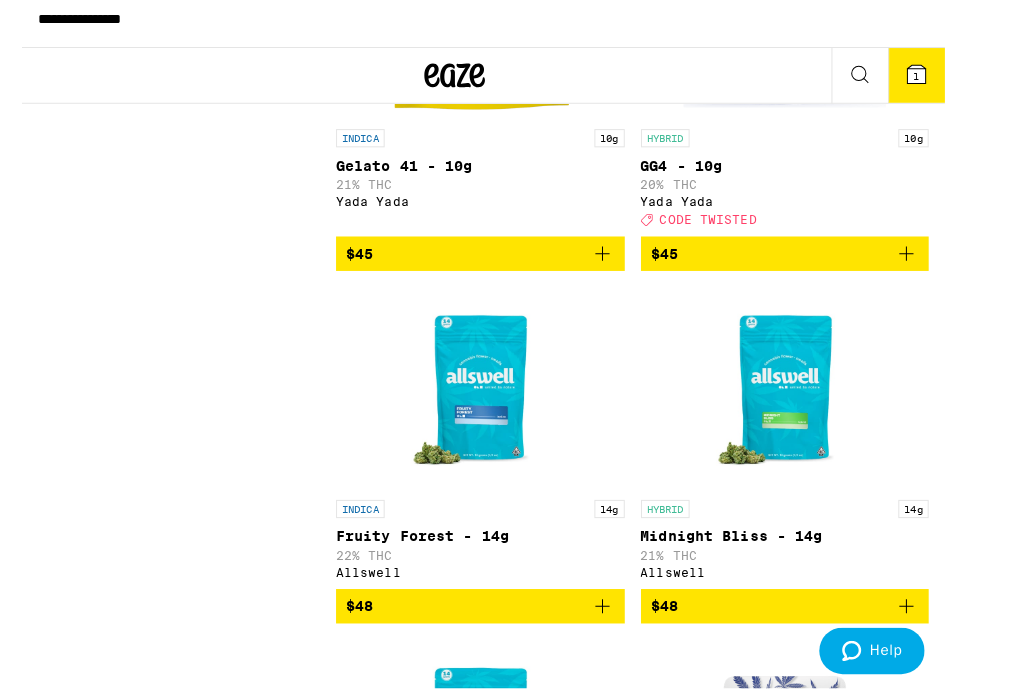 click on "Sugar Rush Smalls - 7g" at bounding box center [508, 3414] 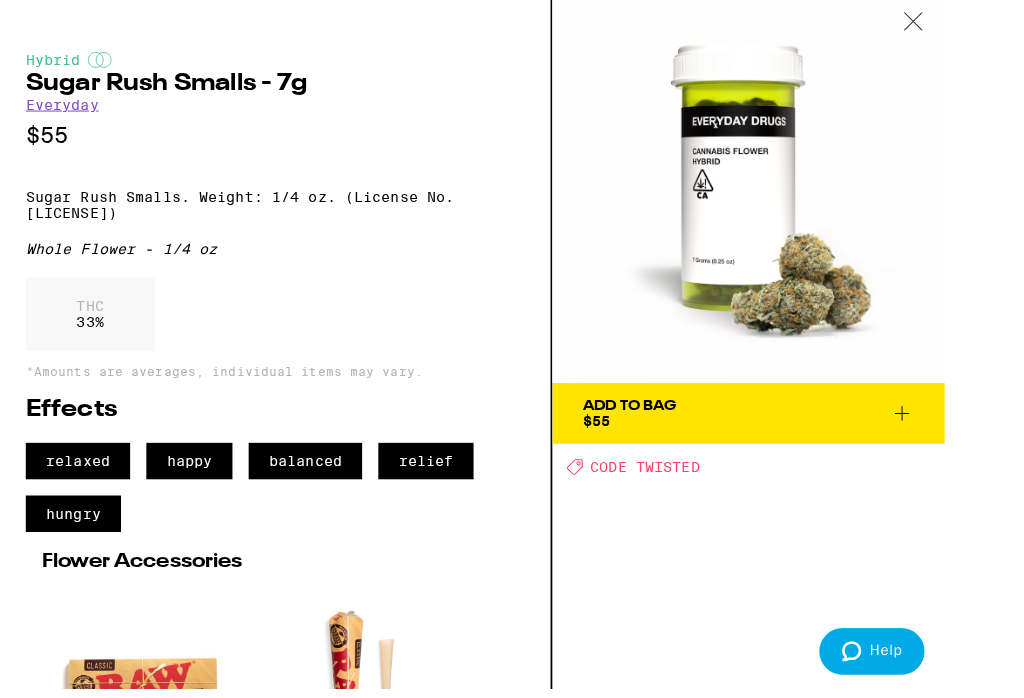 scroll, scrollTop: 6139, scrollLeft: 0, axis: vertical 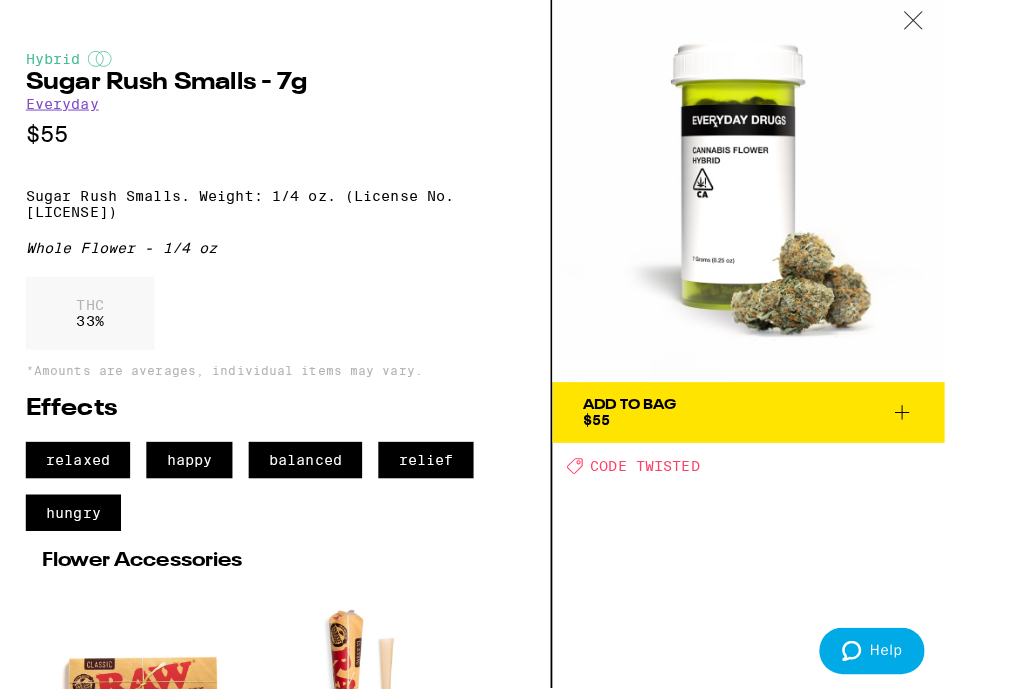 click 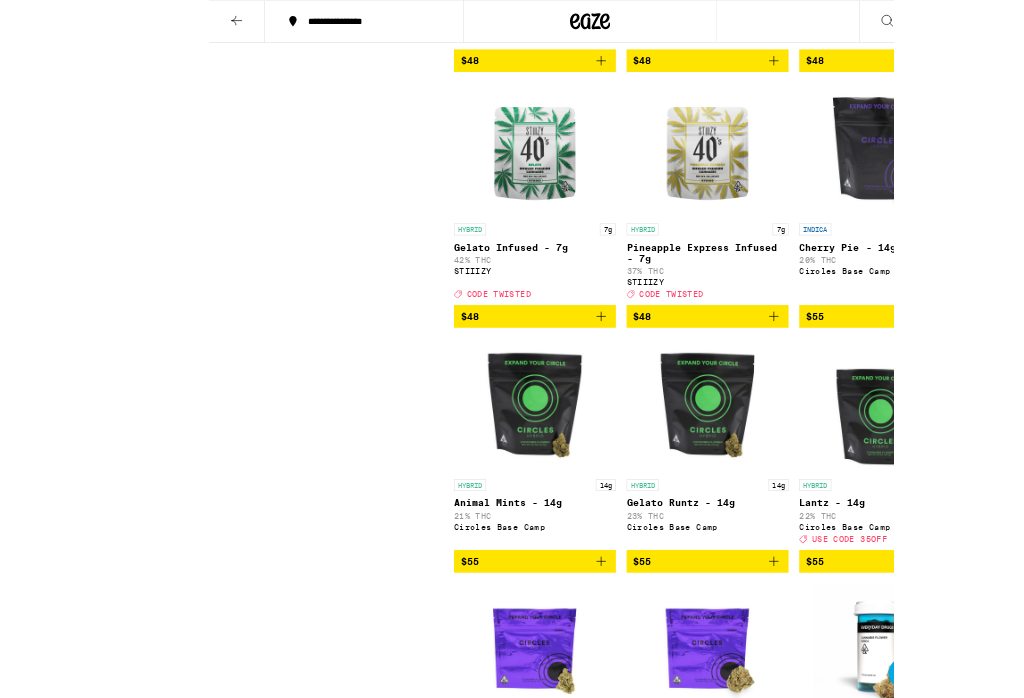 scroll, scrollTop: 5049, scrollLeft: 0, axis: vertical 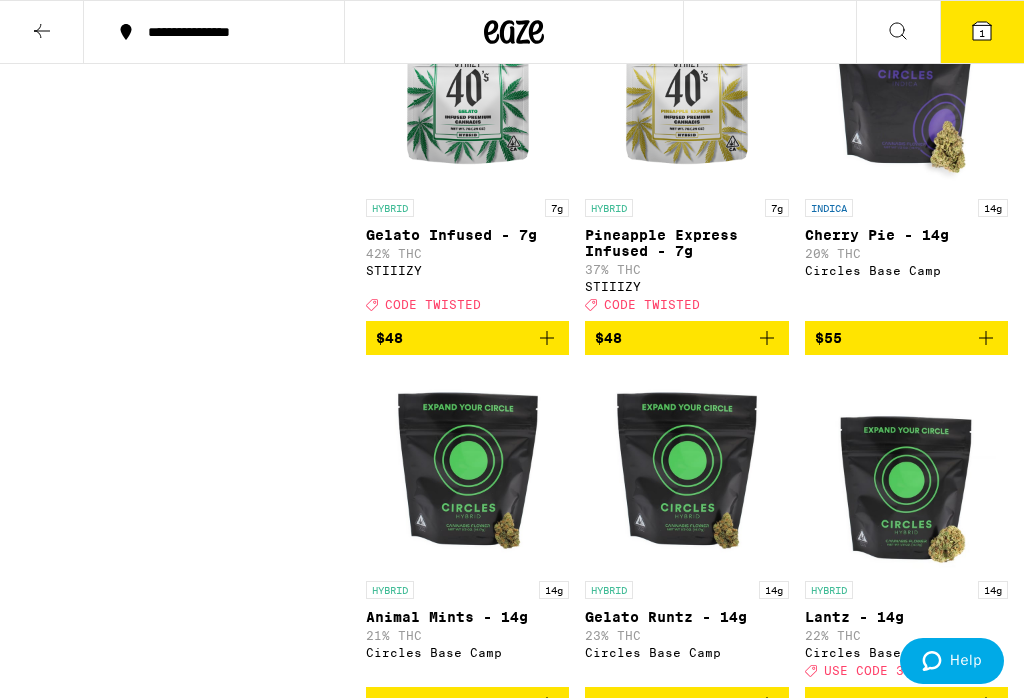 click 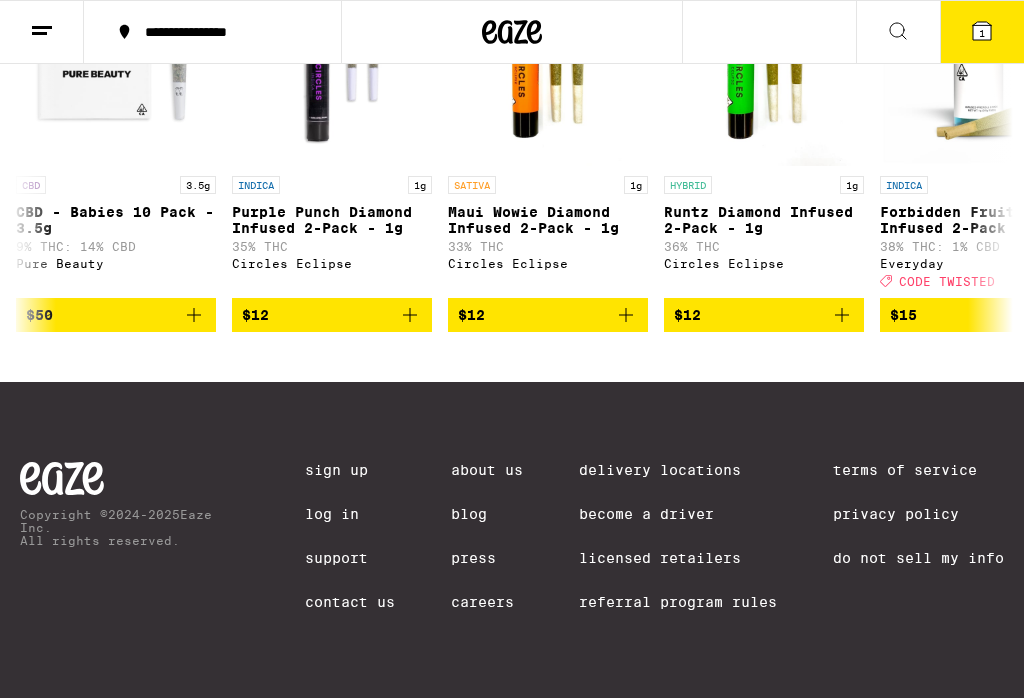 scroll, scrollTop: 0, scrollLeft: 0, axis: both 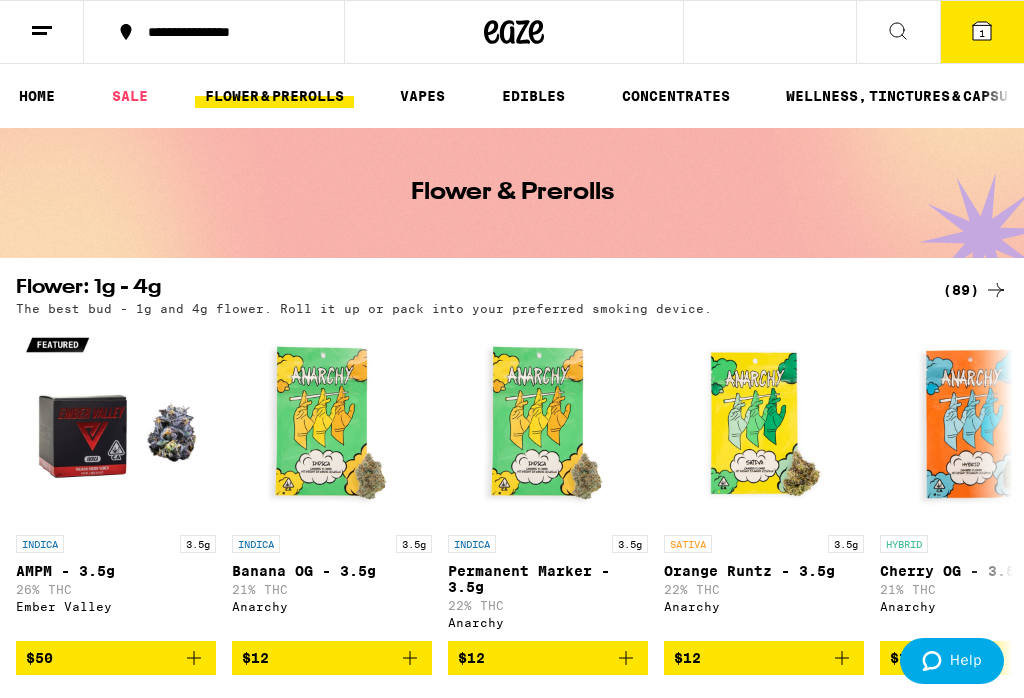 click on "(89)" at bounding box center [975, 290] 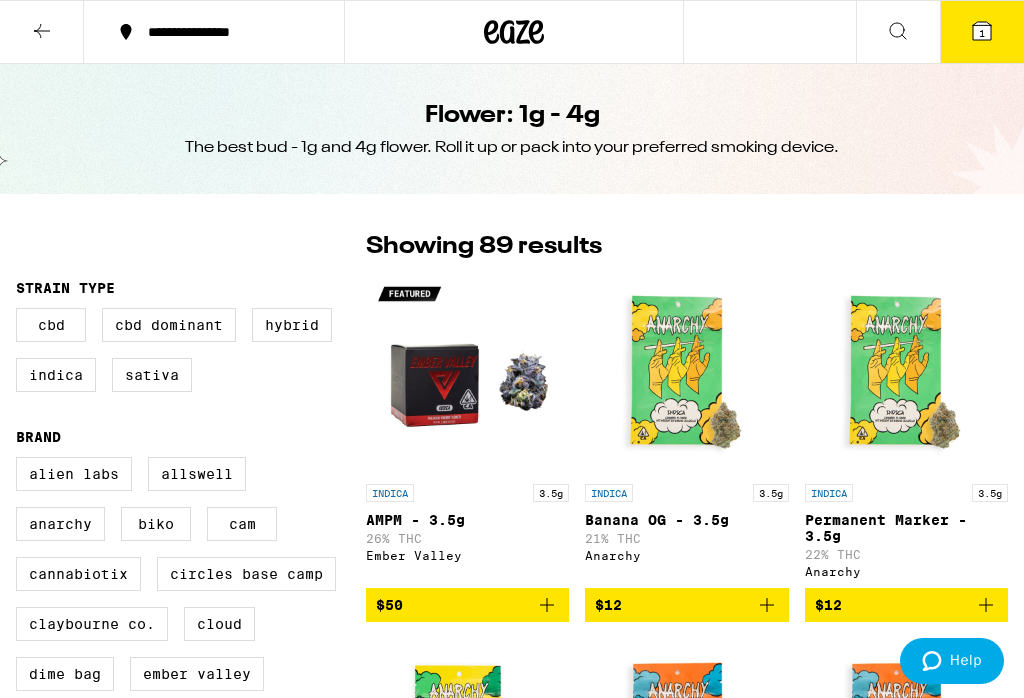 click on "Indica" at bounding box center [56, 375] 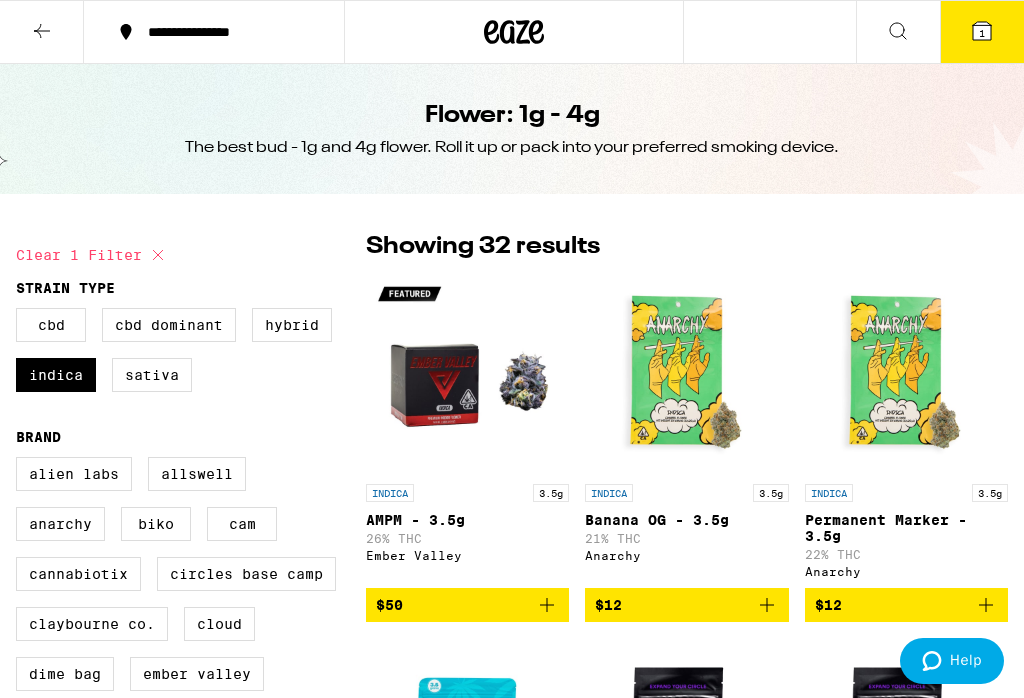 click on "Hybrid" at bounding box center (292, 325) 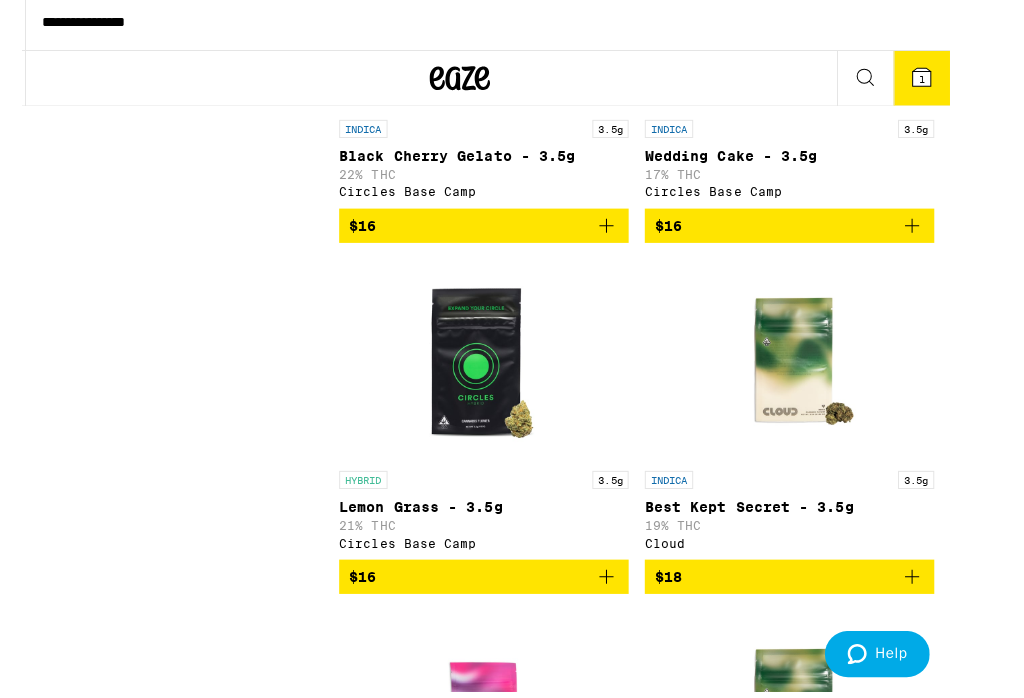 scroll, scrollTop: 1852, scrollLeft: 0, axis: vertical 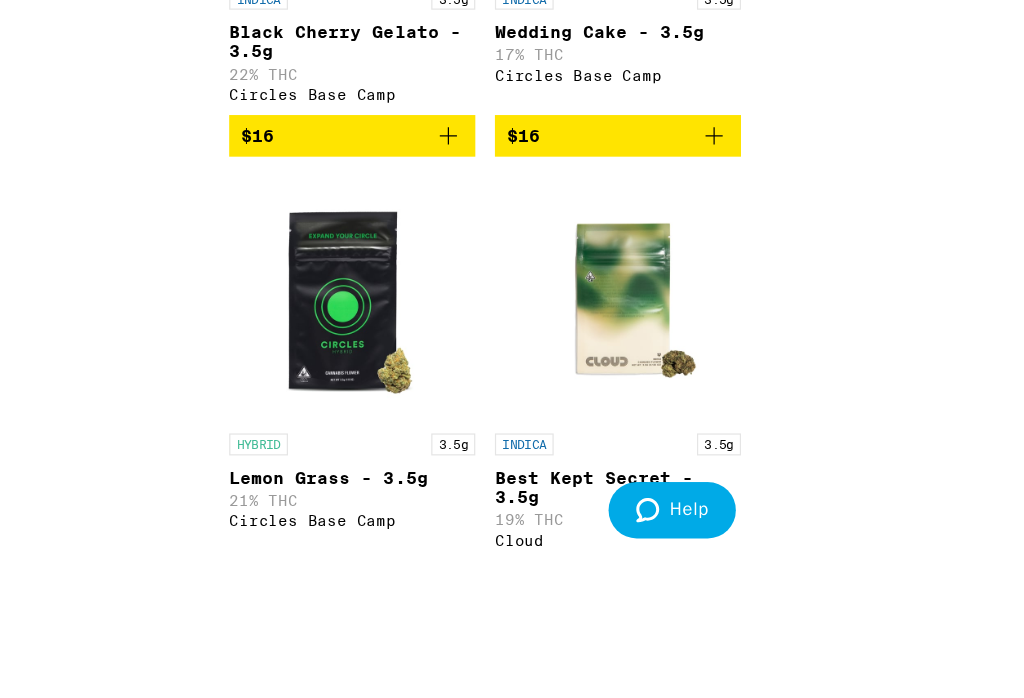 click at bounding box center [684, 1439] 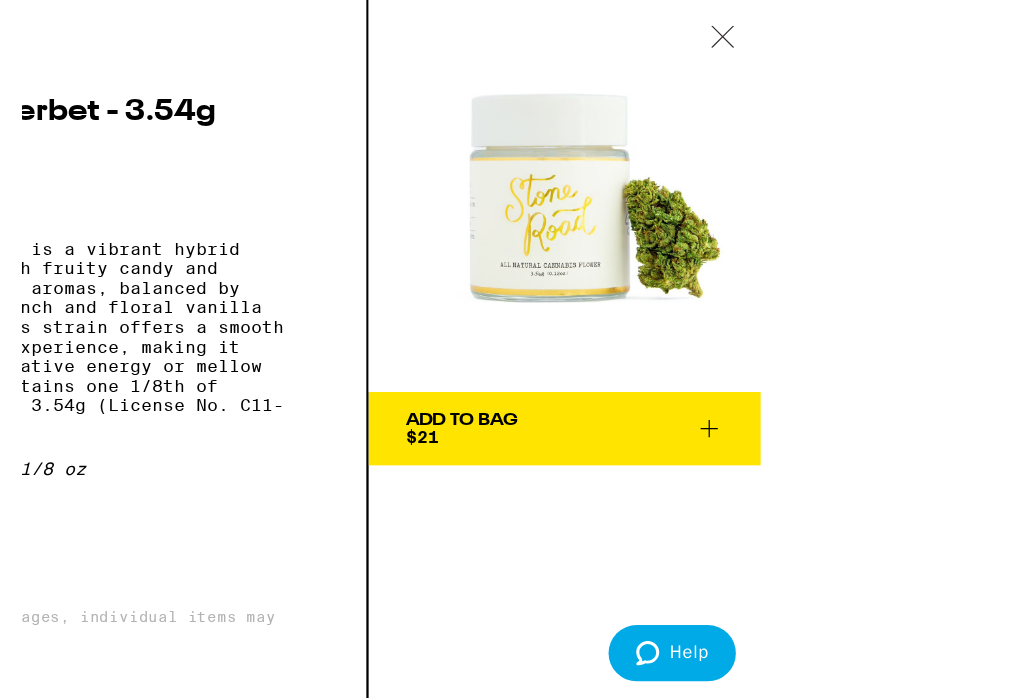 scroll, scrollTop: 2377, scrollLeft: 0, axis: vertical 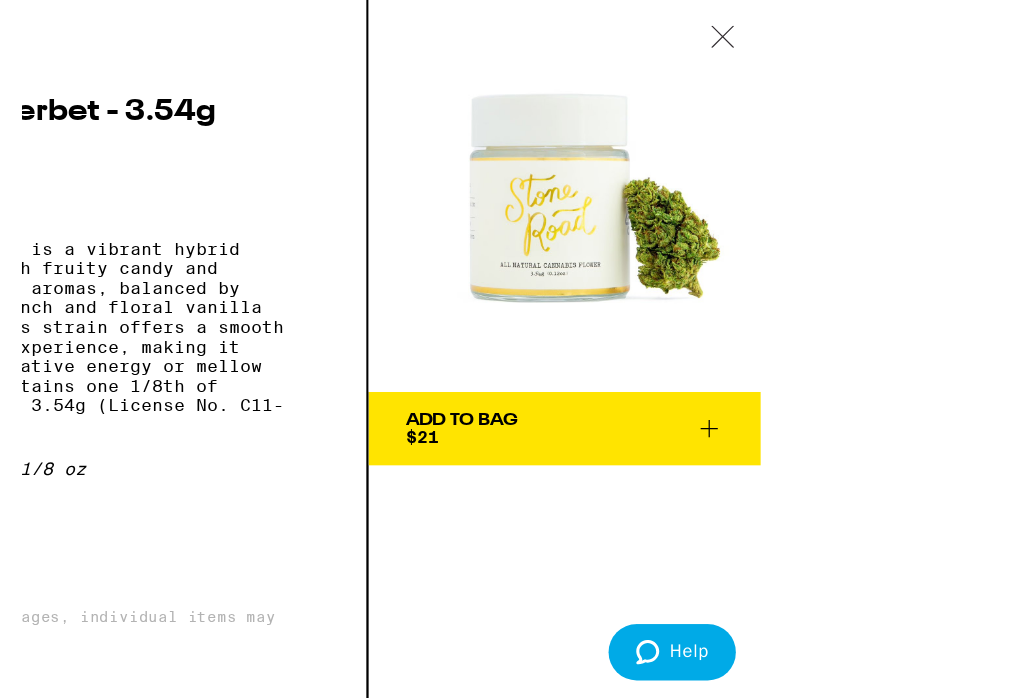 click 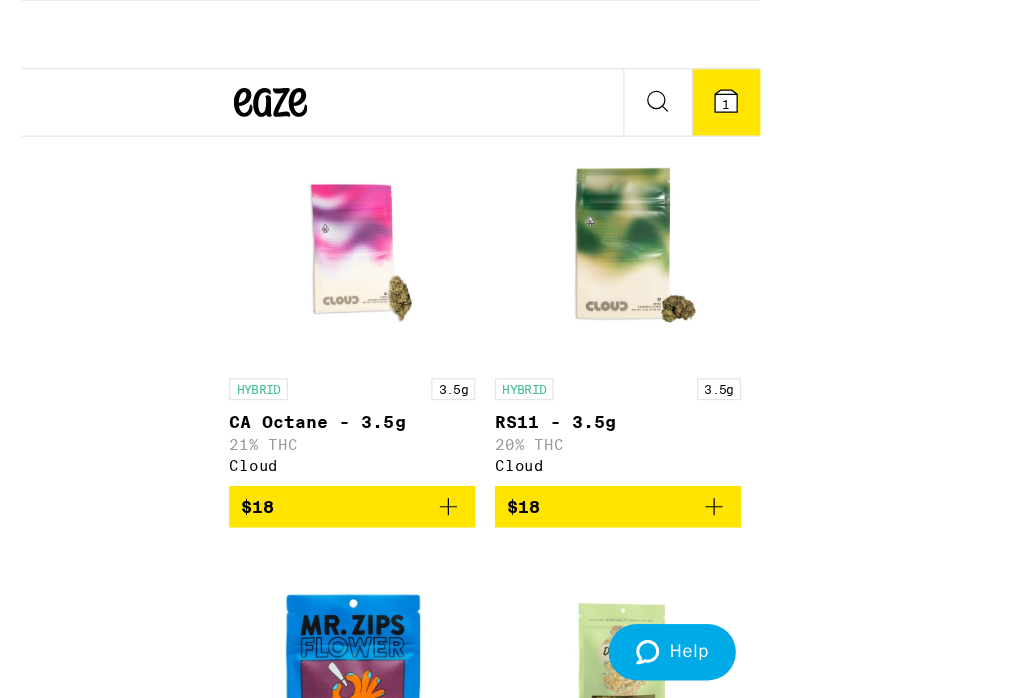 scroll, scrollTop: 3042, scrollLeft: 0, axis: vertical 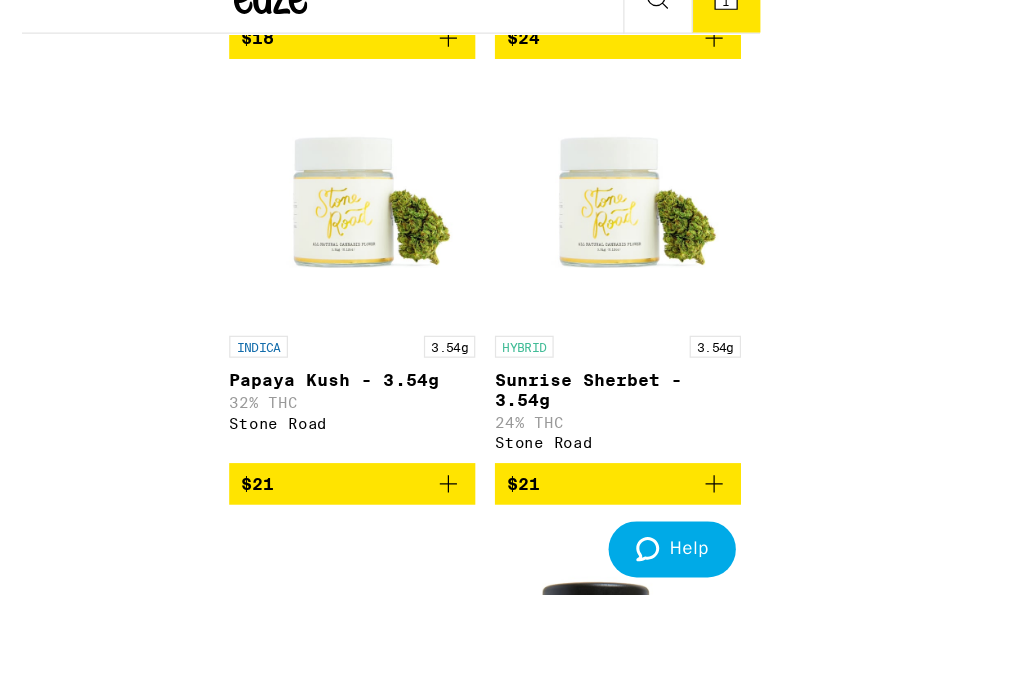 click on "Lemonberry Gelato Smalls - 3.5g" at bounding box center (466, 2227) 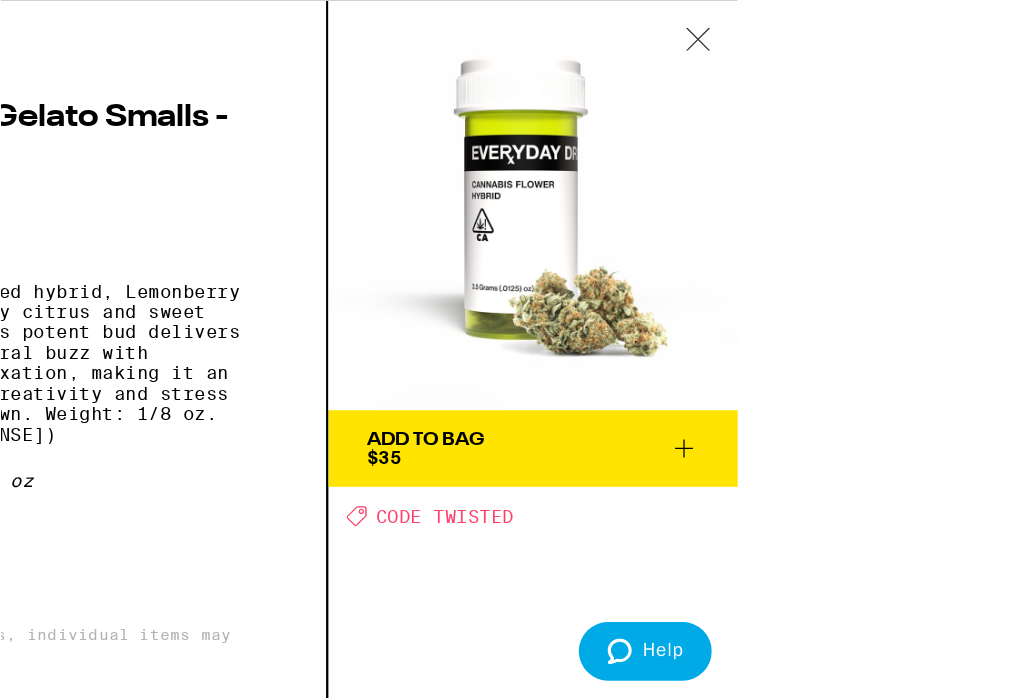 scroll, scrollTop: 2723, scrollLeft: 0, axis: vertical 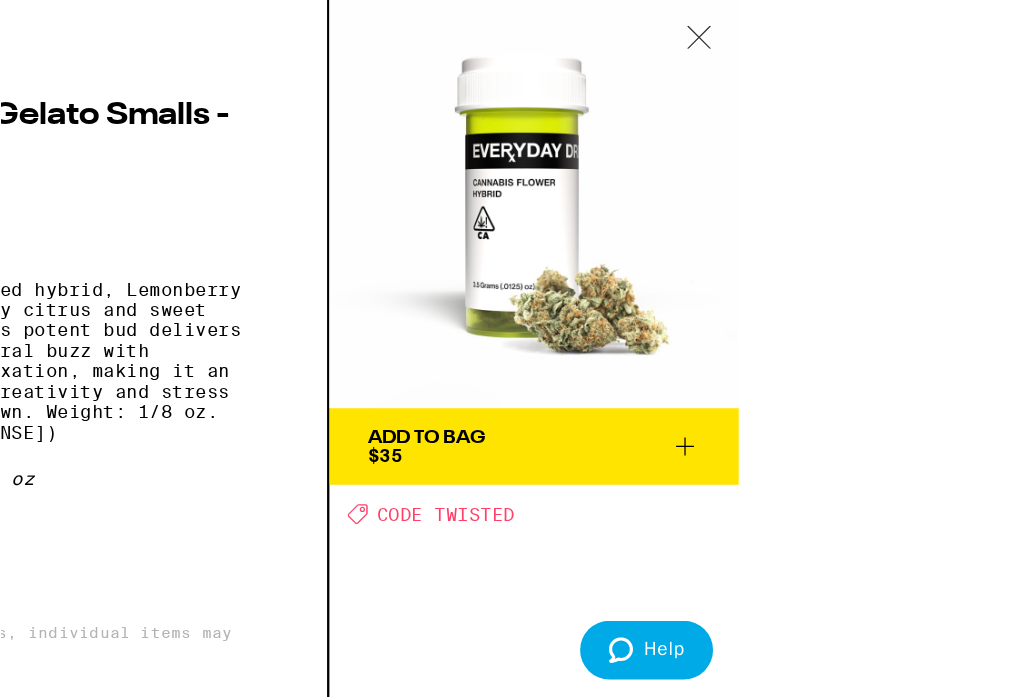 click 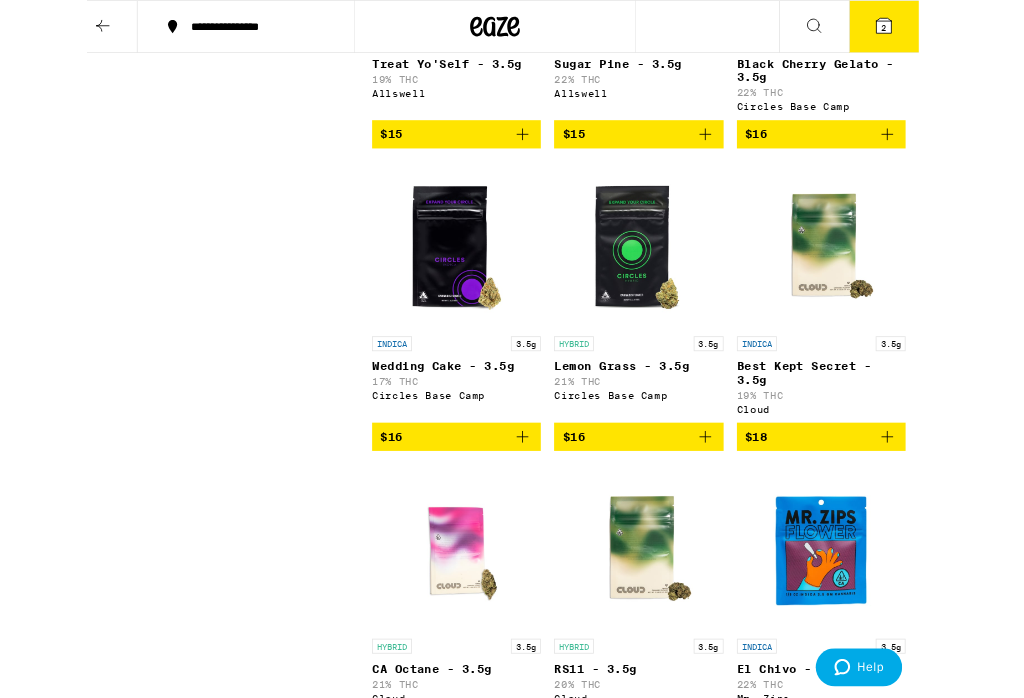 scroll, scrollTop: 1260, scrollLeft: 0, axis: vertical 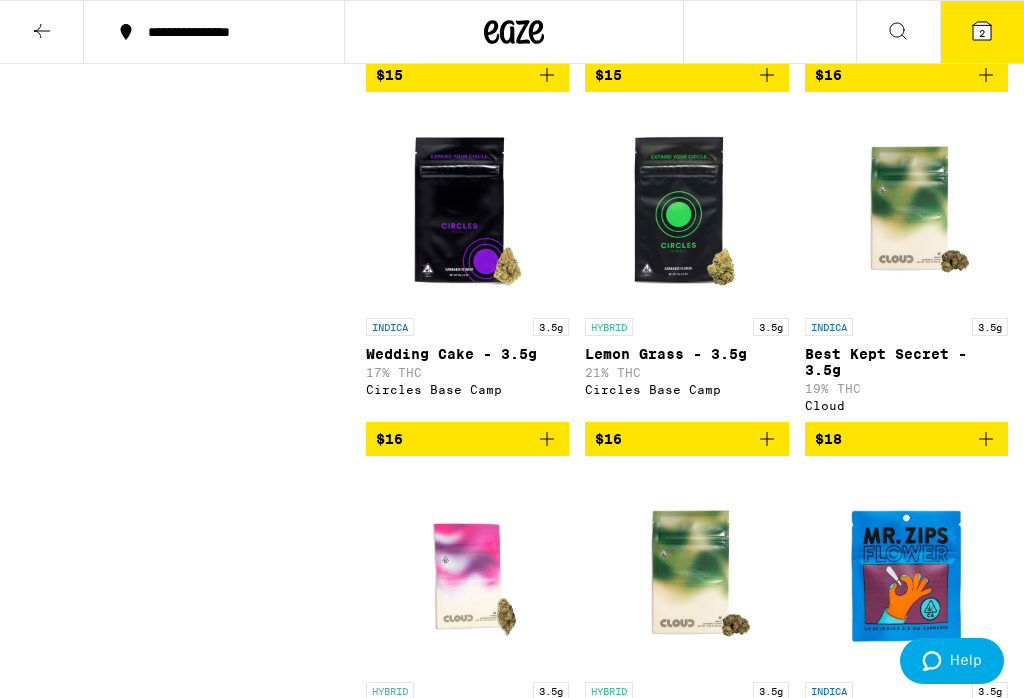 click at bounding box center (42, 32) 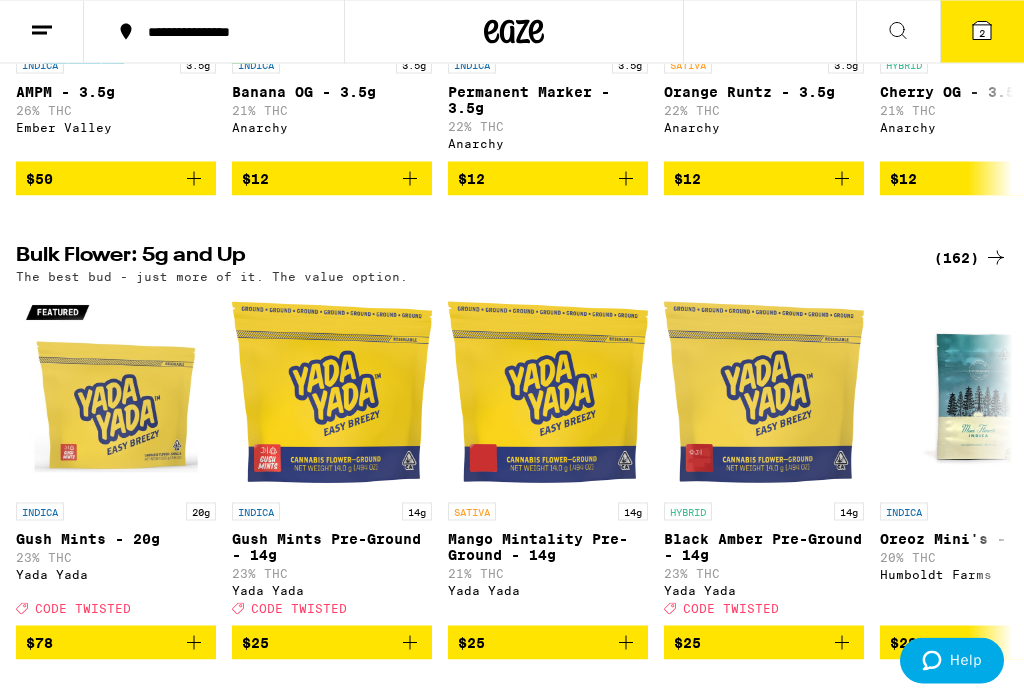 scroll, scrollTop: 480, scrollLeft: 0, axis: vertical 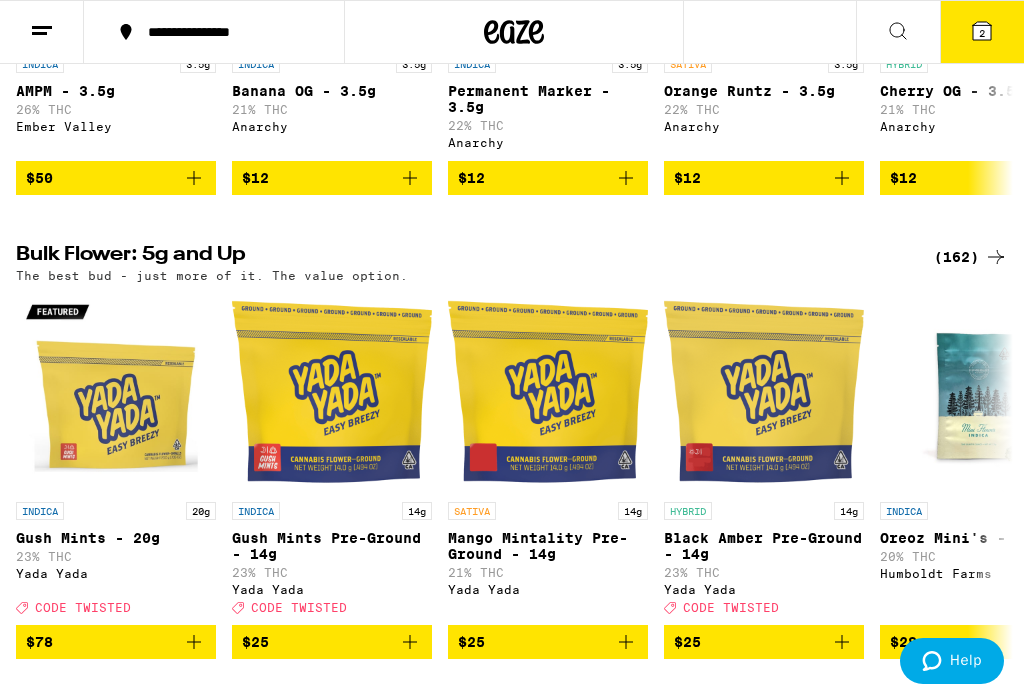 click on "(162)" at bounding box center [971, 257] 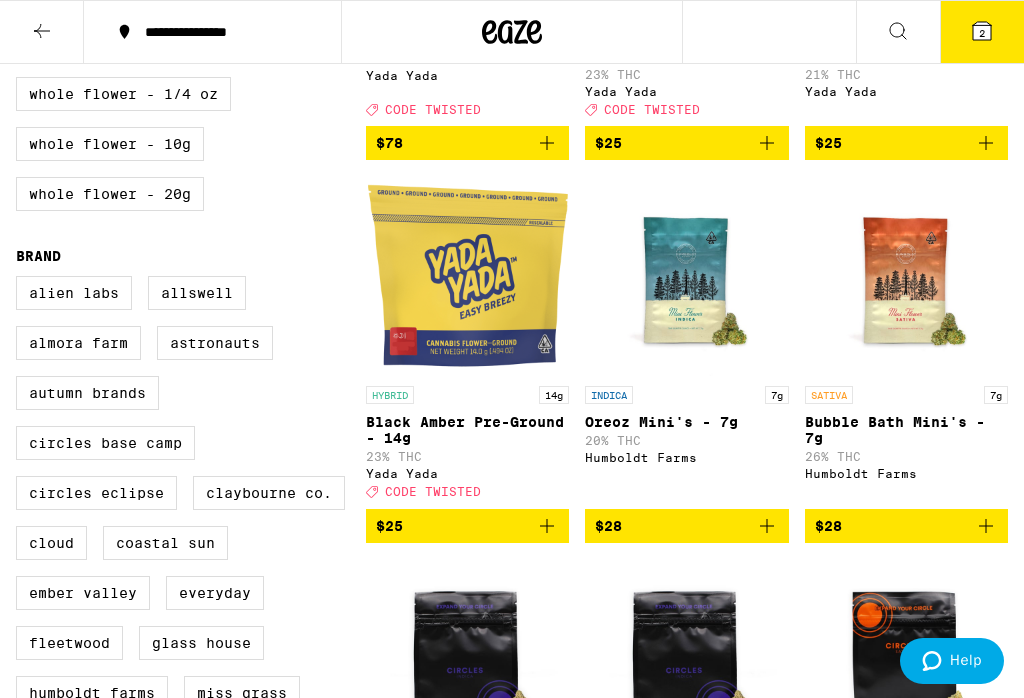 click at bounding box center [906, -106] 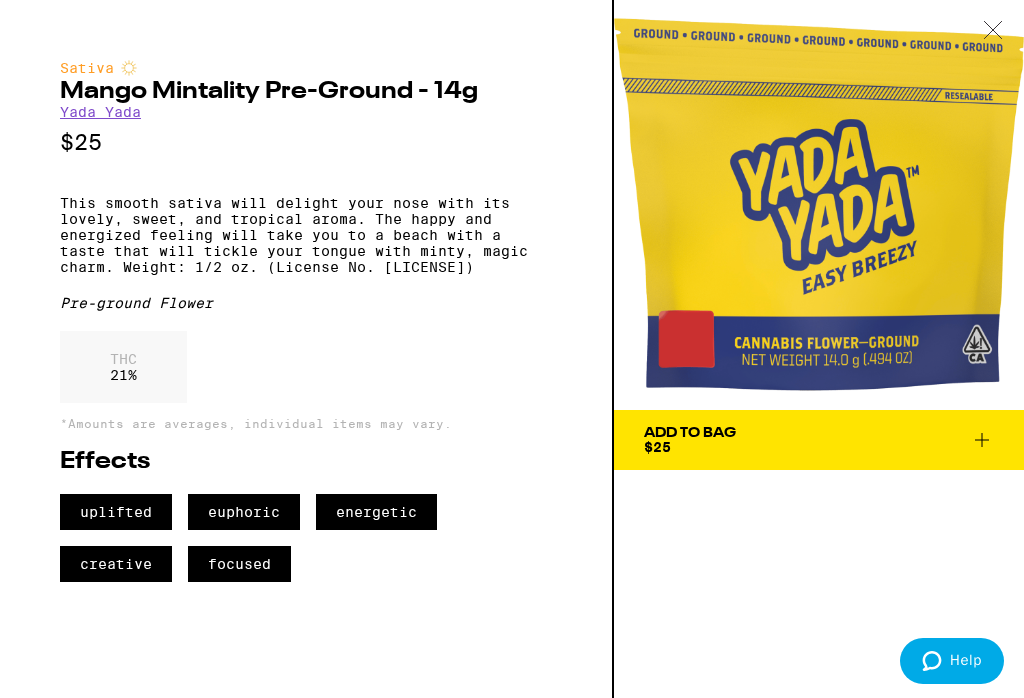 scroll, scrollTop: 0, scrollLeft: 0, axis: both 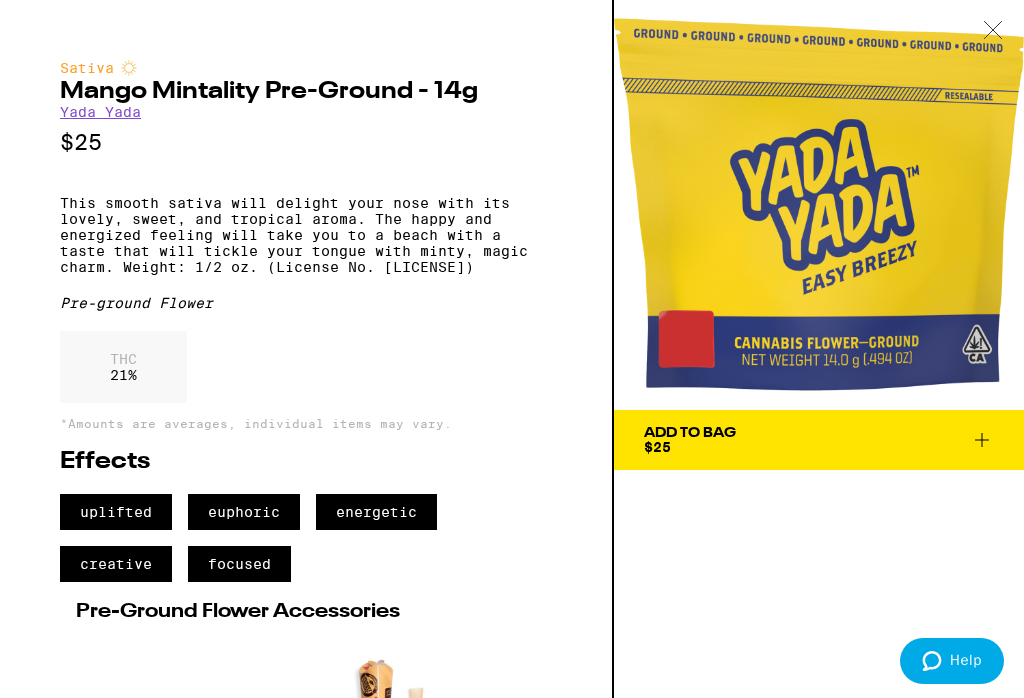 click at bounding box center [993, 31] 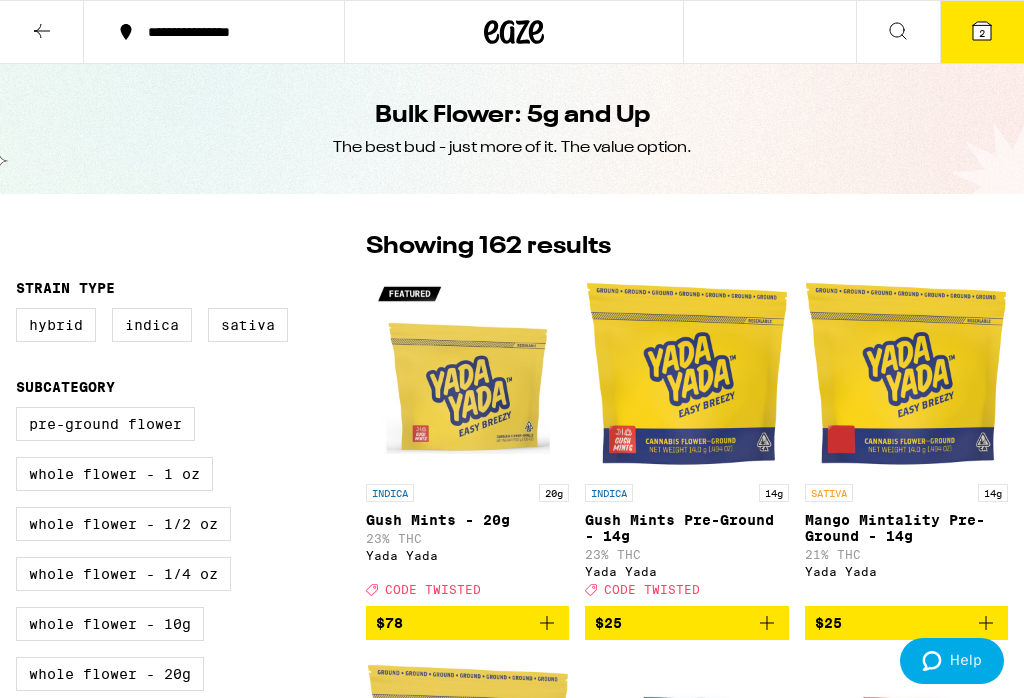 click on "Hybrid" at bounding box center (56, 325) 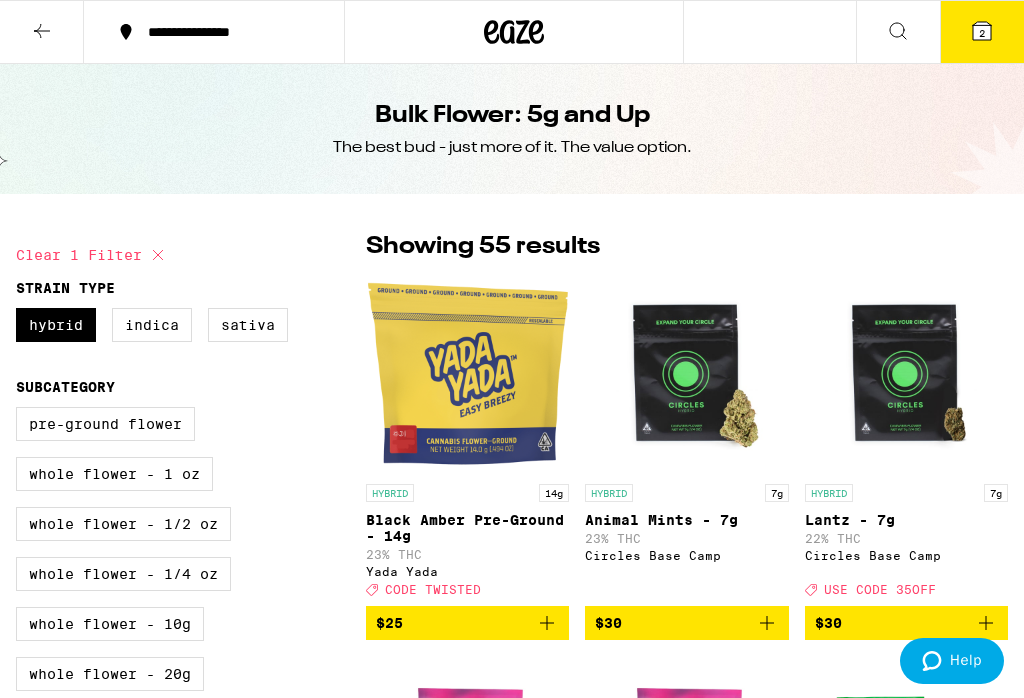 click on "Indica" at bounding box center [152, 325] 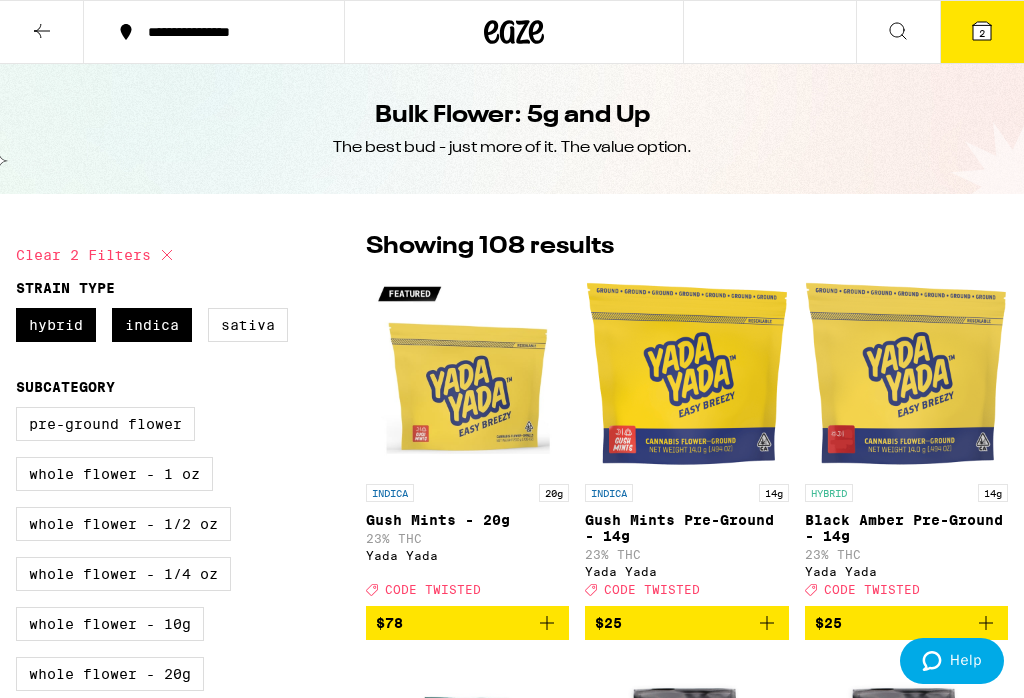 click on "Indica" at bounding box center [152, 325] 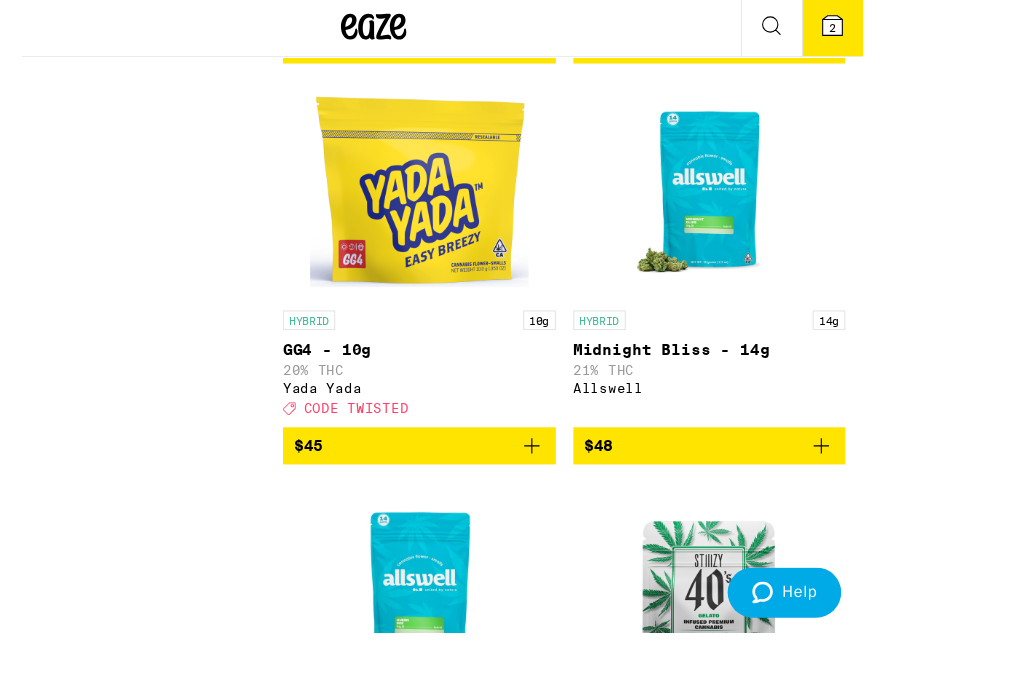 scroll, scrollTop: 2748, scrollLeft: 0, axis: vertical 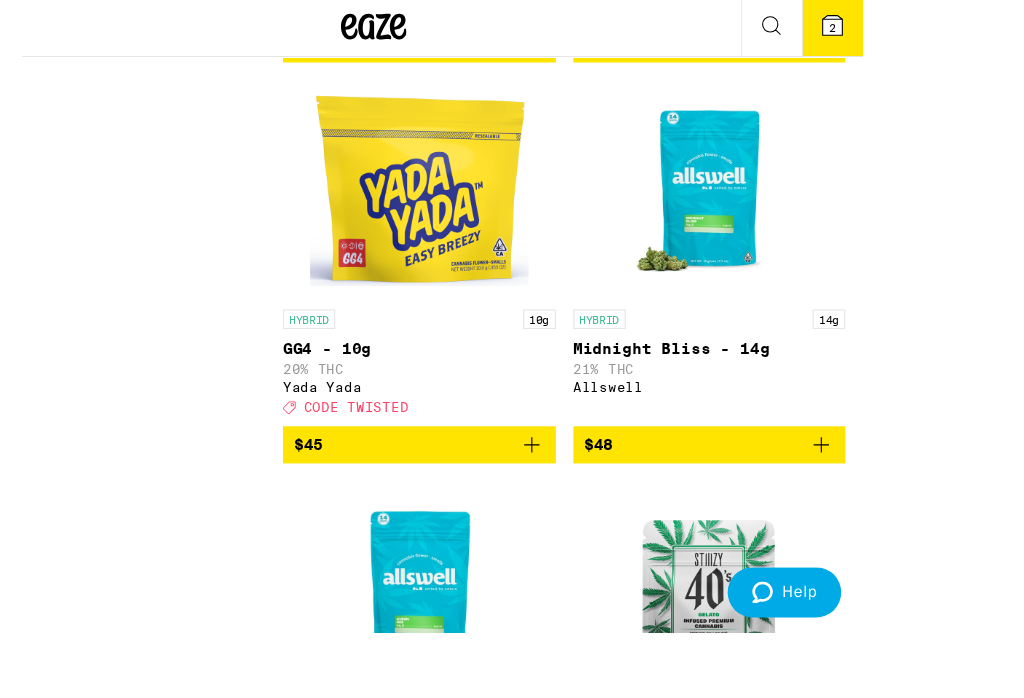 click on "Sugar Rush Smalls - 7g" at bounding box center (757, 1860) 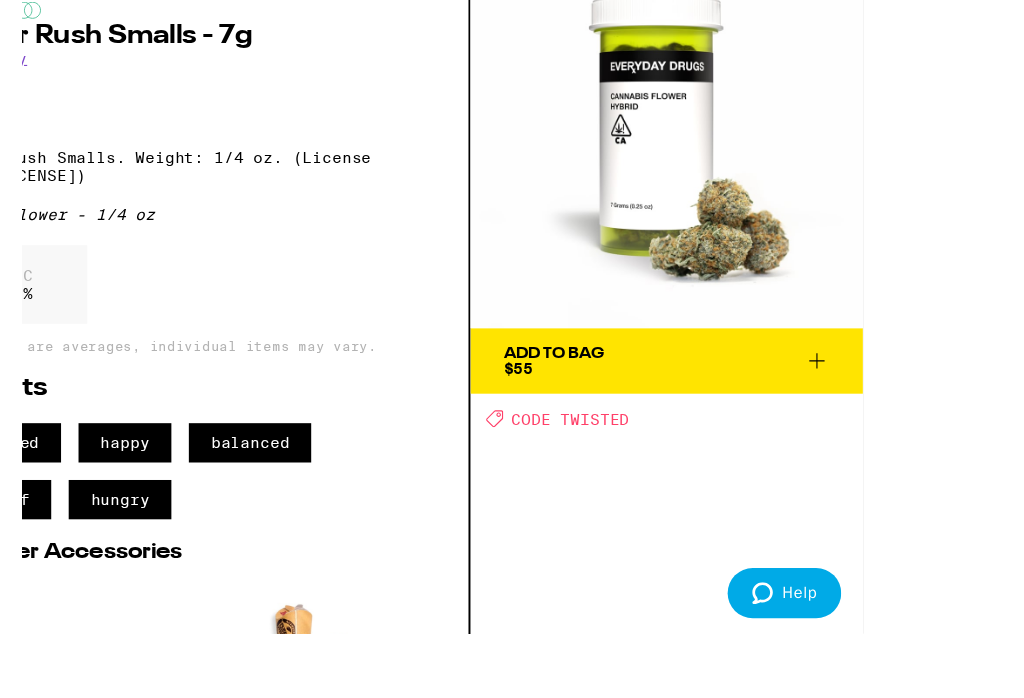 scroll, scrollTop: 2748, scrollLeft: 0, axis: vertical 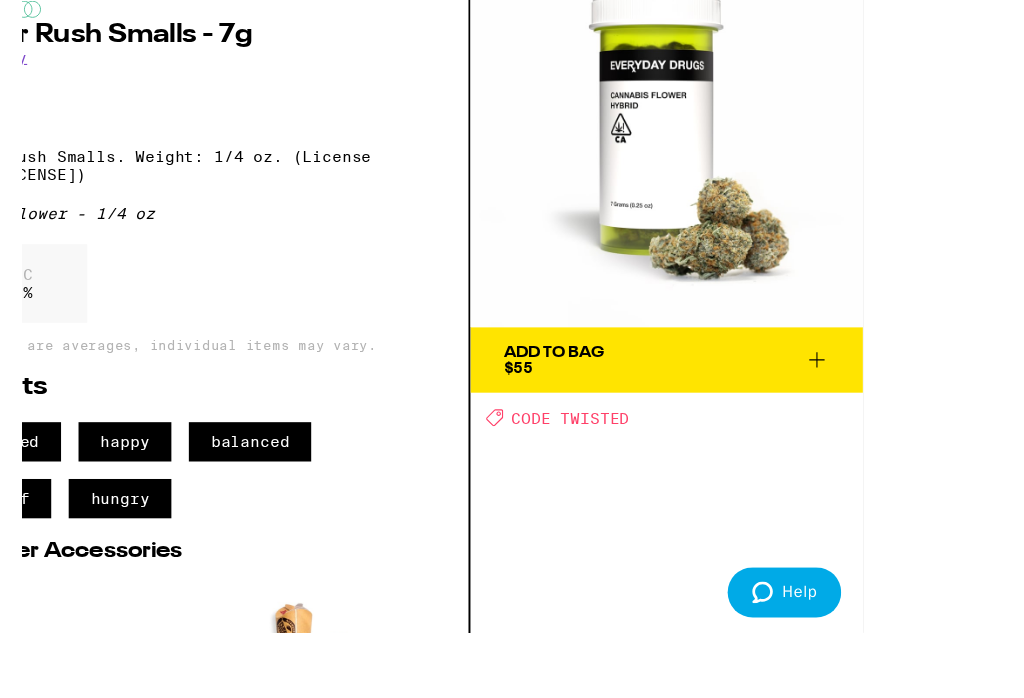 click 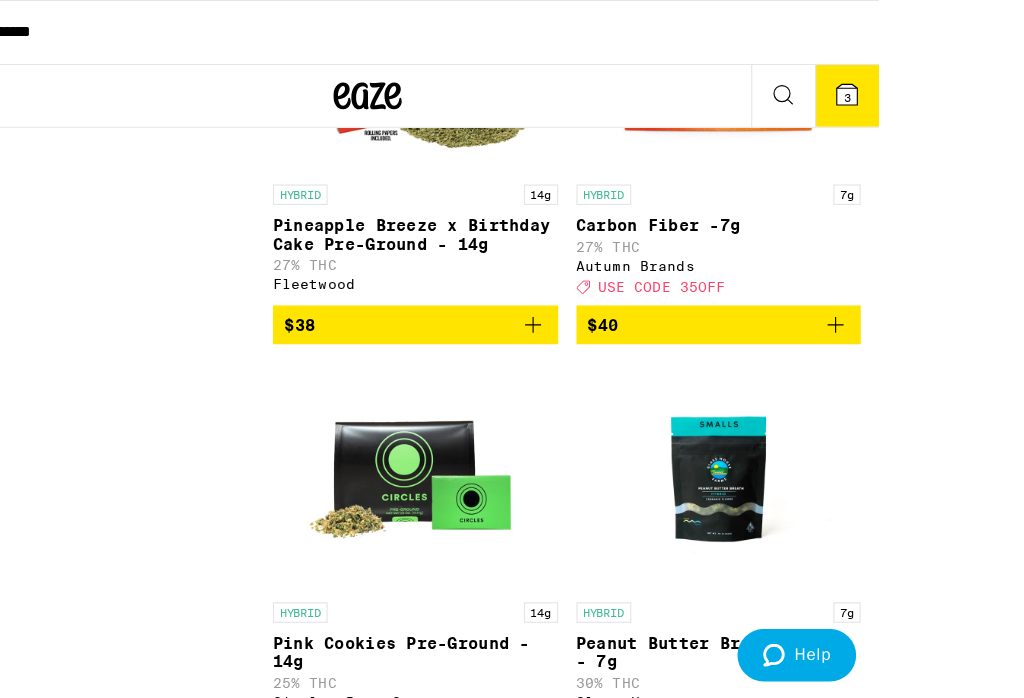 scroll, scrollTop: 1825, scrollLeft: 0, axis: vertical 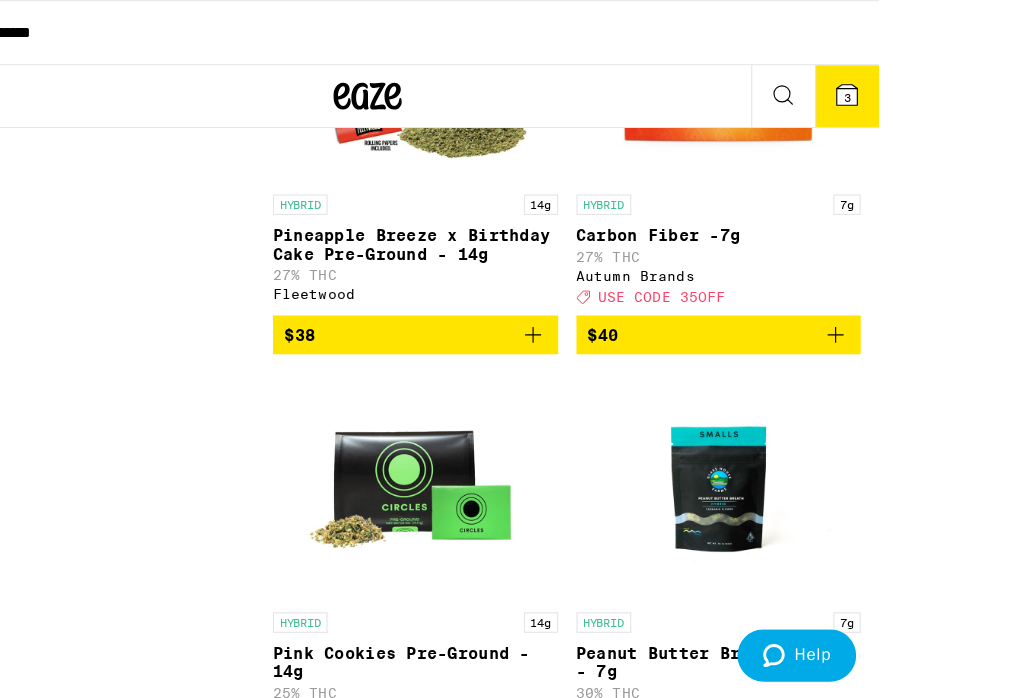 click 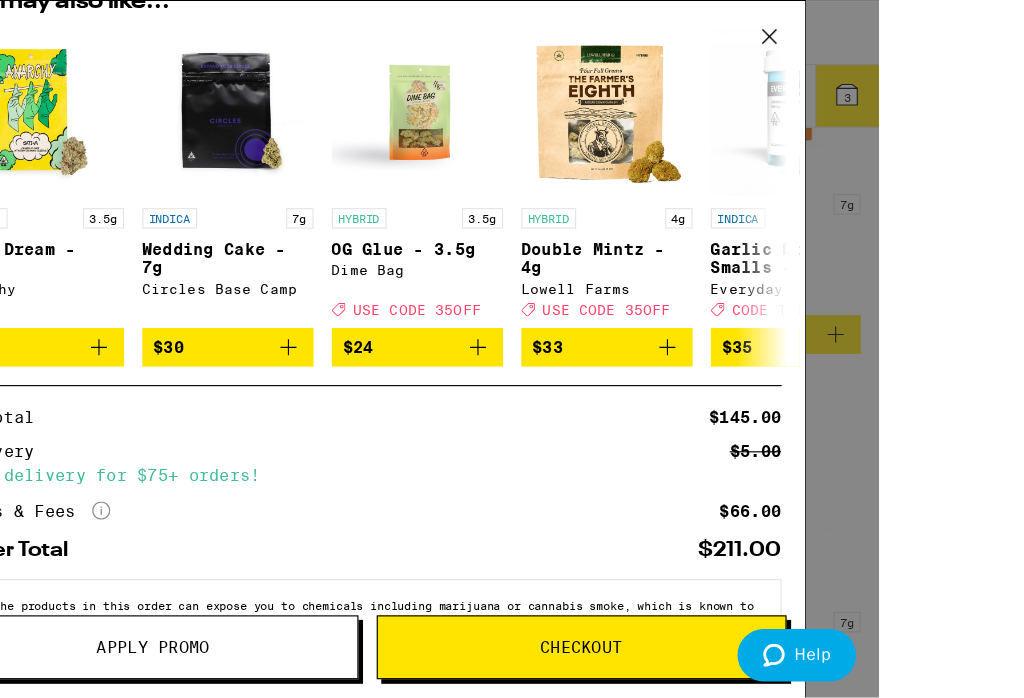 scroll, scrollTop: 305, scrollLeft: 0, axis: vertical 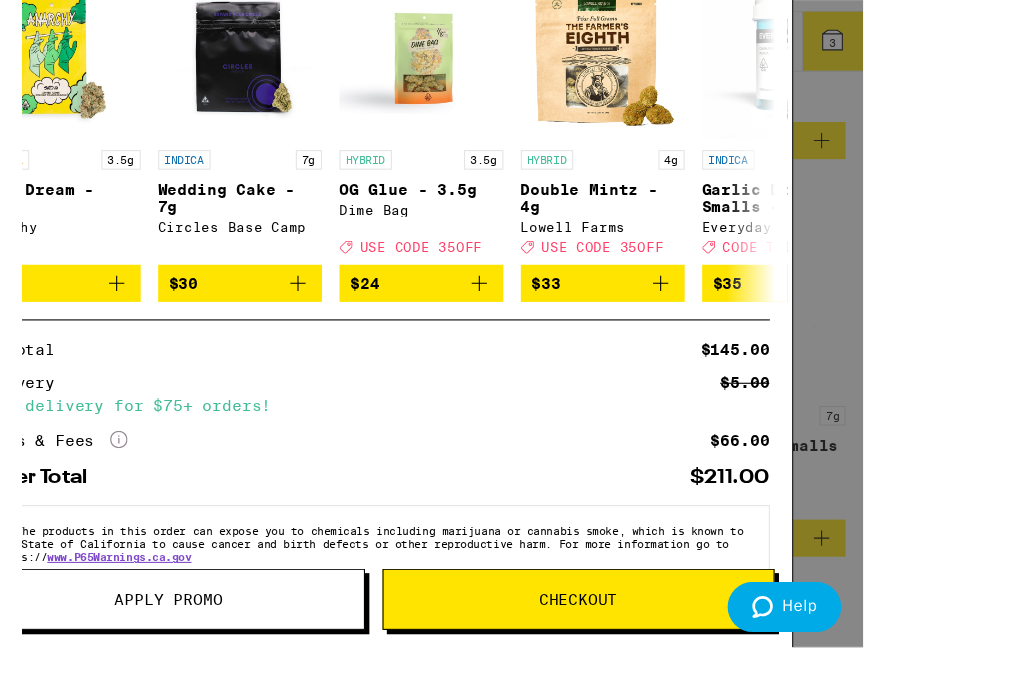 click on "Apply Promo" at bounding box center (261, 595) 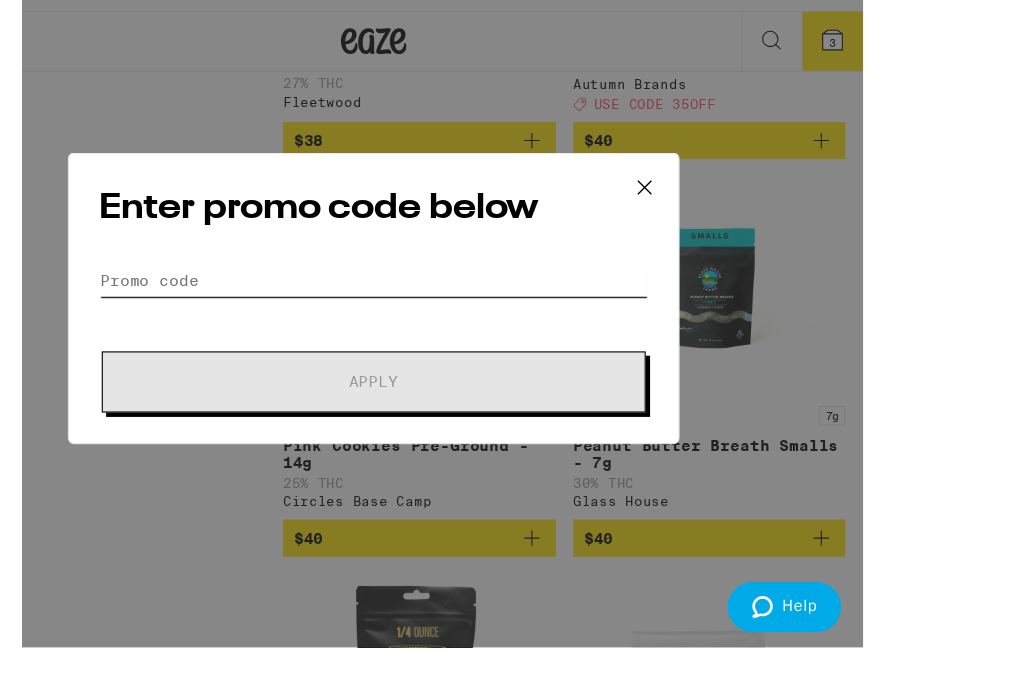 click on "Promo Code" at bounding box center [449, 303] 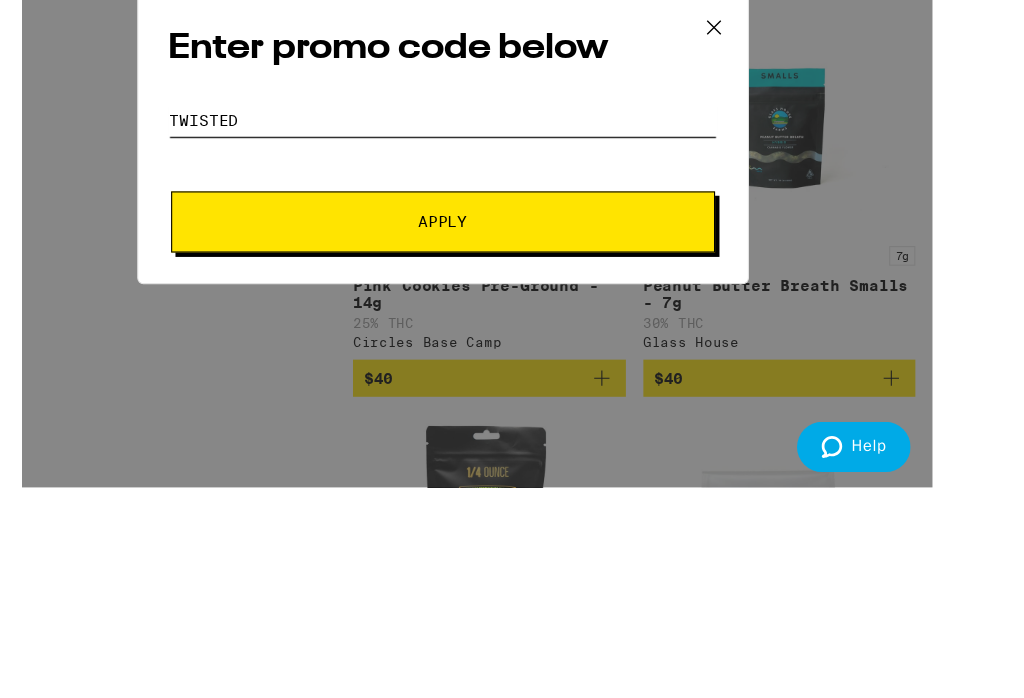 type on "Twisted" 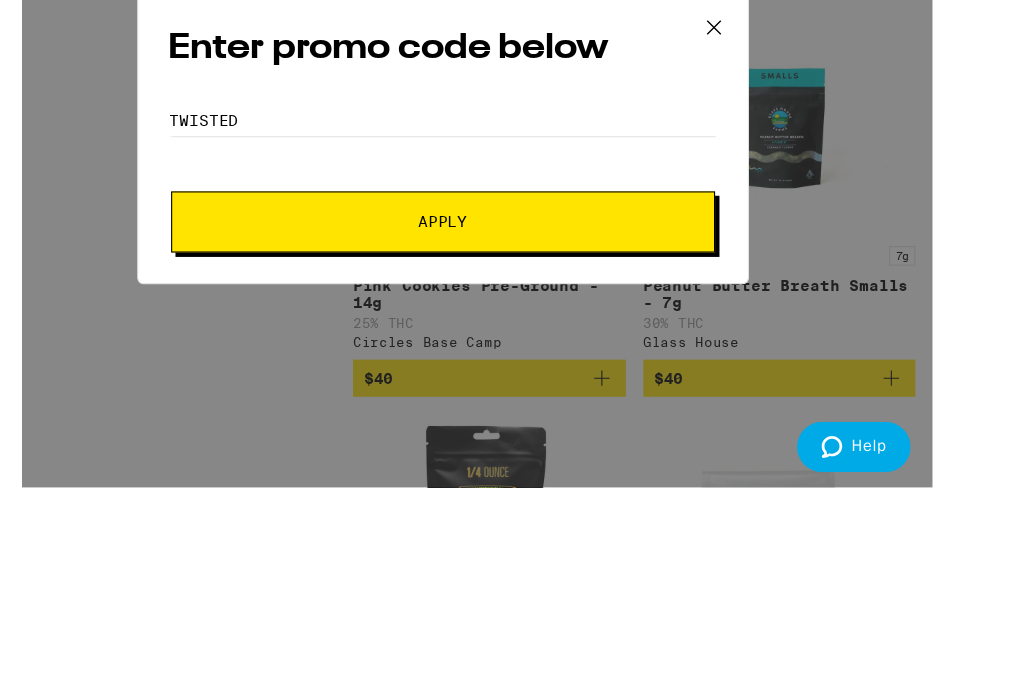 click on "Apply" at bounding box center [449, 396] 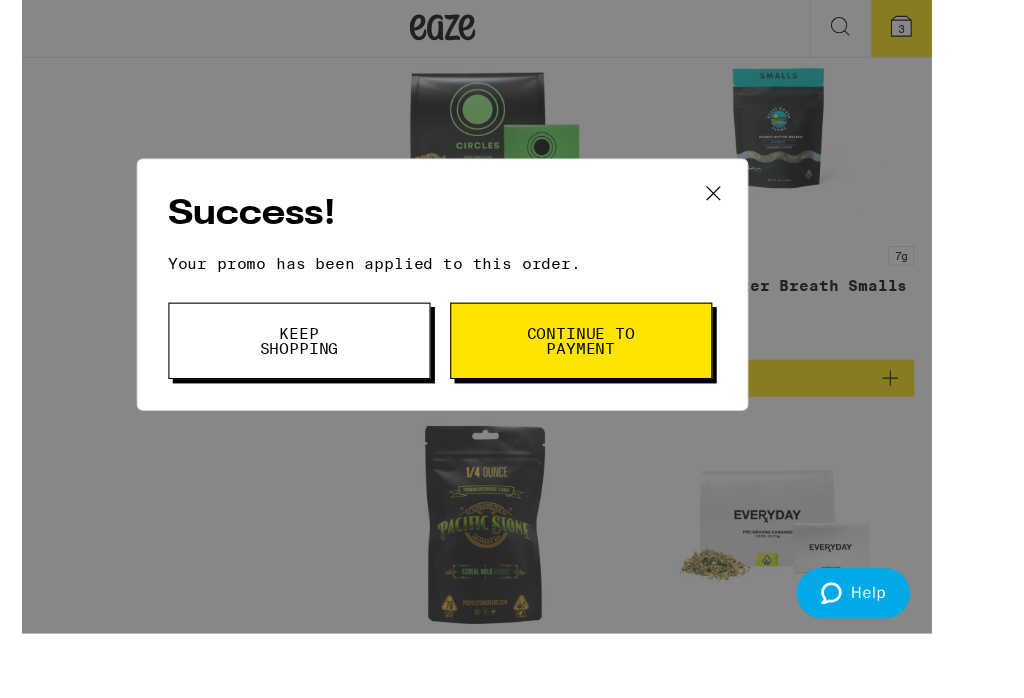 click on "Continue to payment" at bounding box center (576, 371) 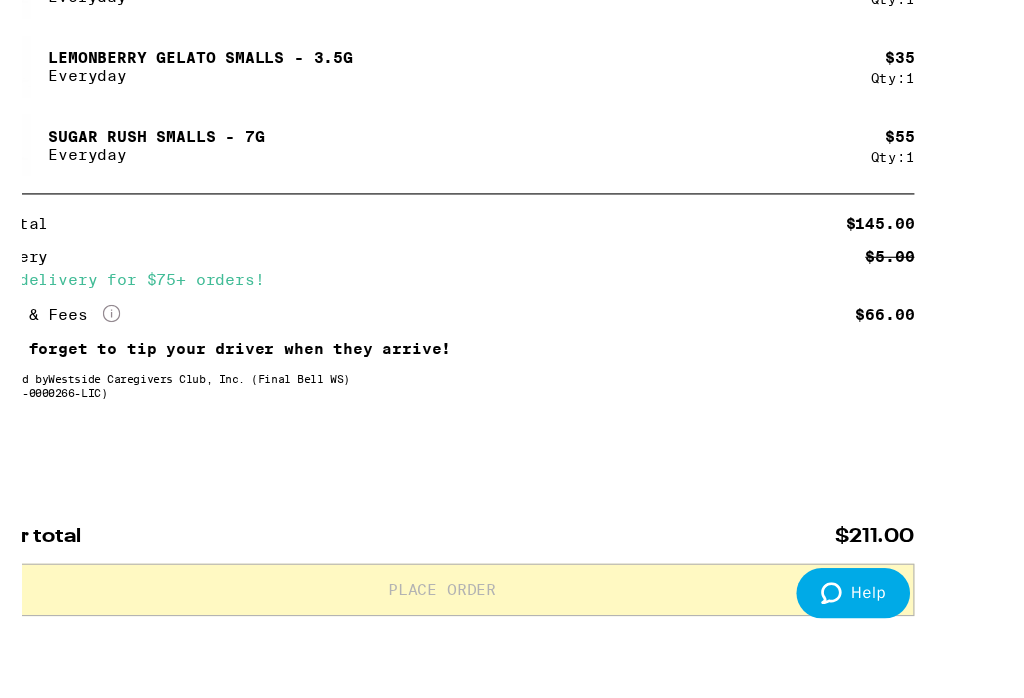 scroll, scrollTop: 0, scrollLeft: 0, axis: both 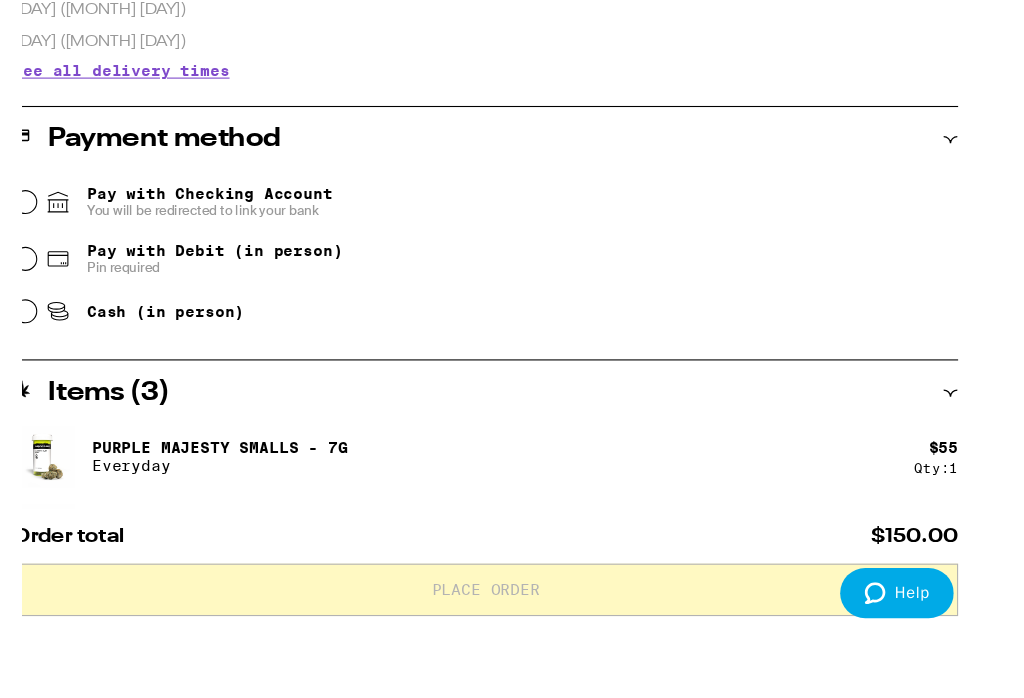 click at bounding box center [44, 621] 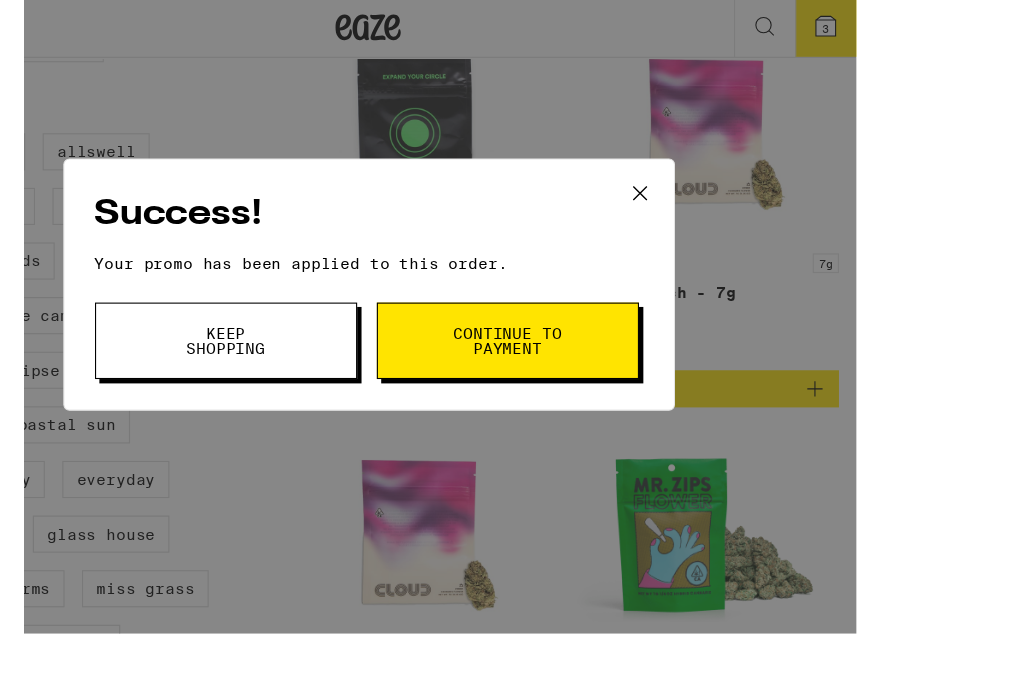 click on "**********" at bounding box center (446, 4807) 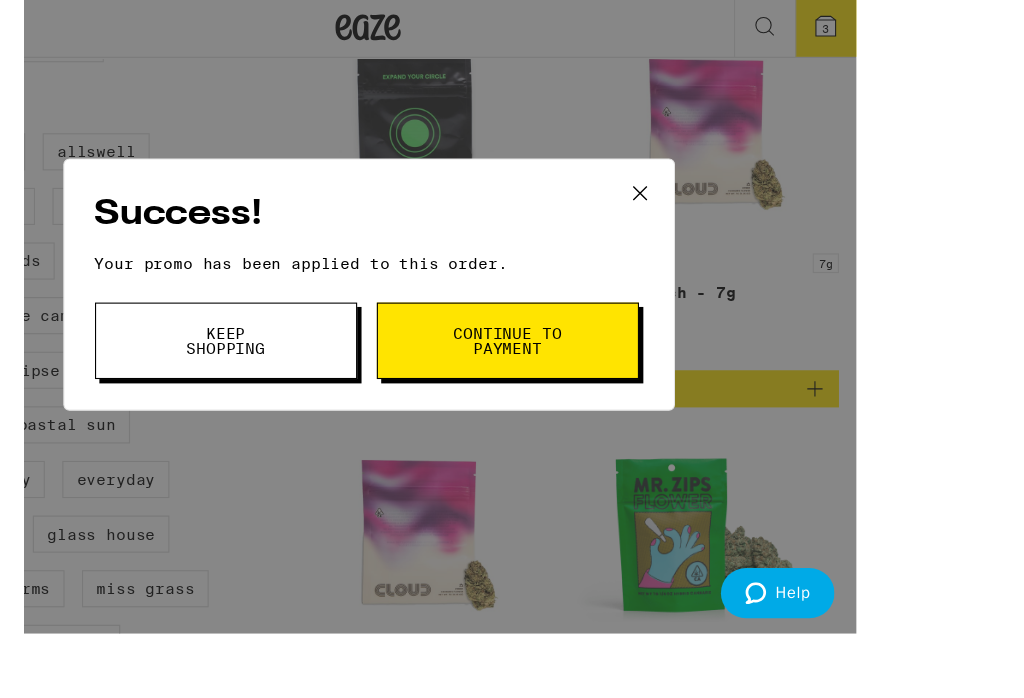 scroll, scrollTop: 2077, scrollLeft: 0, axis: vertical 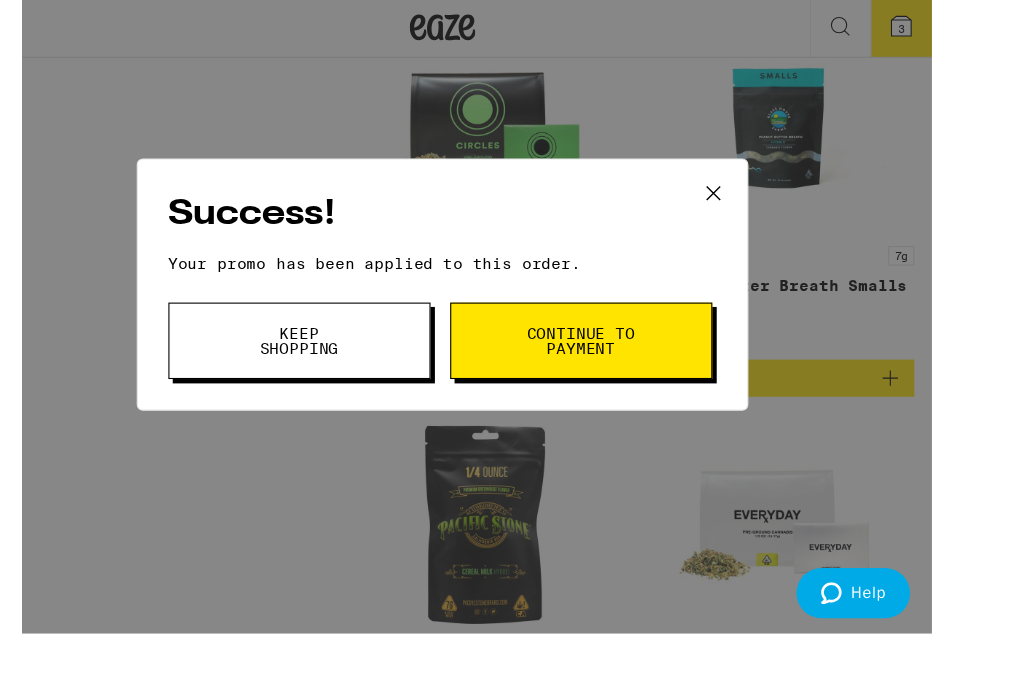 click on "Keep Shopping" at bounding box center [318, 371] 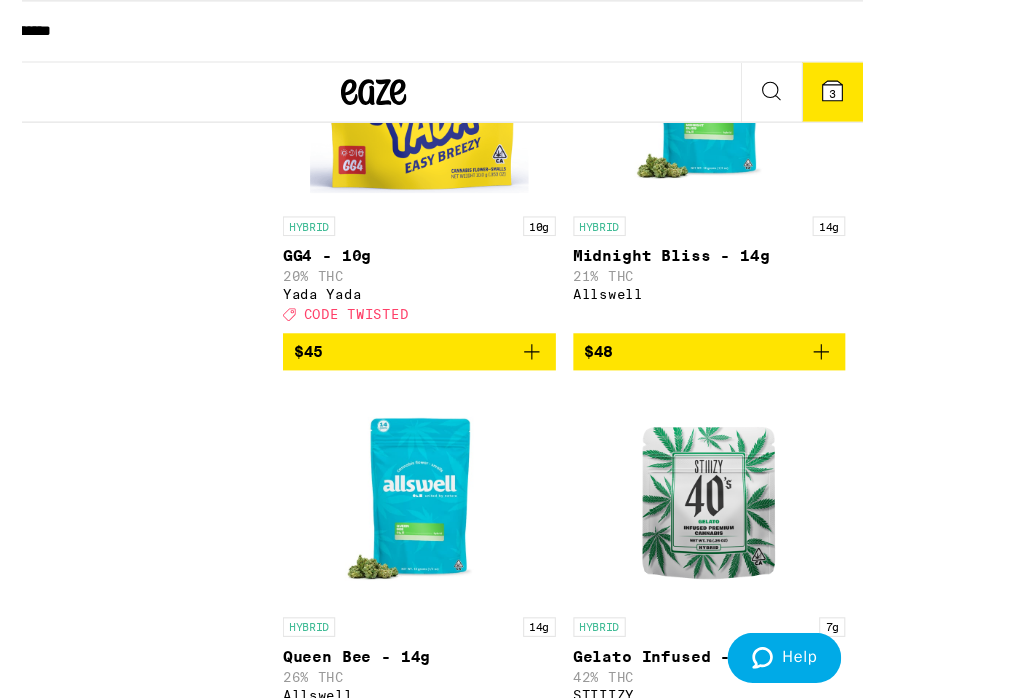scroll, scrollTop: 2891, scrollLeft: 0, axis: vertical 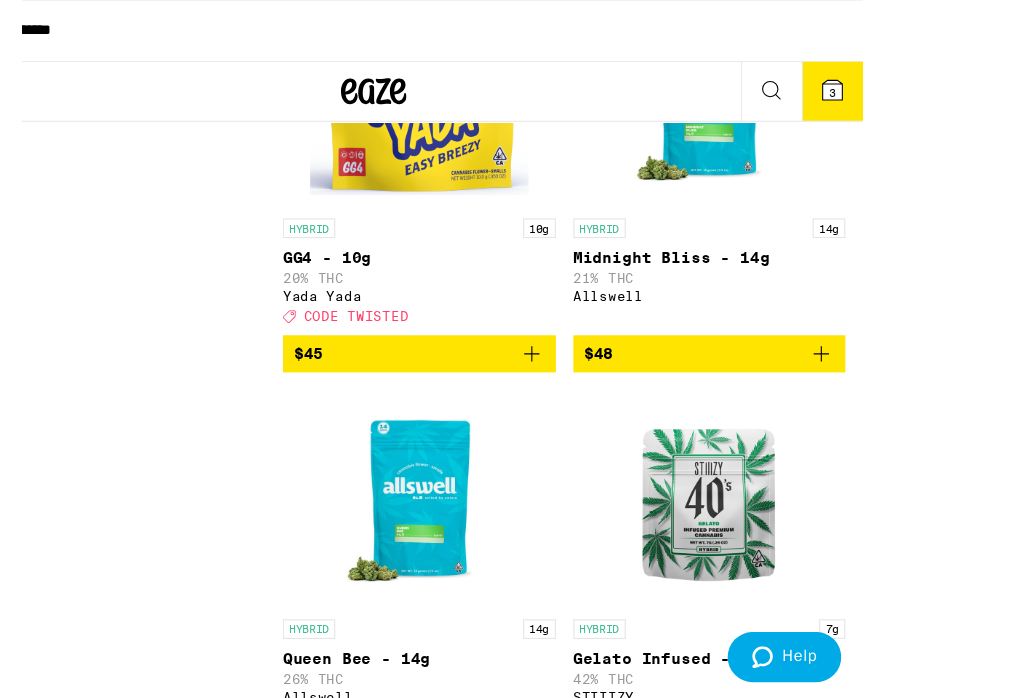 click 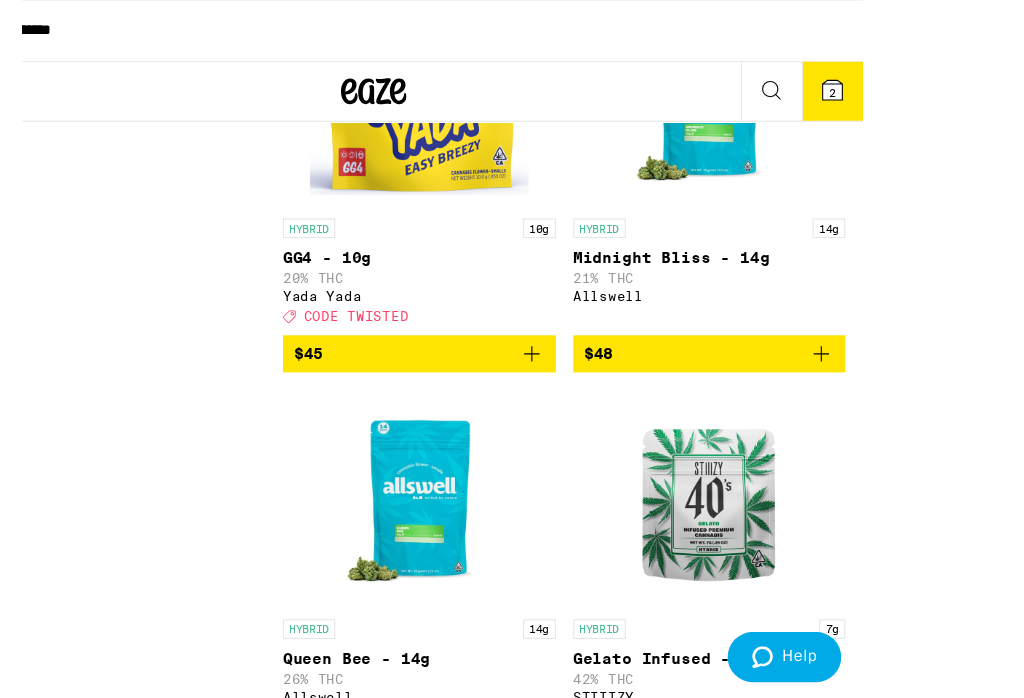click on "Sugar Rush Smalls - 7g" at bounding box center (757, 1717) 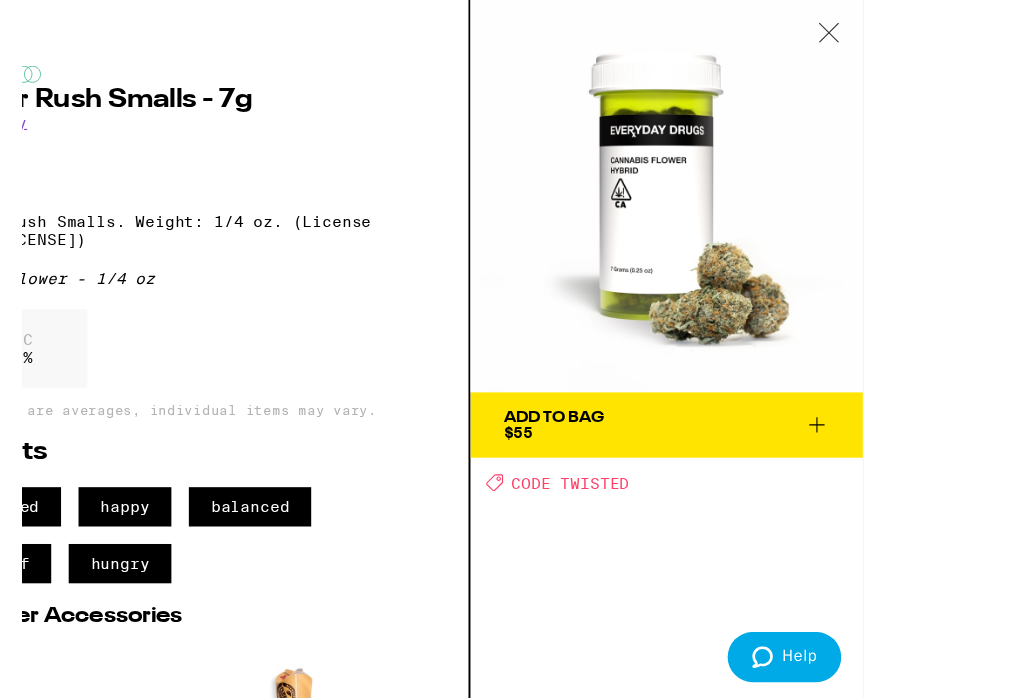 click 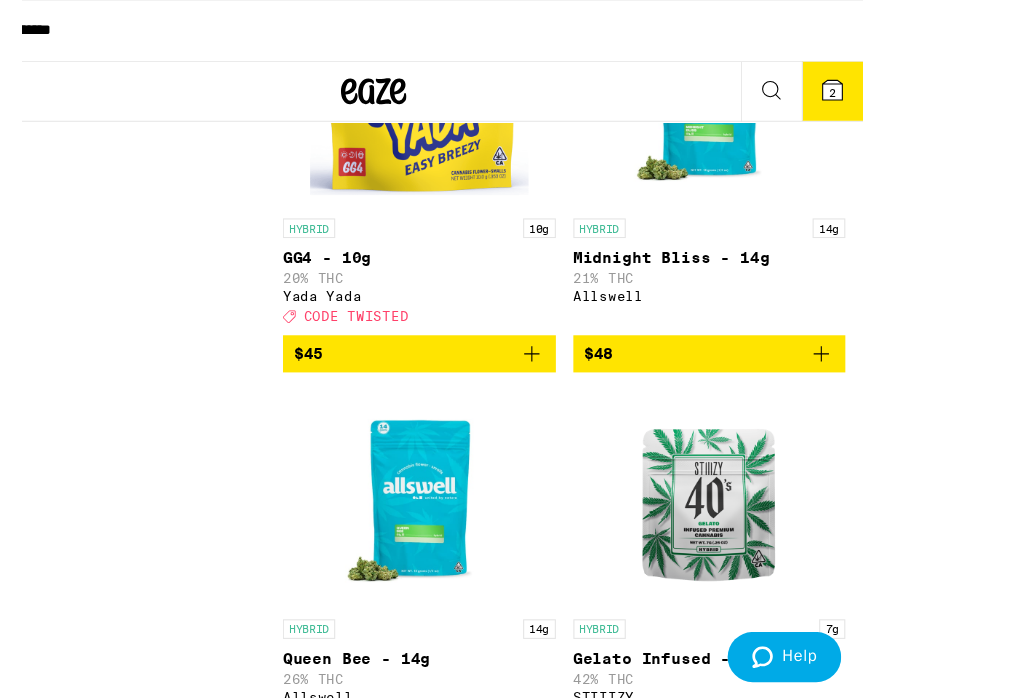 click on "Purple Majesty Smalls - 7g" at bounding box center (491, 1717) 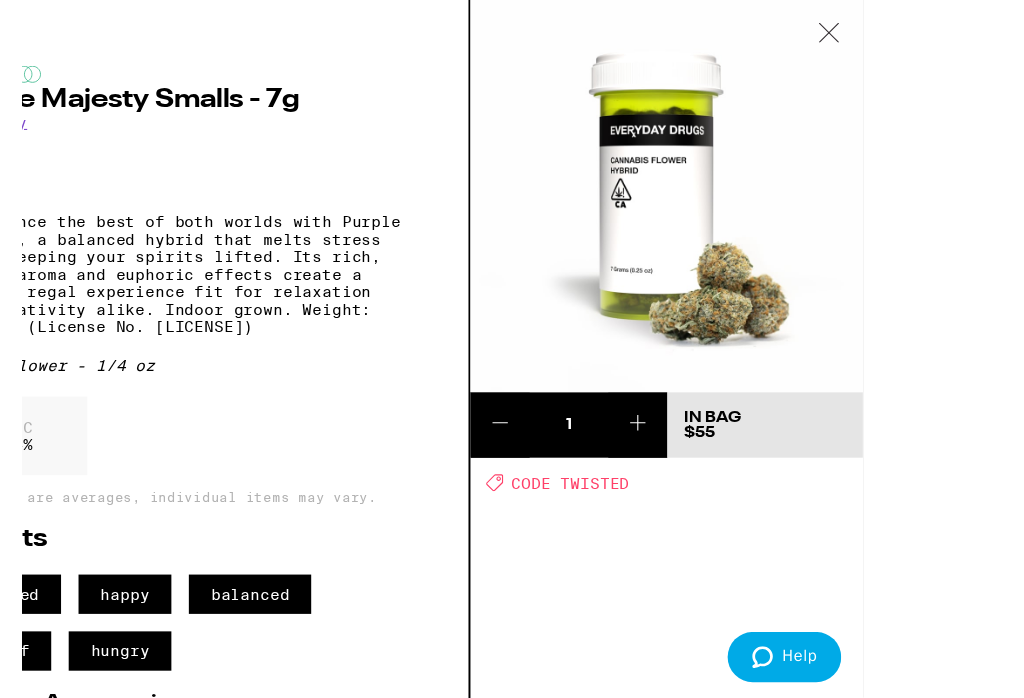 click at bounding box center [866, 31] 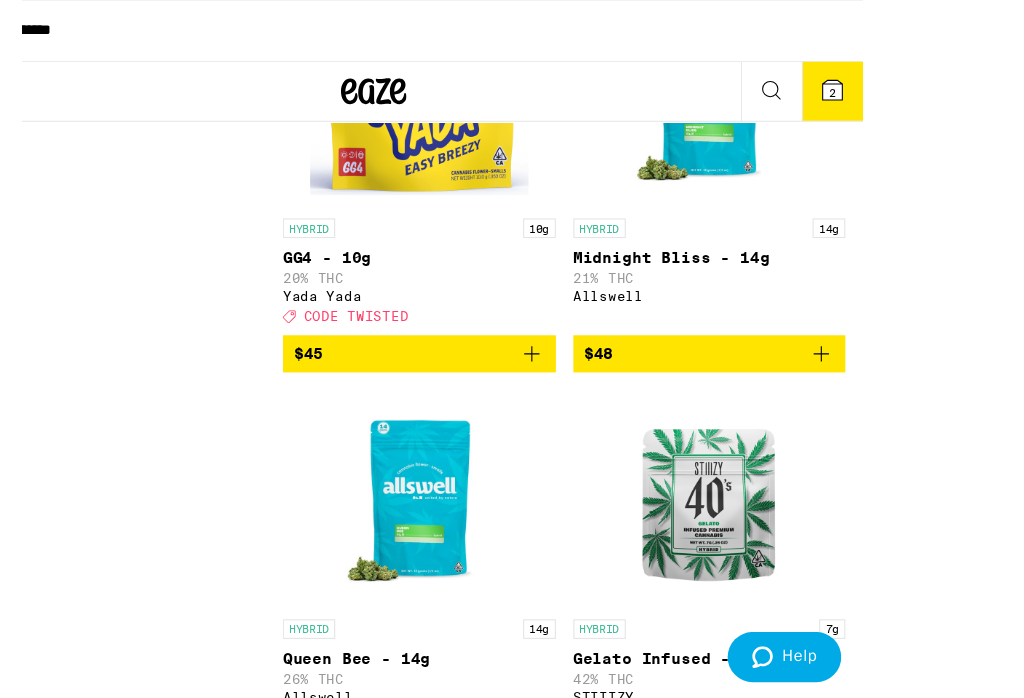 click 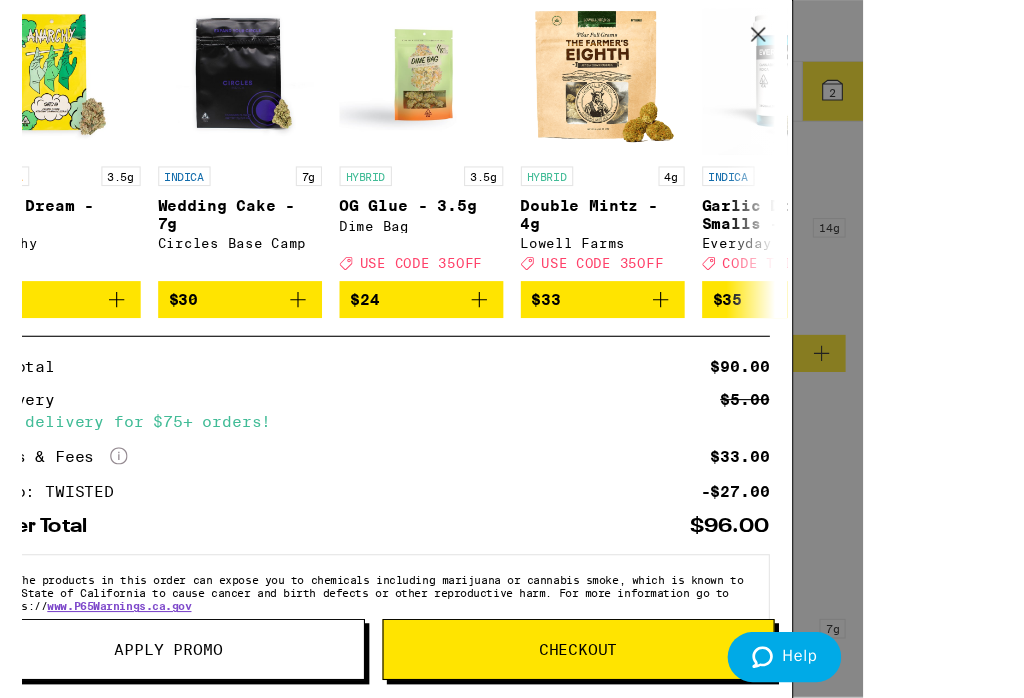 scroll, scrollTop: 263, scrollLeft: 0, axis: vertical 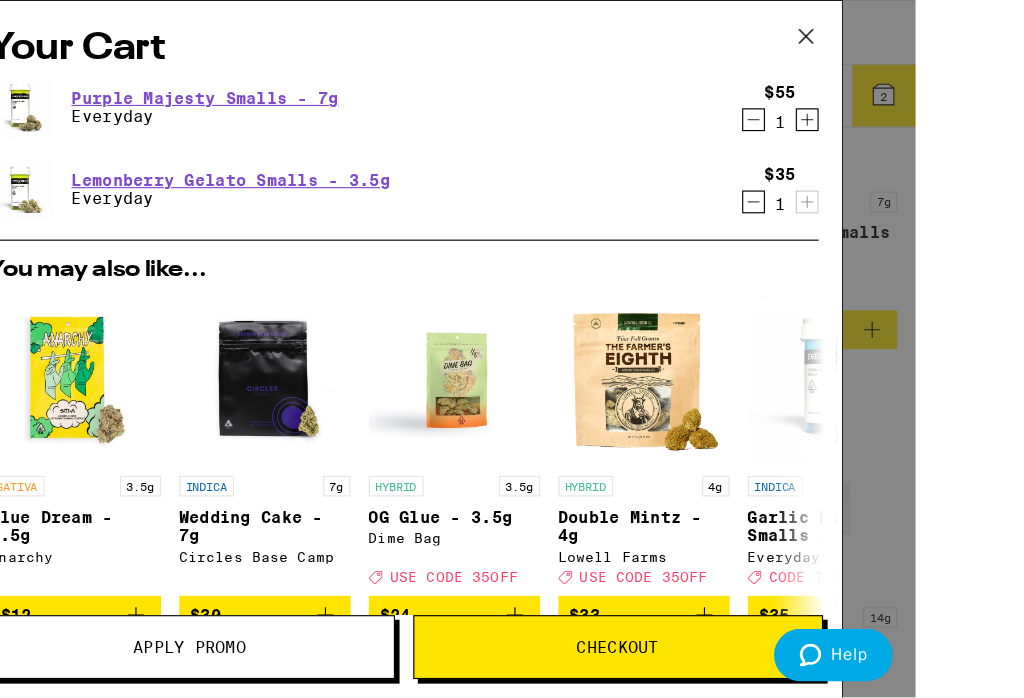 click 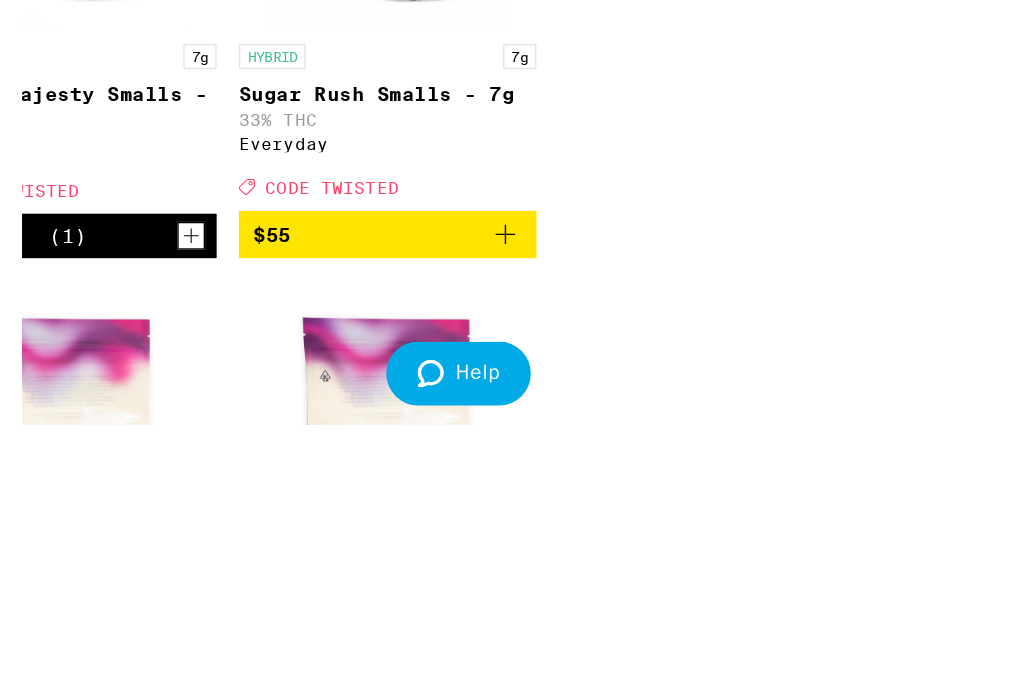scroll, scrollTop: 2788, scrollLeft: 0, axis: vertical 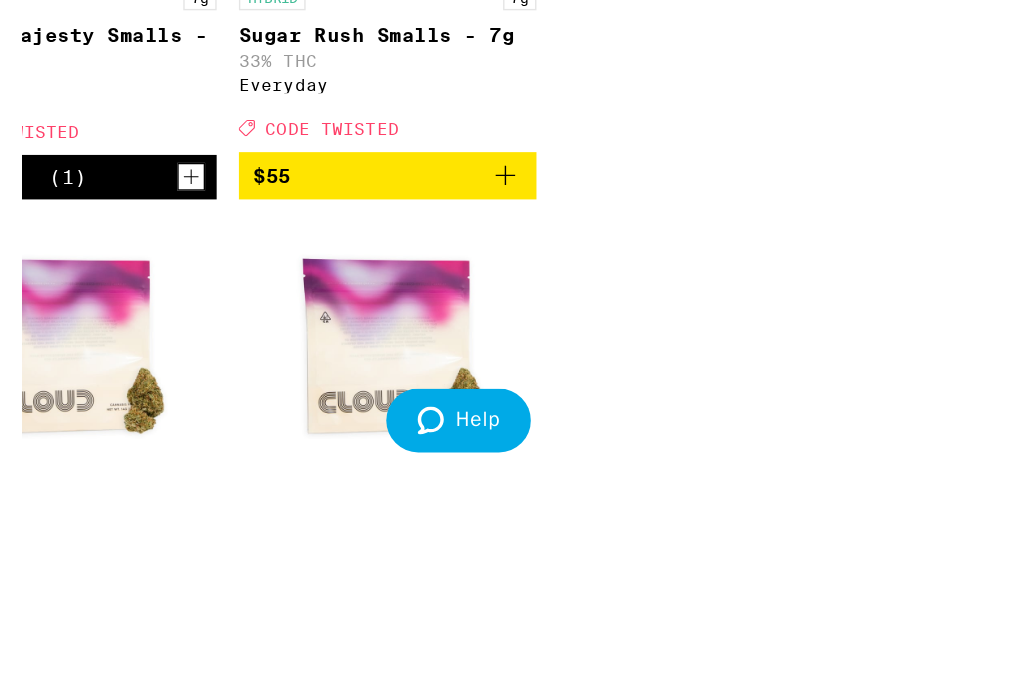 click 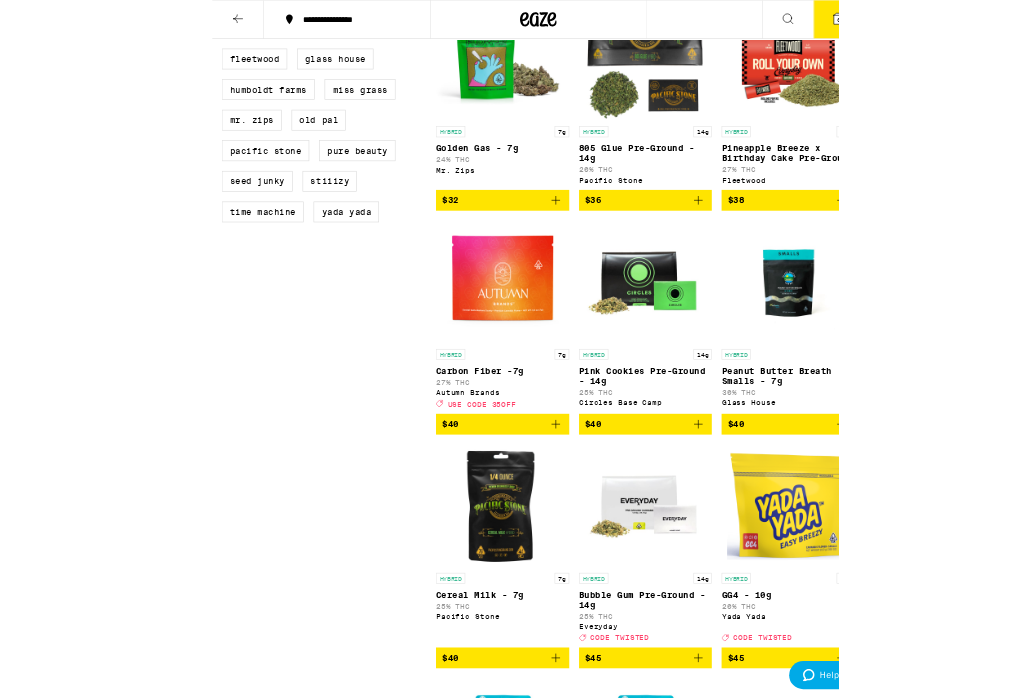 scroll, scrollTop: 1168, scrollLeft: 0, axis: vertical 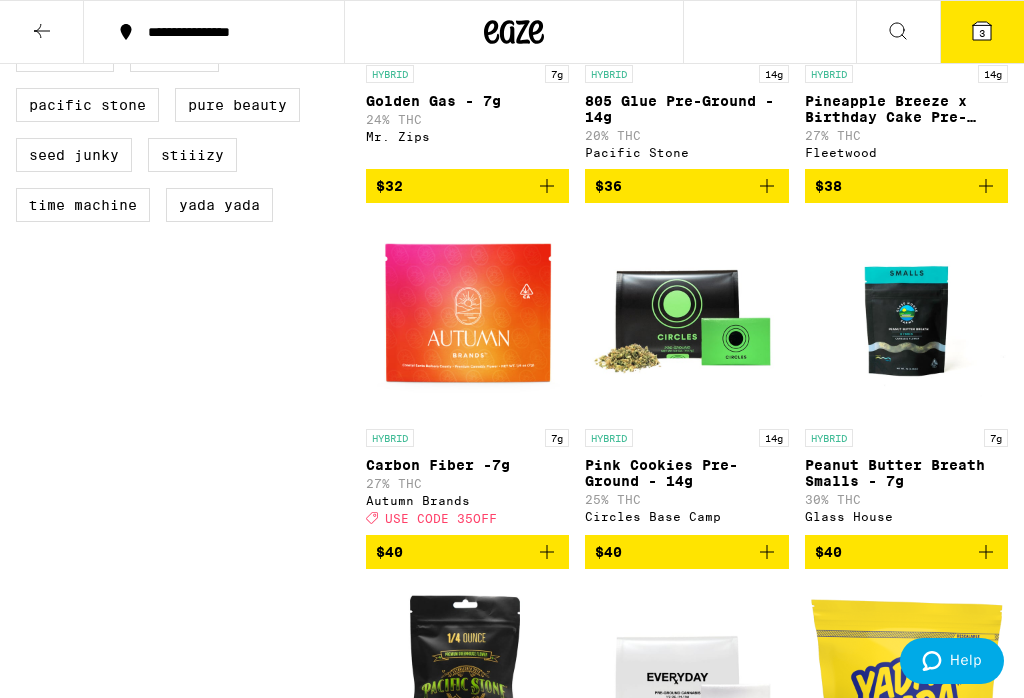 click at bounding box center [42, 32] 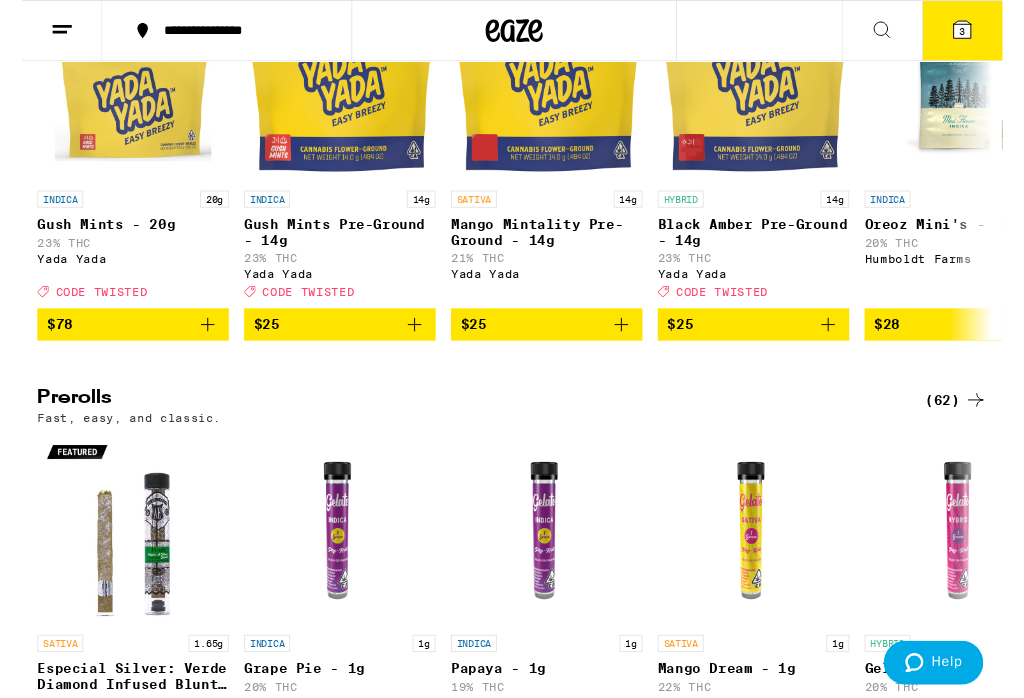 scroll, scrollTop: 583, scrollLeft: 0, axis: vertical 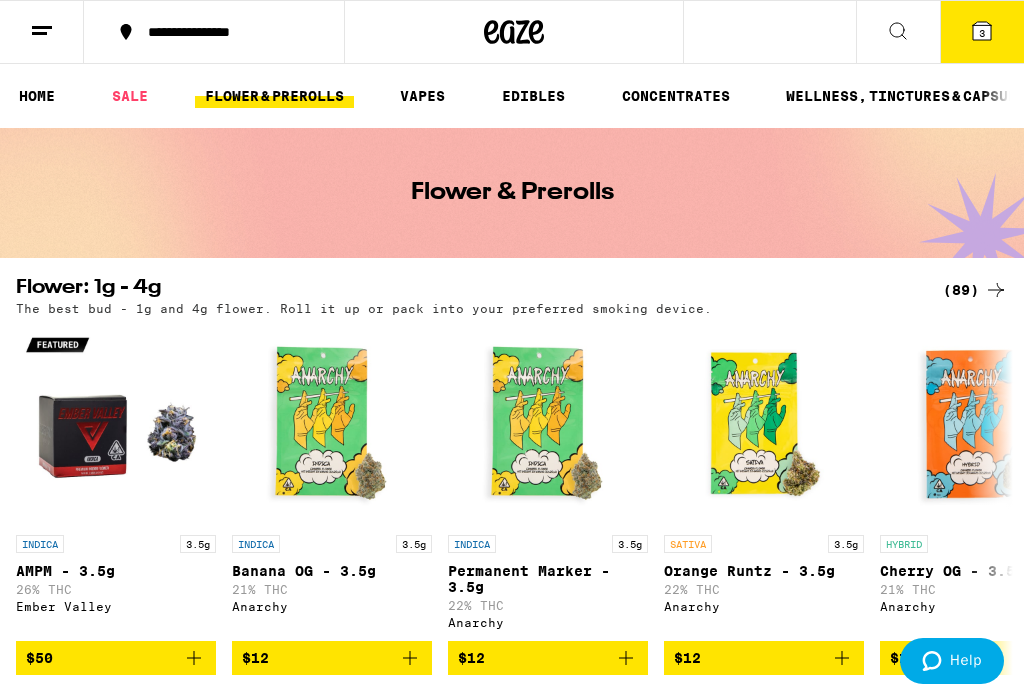 click on "(89)" at bounding box center (975, 290) 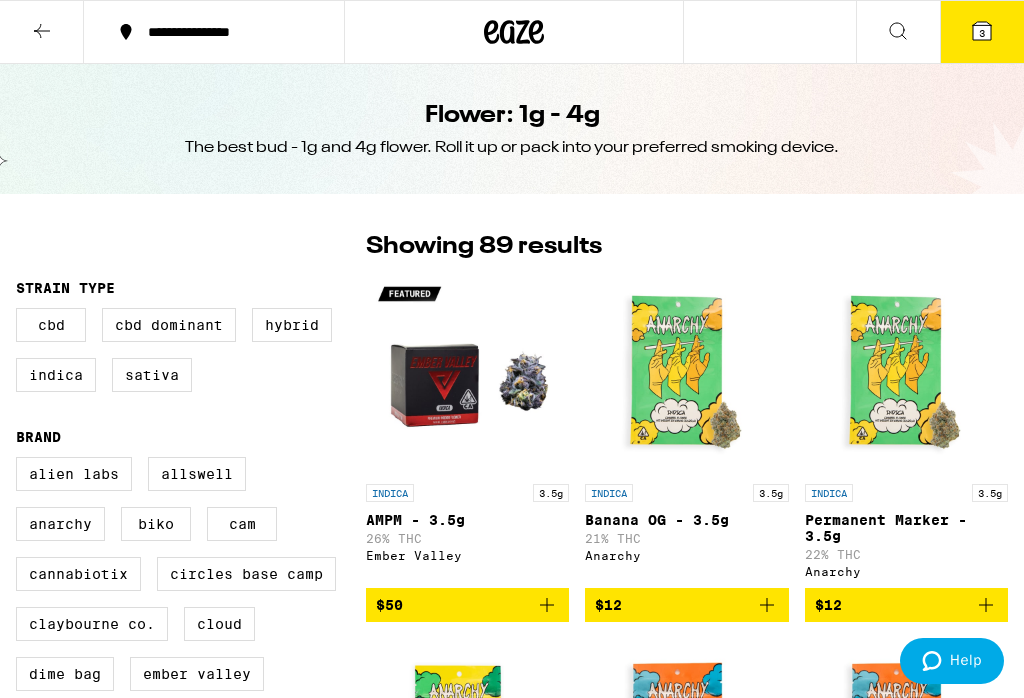 click on "Indica" at bounding box center [56, 375] 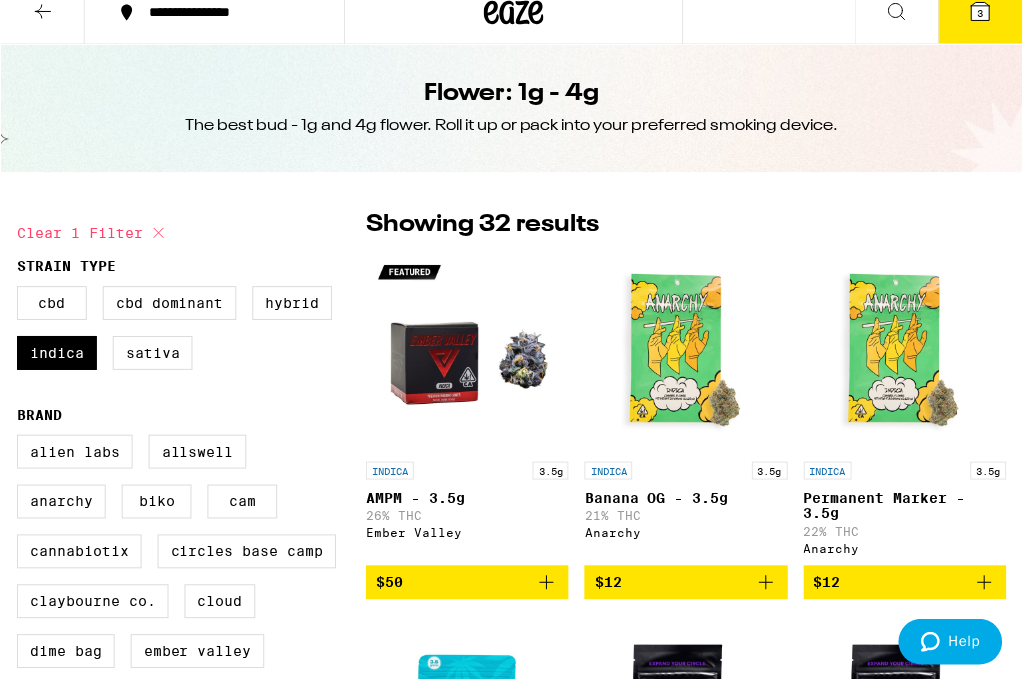 scroll, scrollTop: 24, scrollLeft: 0, axis: vertical 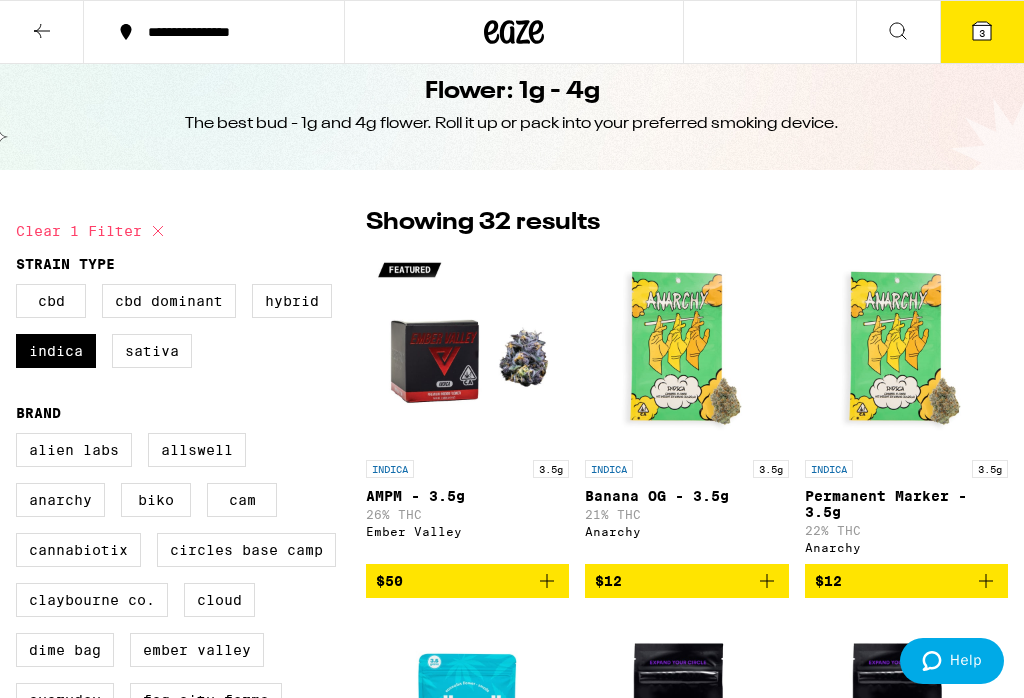 click on "Hybrid" at bounding box center [292, 301] 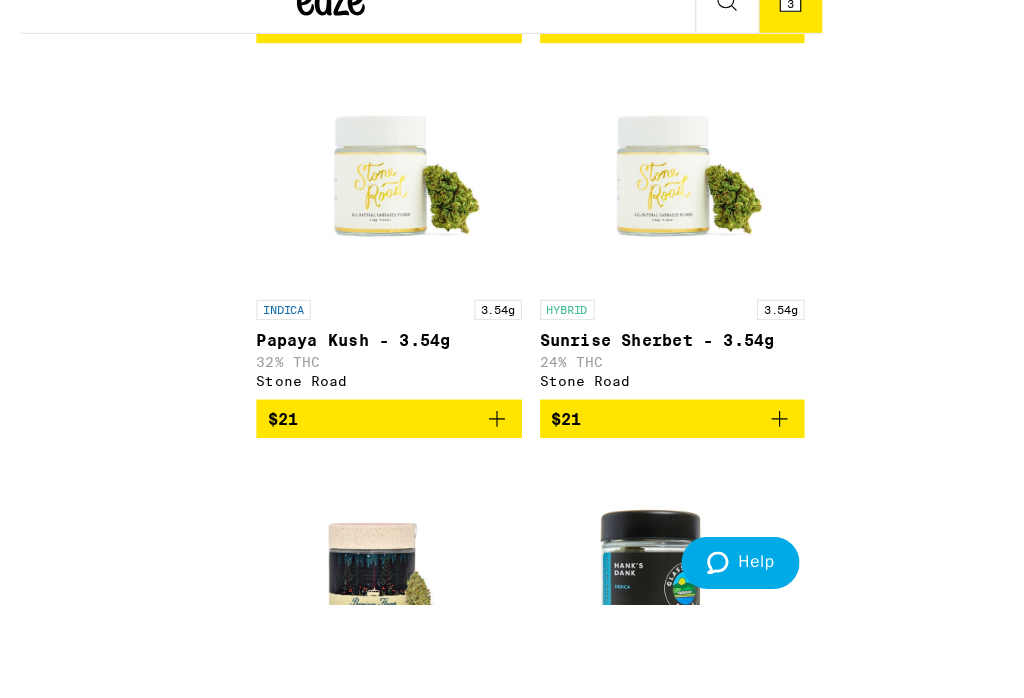scroll, scrollTop: 3097, scrollLeft: 0, axis: vertical 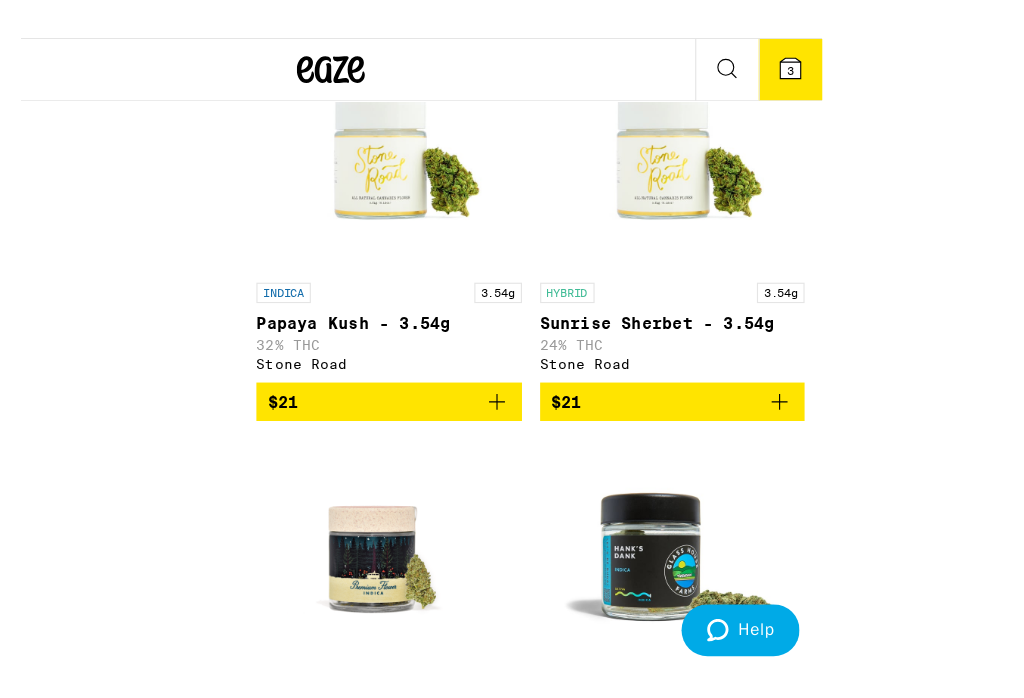 click 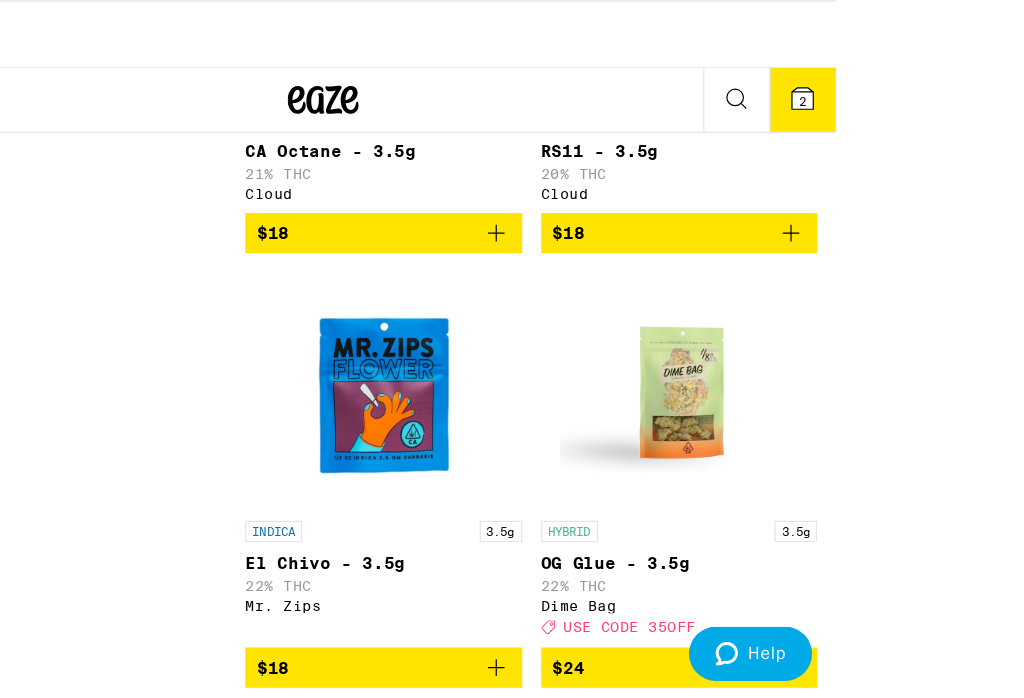 scroll, scrollTop: 2558, scrollLeft: 0, axis: vertical 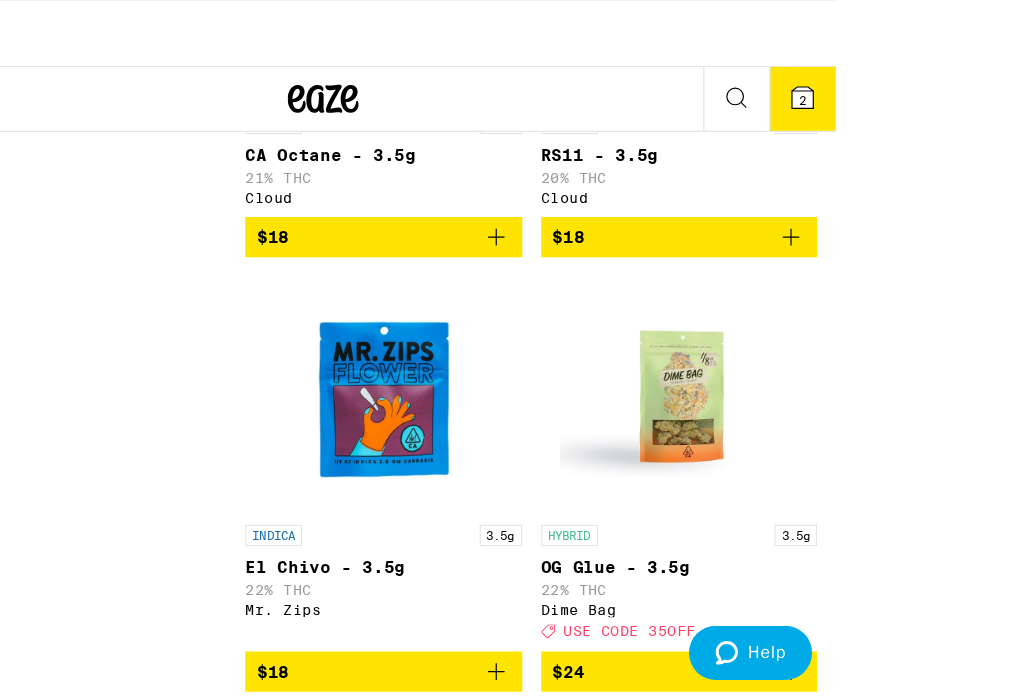 click on "2" at bounding box center [837, 85] 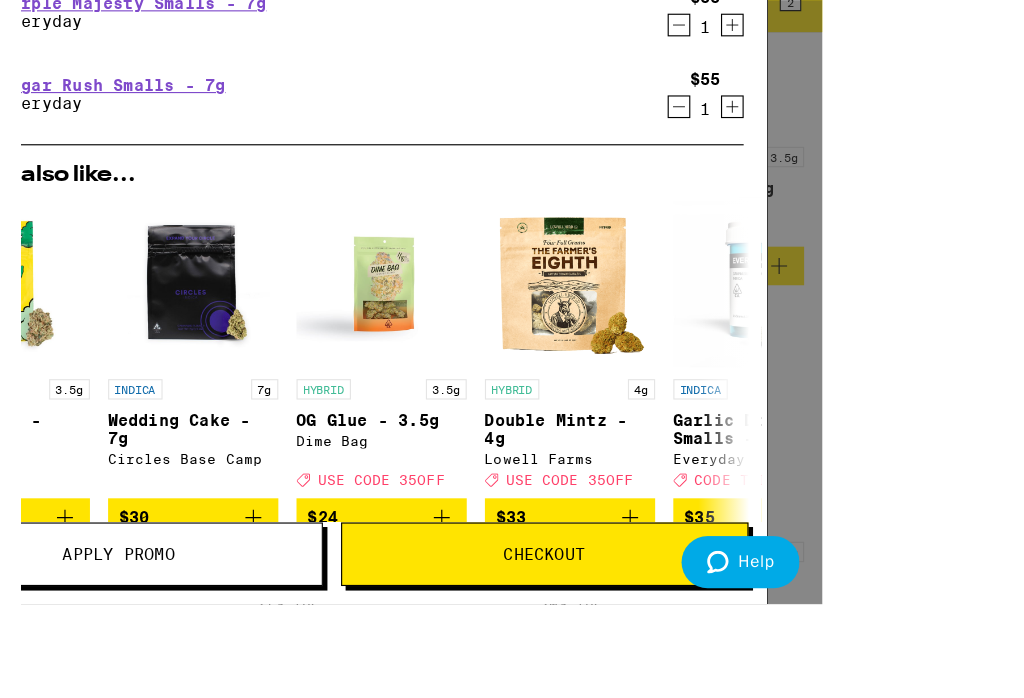 scroll, scrollTop: 2144, scrollLeft: 0, axis: vertical 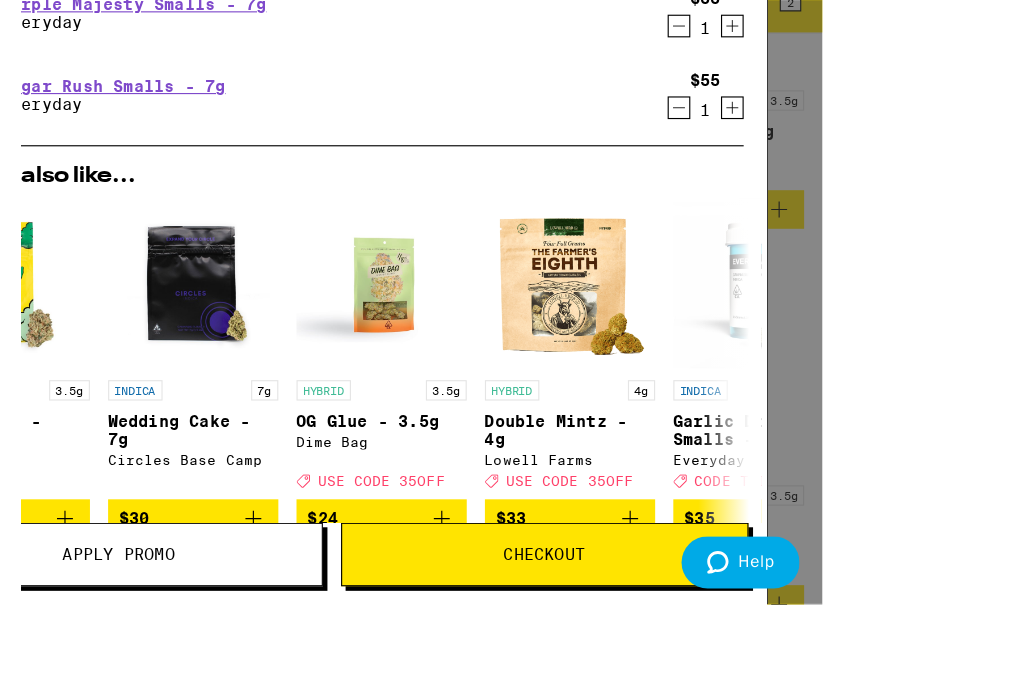 click on "Apply Promo" at bounding box center [245, 571] 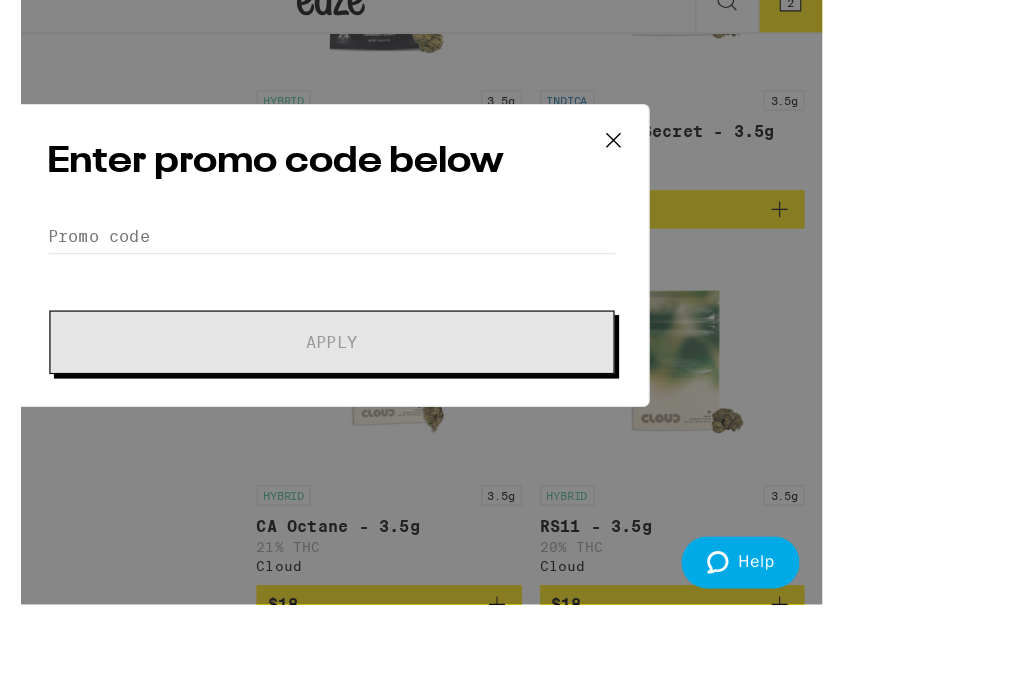 click on "Enter promo code below Promo Code Apply" at bounding box center [432, 307] 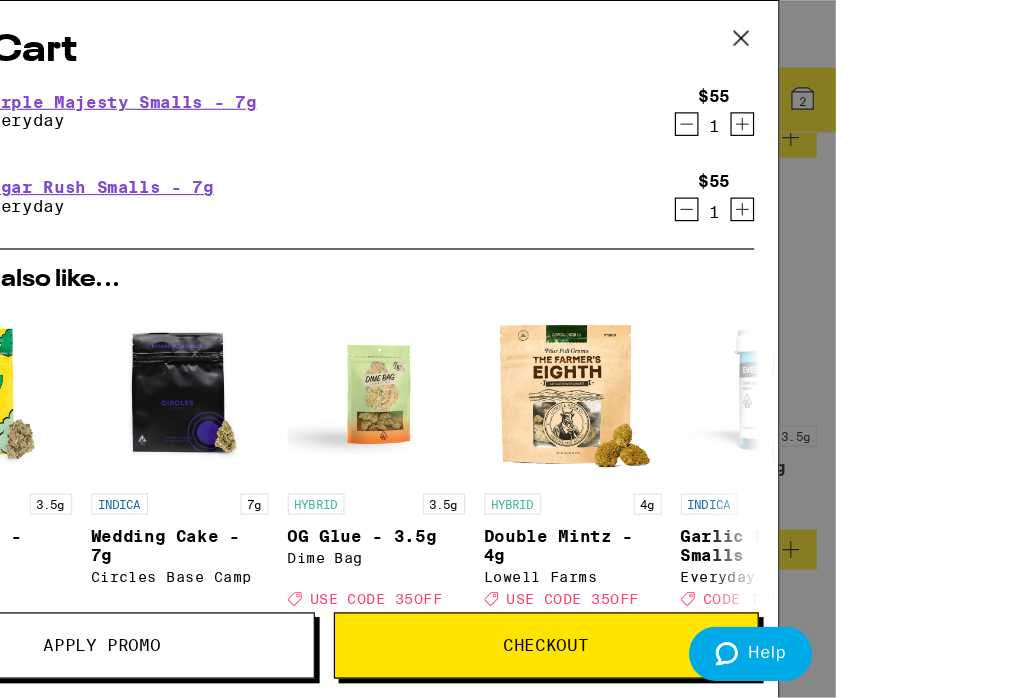scroll, scrollTop: 1945, scrollLeft: 0, axis: vertical 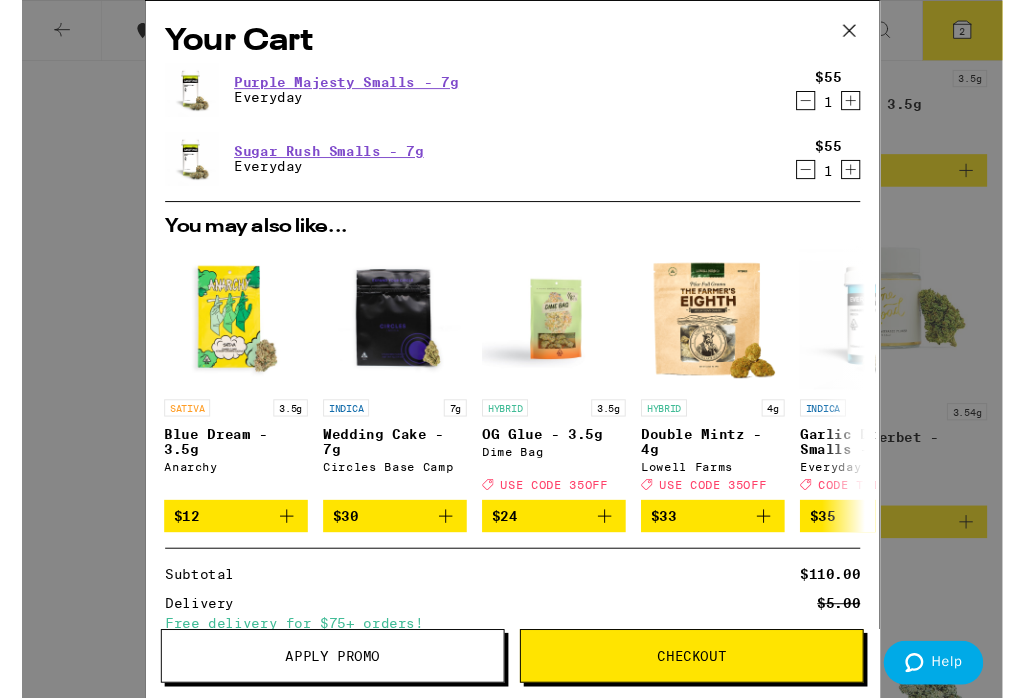 click on "Apply Promo" at bounding box center (324, 685) 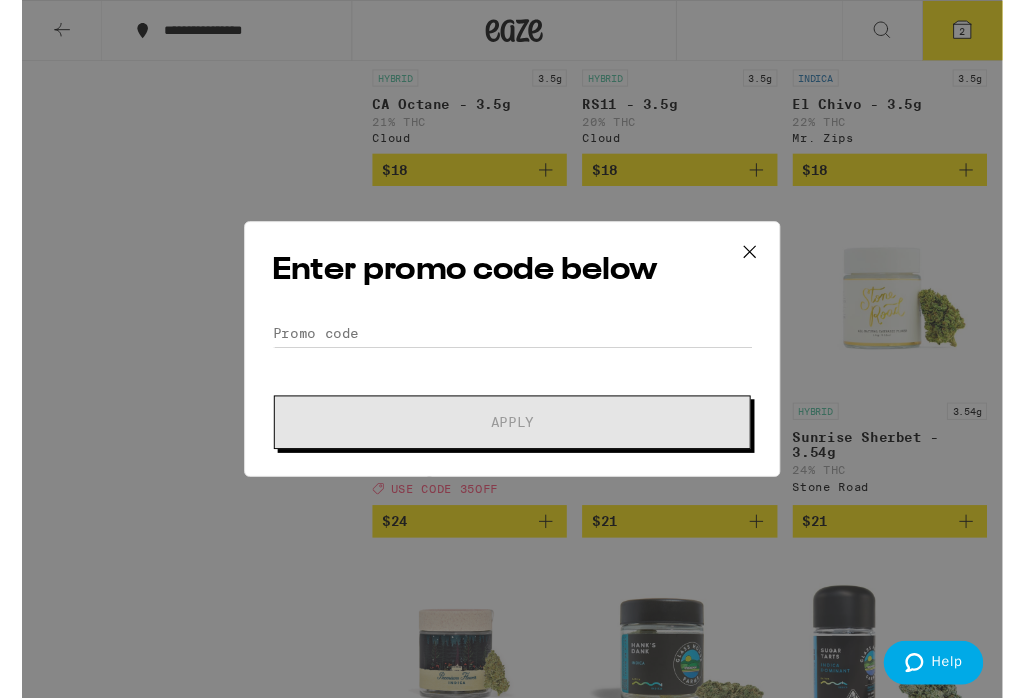 click 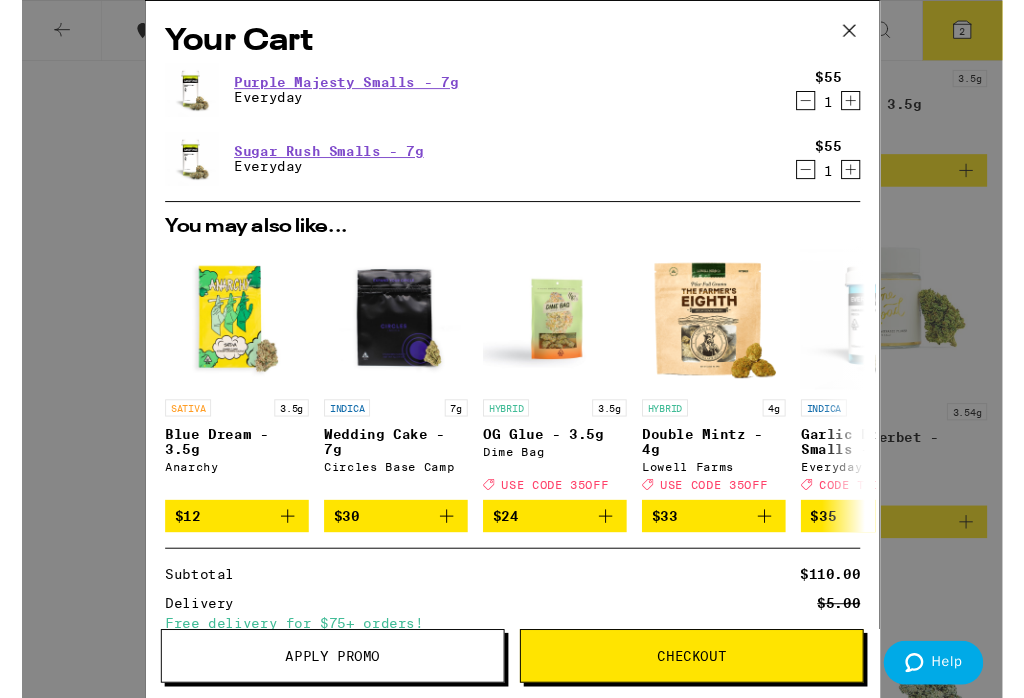 scroll, scrollTop: 0, scrollLeft: 0, axis: both 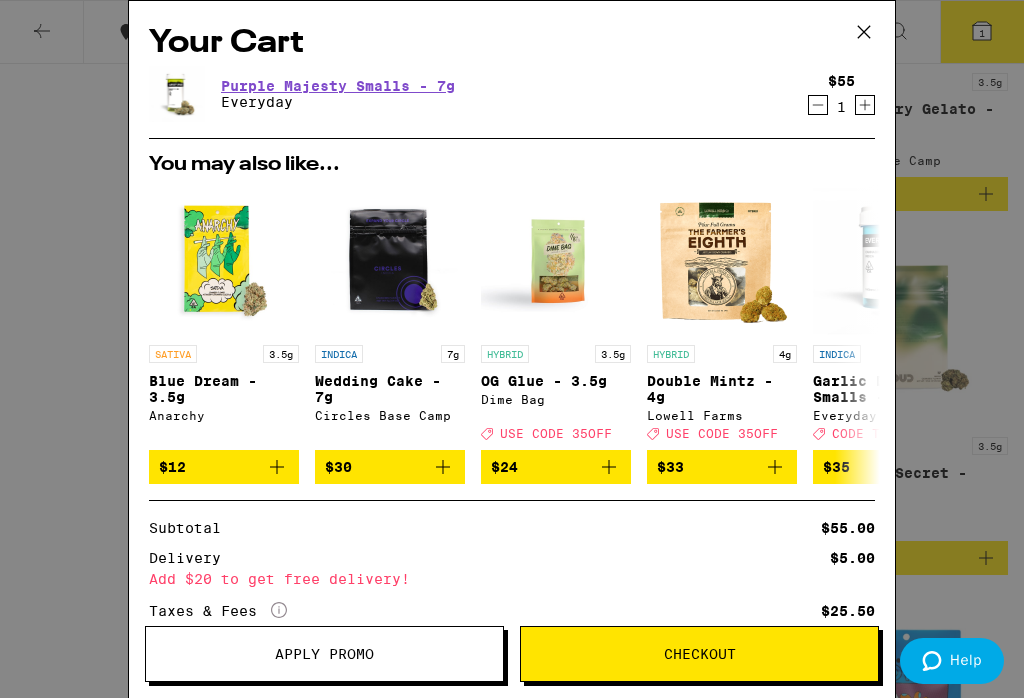 click 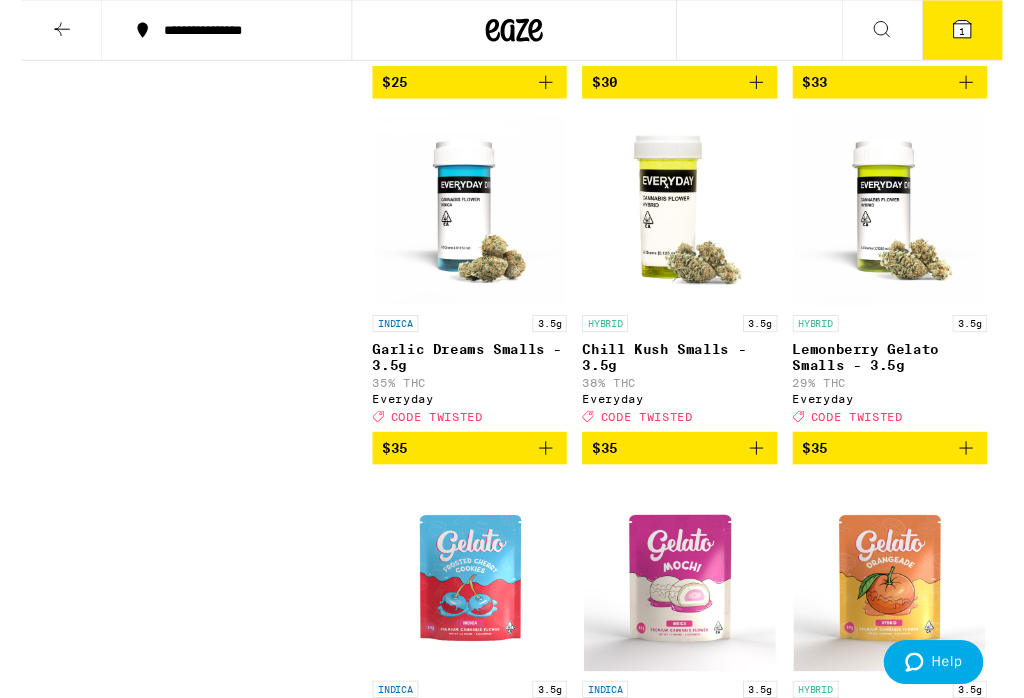 scroll, scrollTop: 3056, scrollLeft: 0, axis: vertical 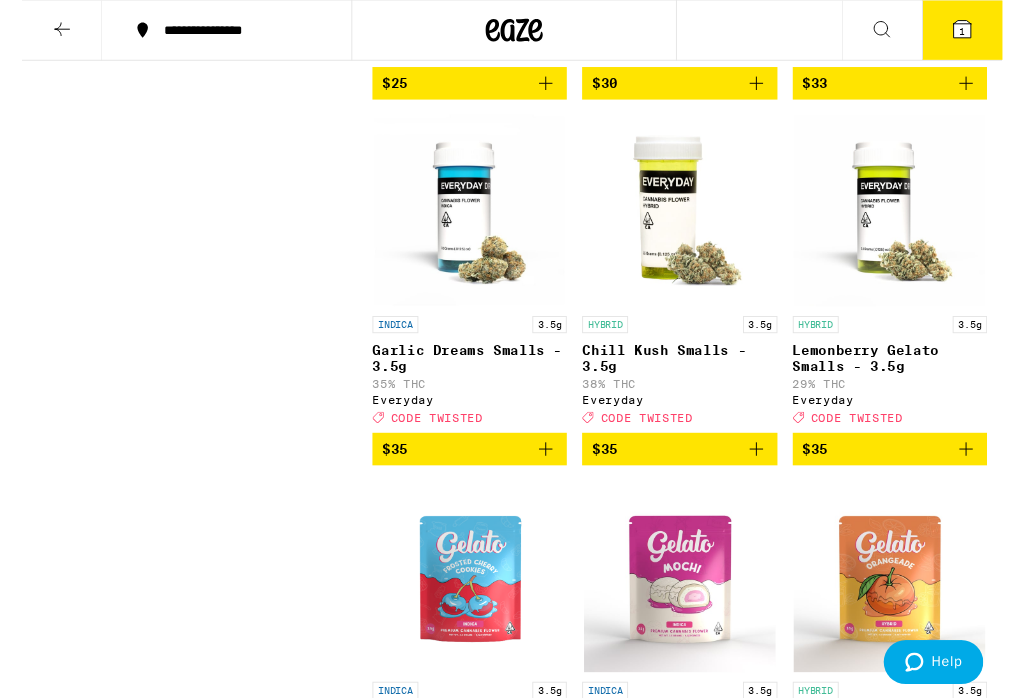click 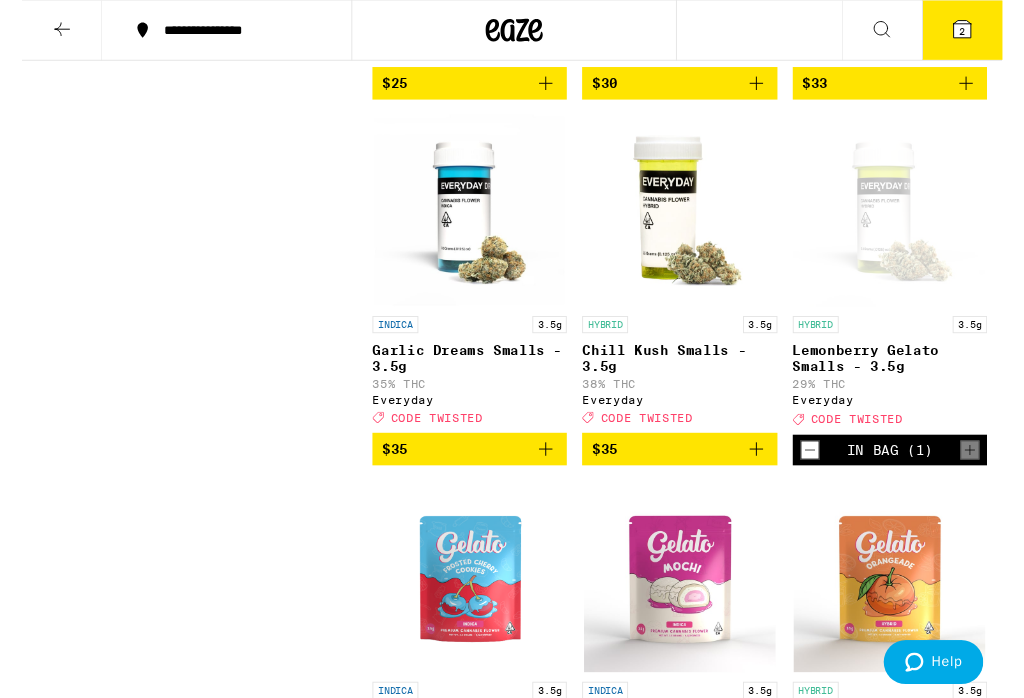 scroll, scrollTop: 3057, scrollLeft: 0, axis: vertical 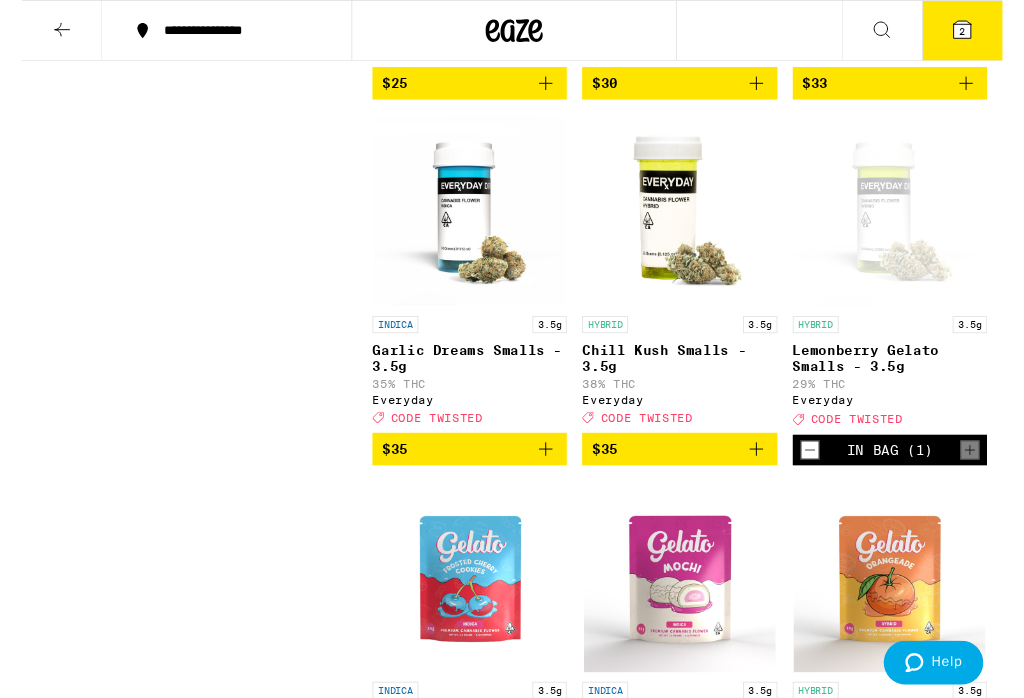 click 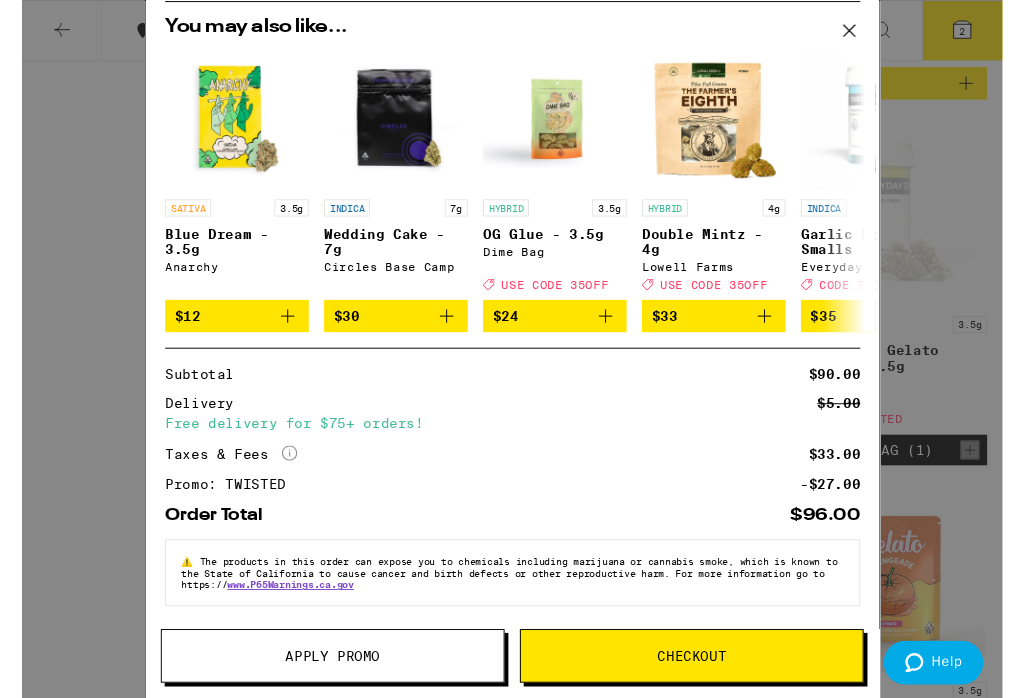 scroll, scrollTop: 232, scrollLeft: 0, axis: vertical 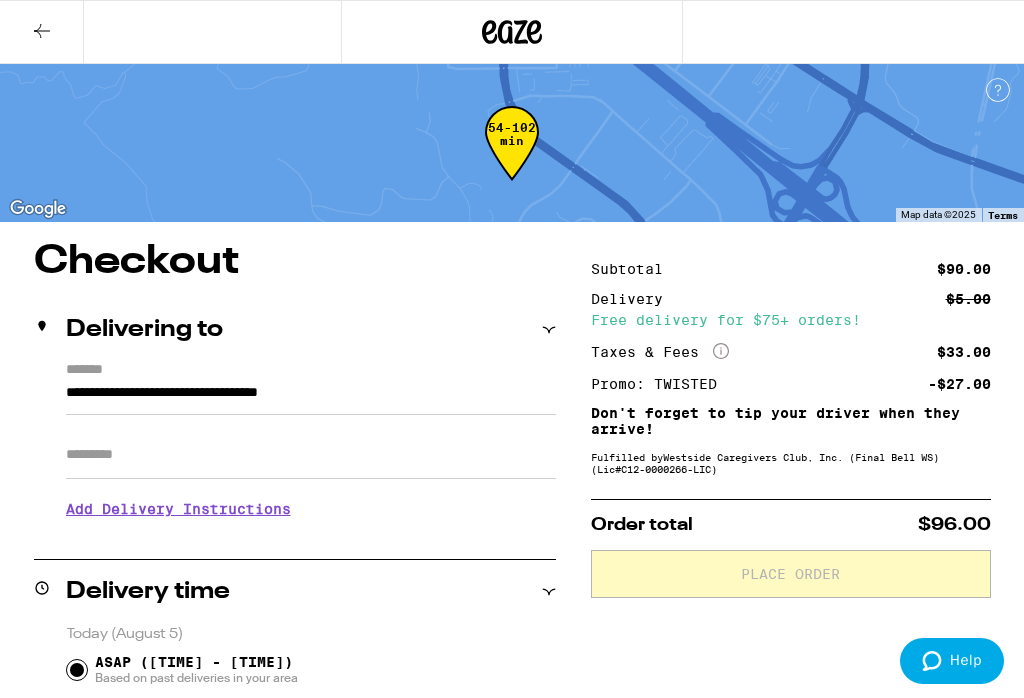 click on "Apt/Suite" at bounding box center (311, 455) 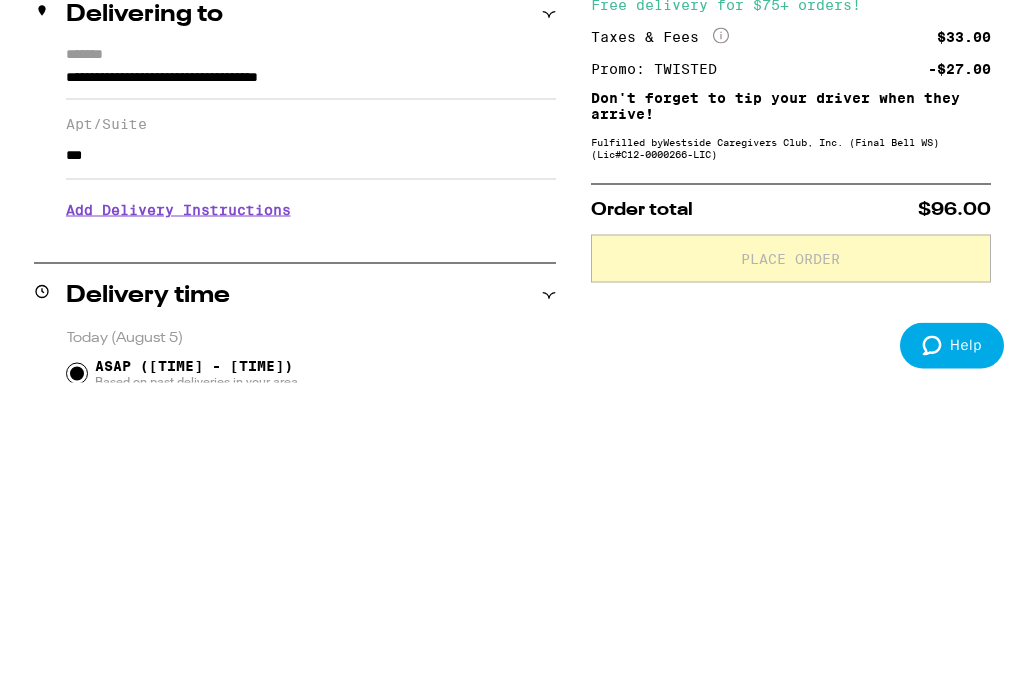 type on "***" 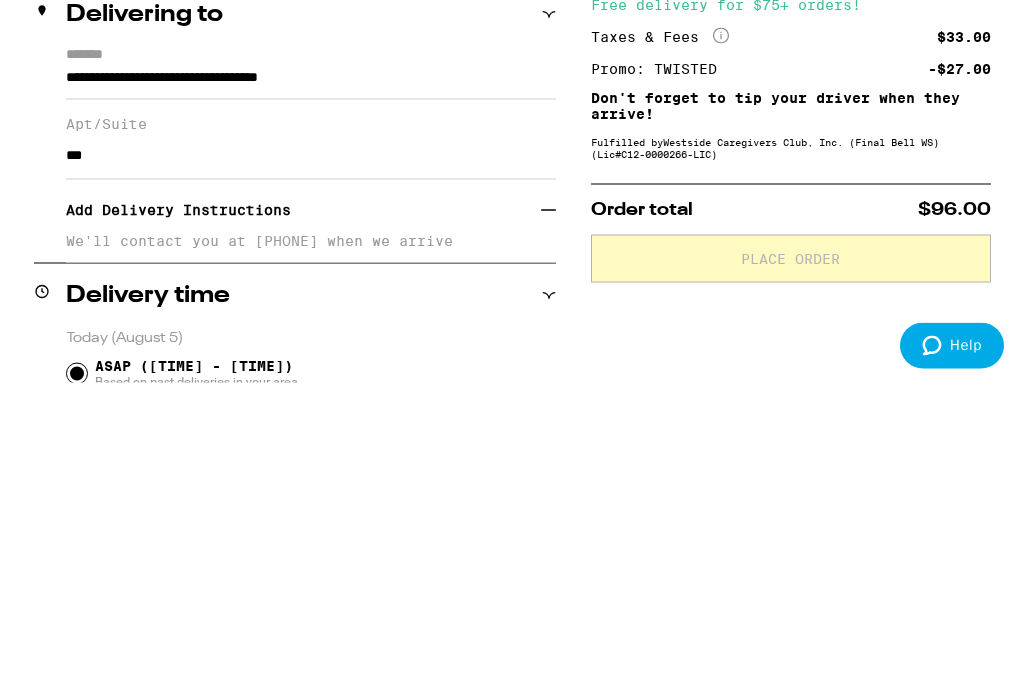 scroll, scrollTop: 316, scrollLeft: 0, axis: vertical 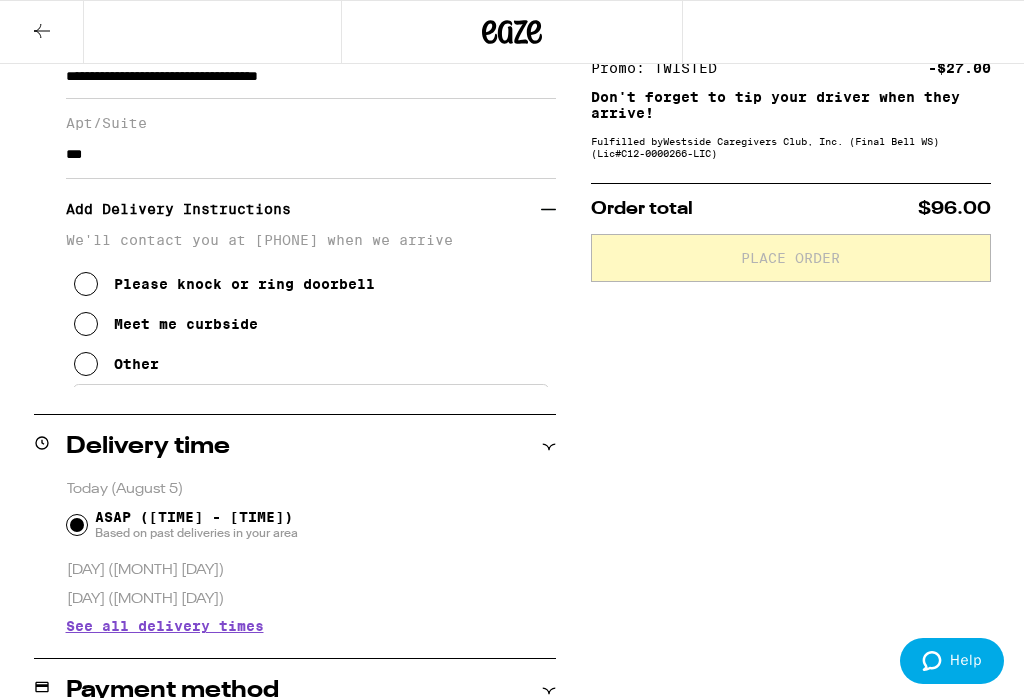 click at bounding box center [86, 284] 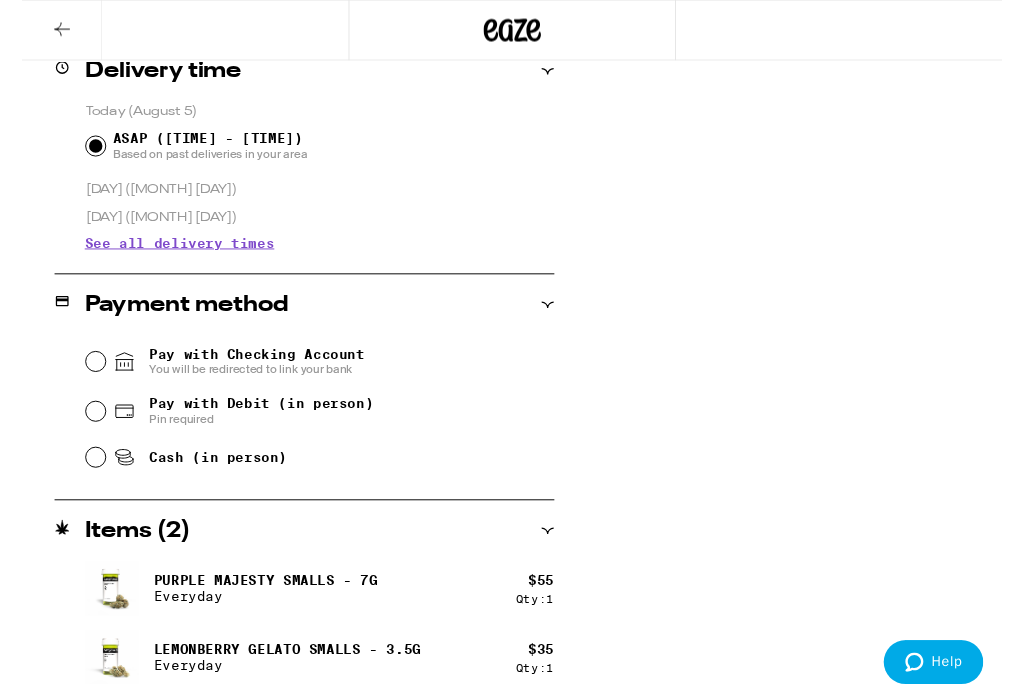 scroll, scrollTop: 677, scrollLeft: 0, axis: vertical 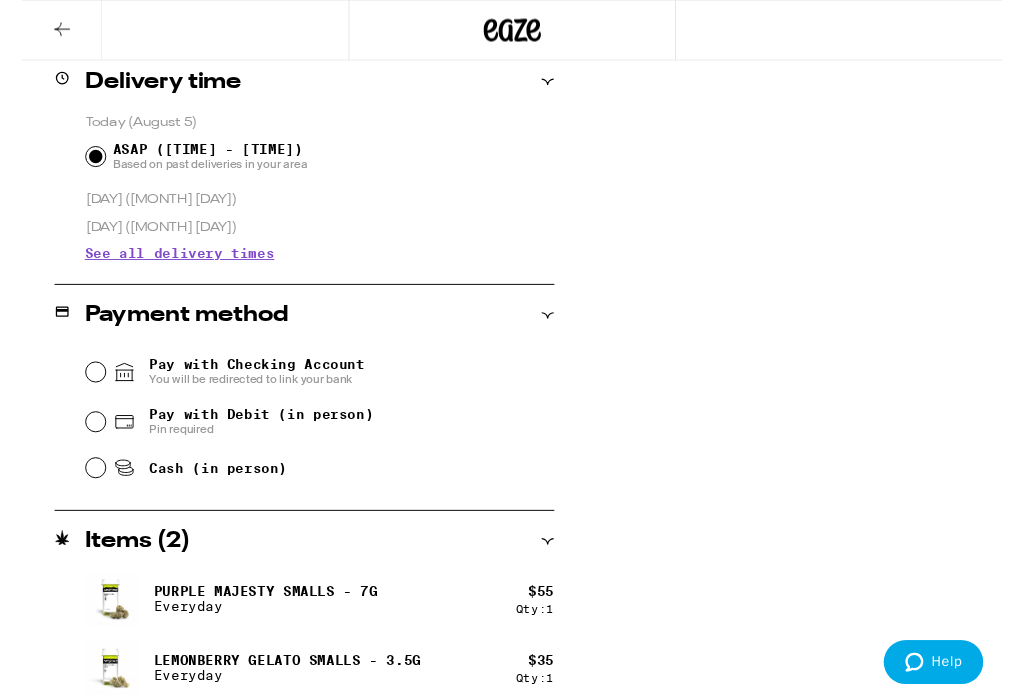 click on "Pay with Debit (in person) Pin required" at bounding box center (77, 441) 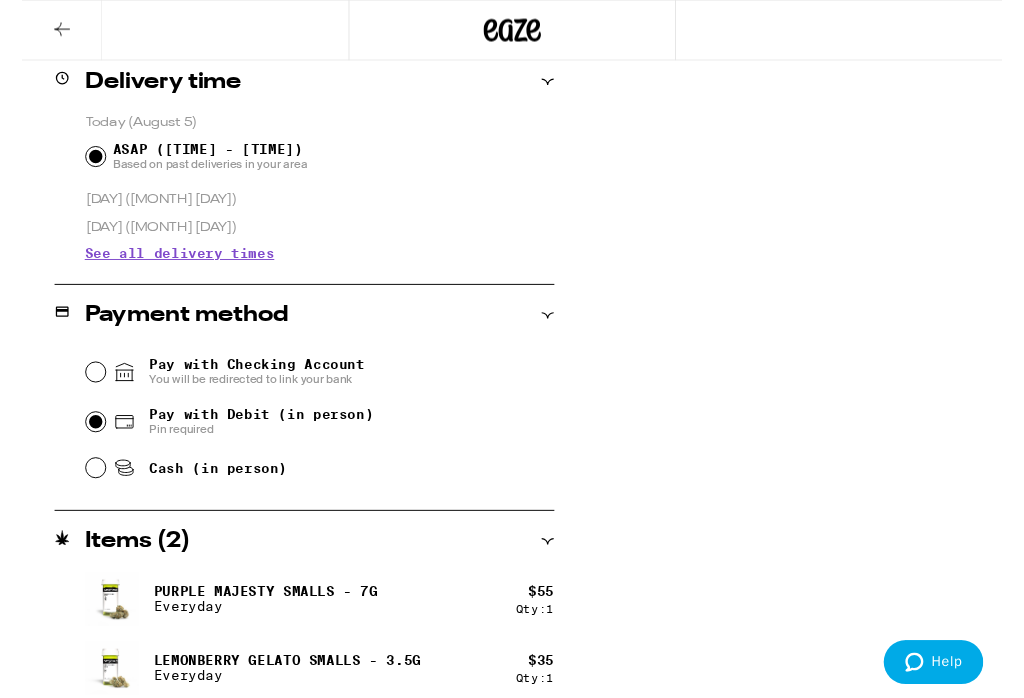 radio on "true" 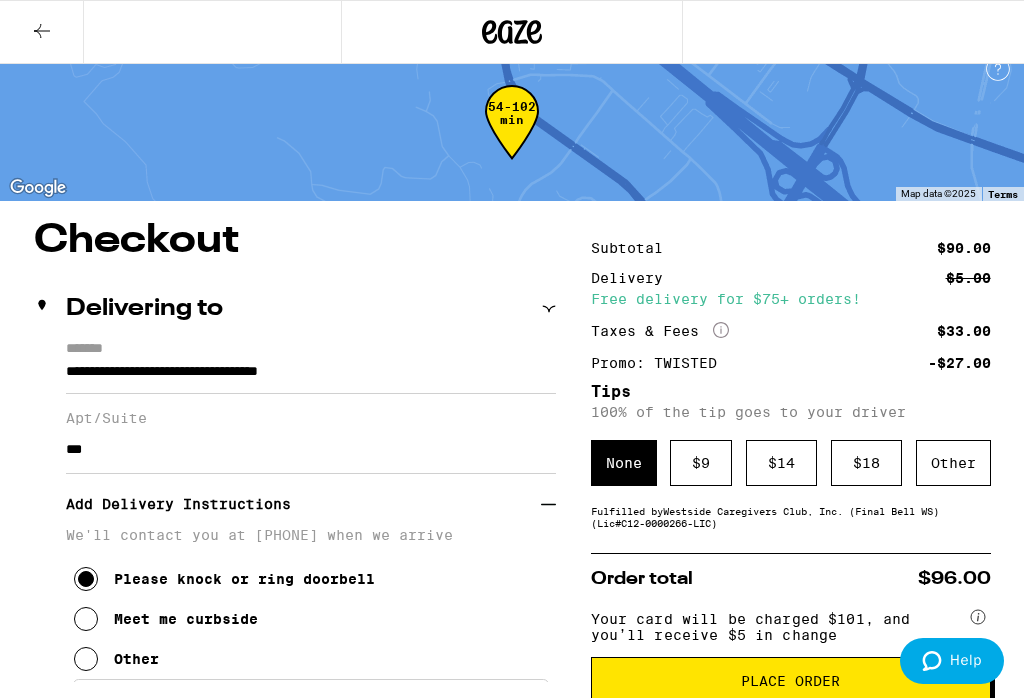 scroll, scrollTop: 19, scrollLeft: 0, axis: vertical 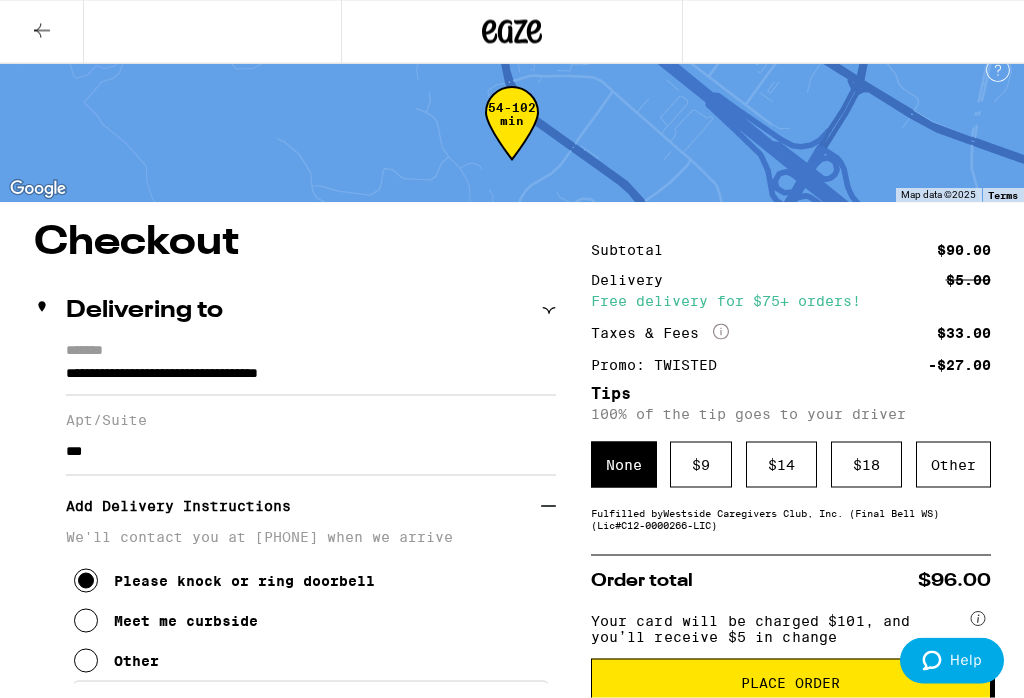 click on "Other" at bounding box center [953, 465] 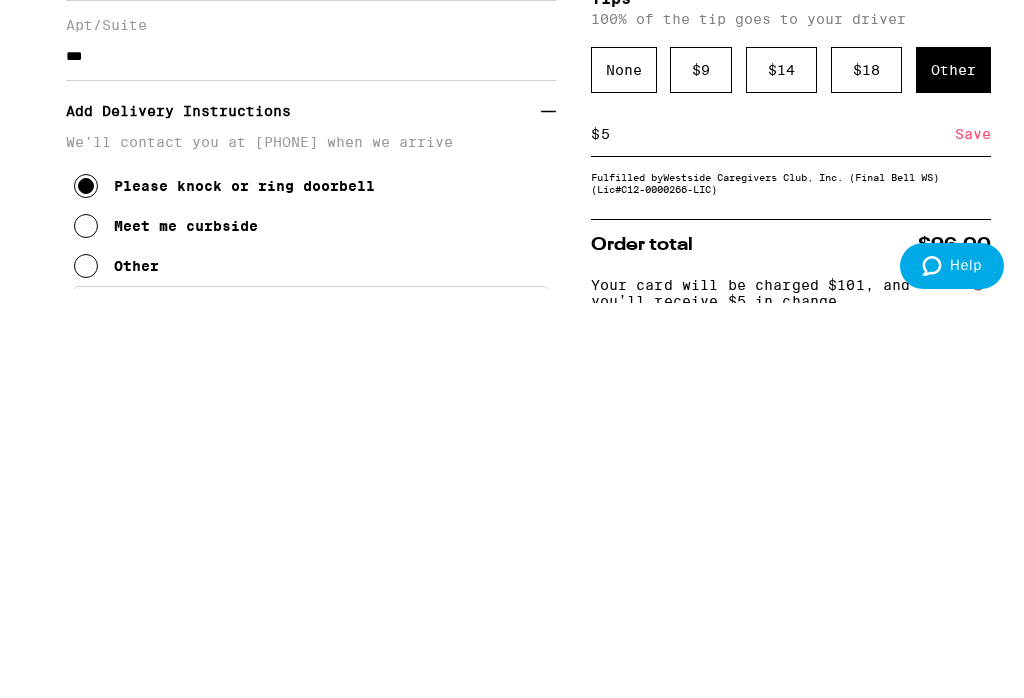 type on "5" 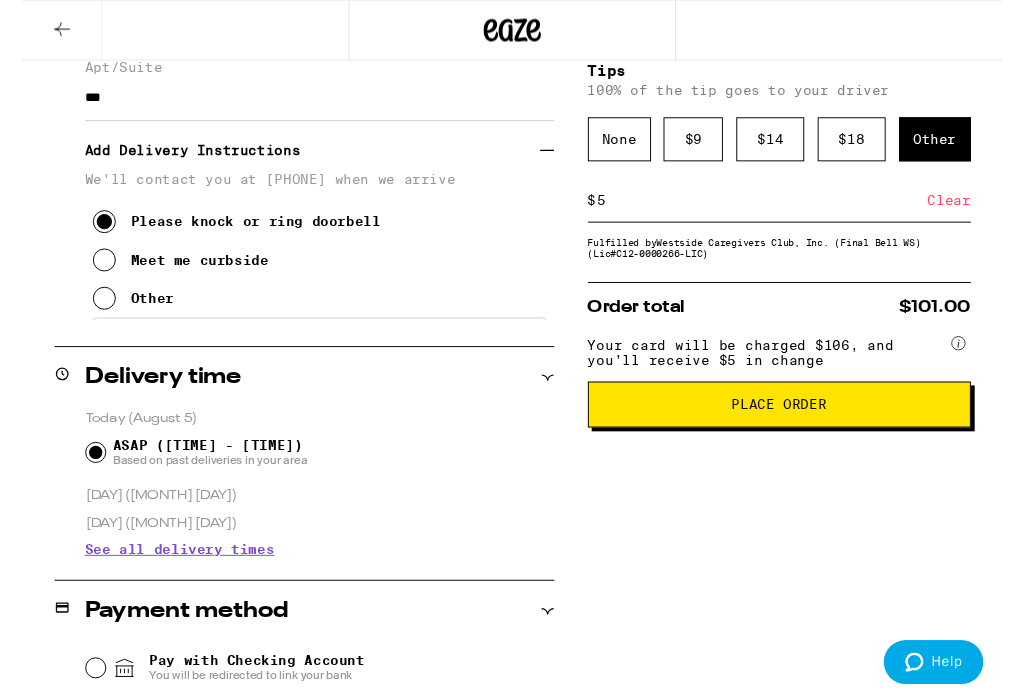 scroll, scrollTop: 370, scrollLeft: 0, axis: vertical 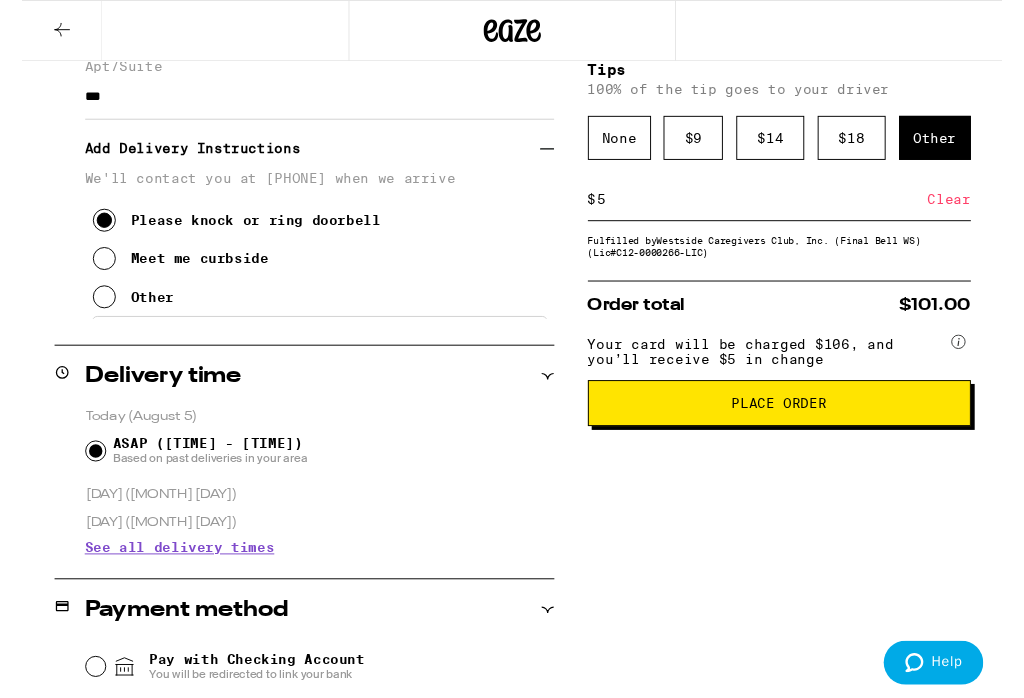 click on "Other" at bounding box center [953, 144] 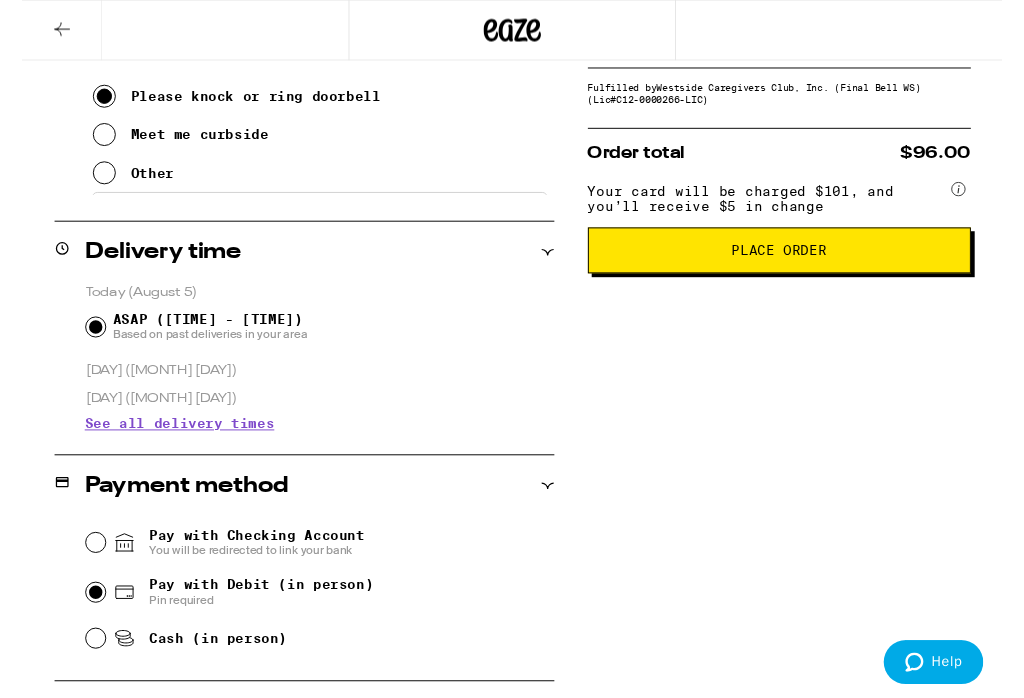 scroll, scrollTop: 497, scrollLeft: 0, axis: vertical 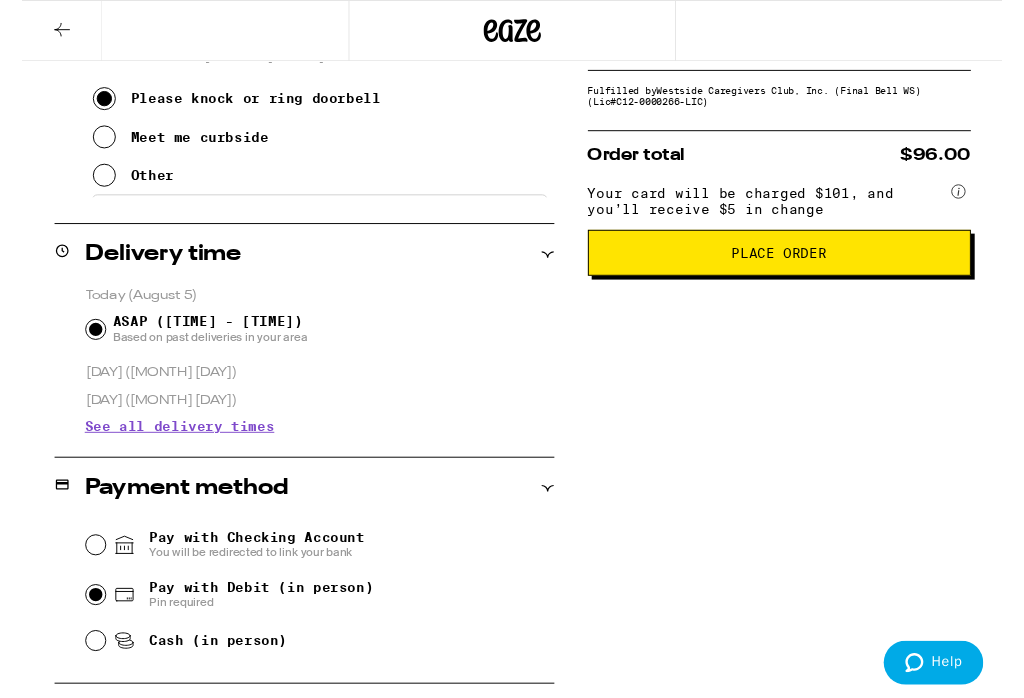 click on "Cash (in person)" at bounding box center (77, 669) 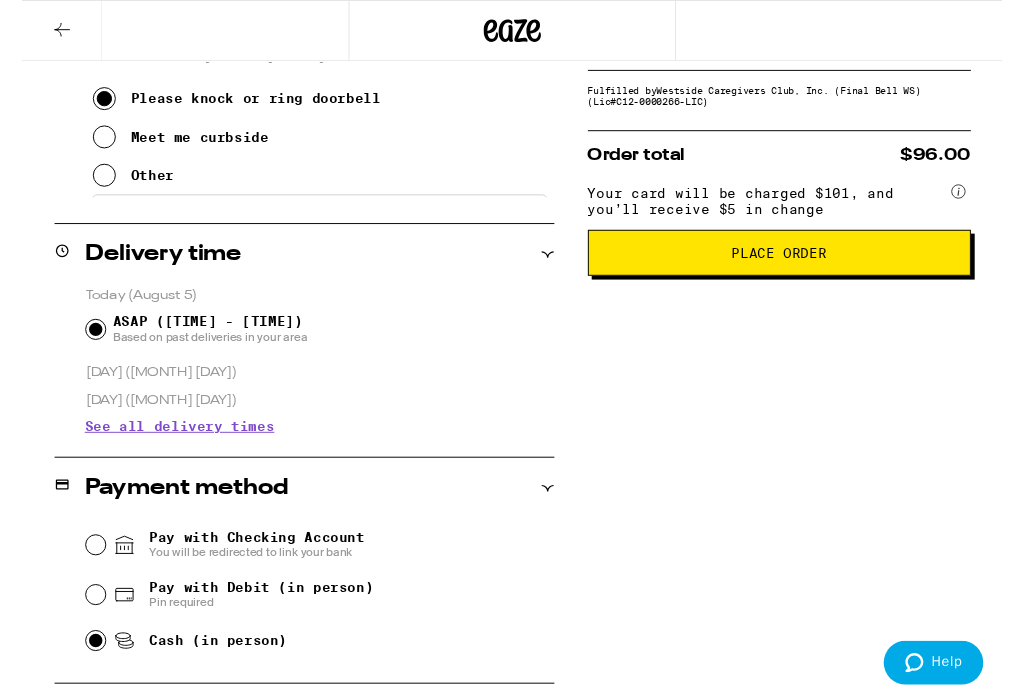 radio on "true" 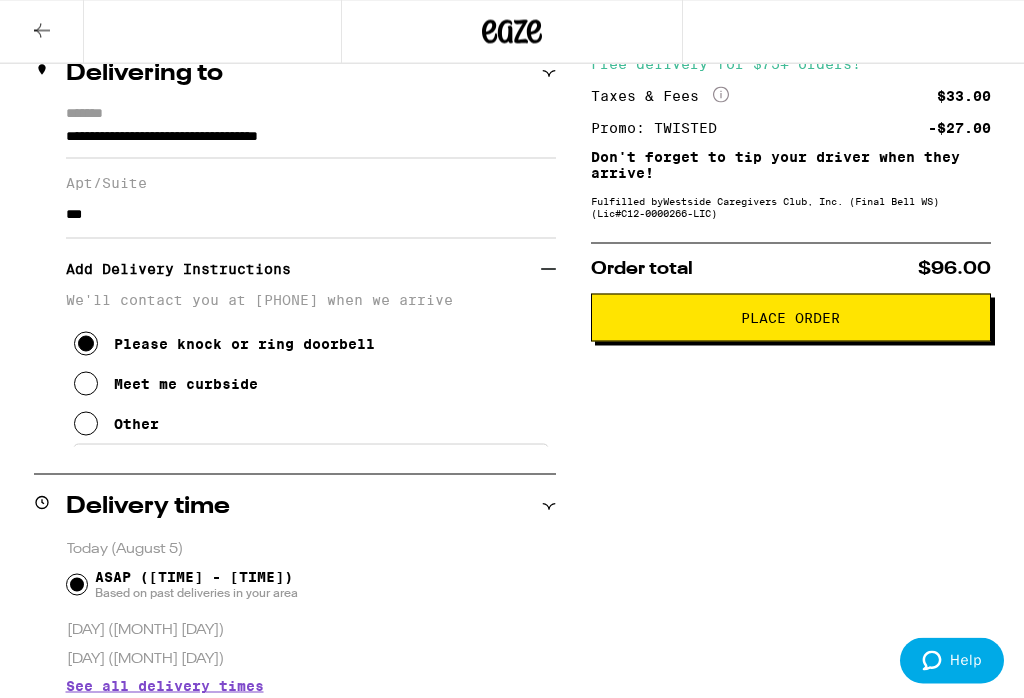 scroll, scrollTop: 246, scrollLeft: 0, axis: vertical 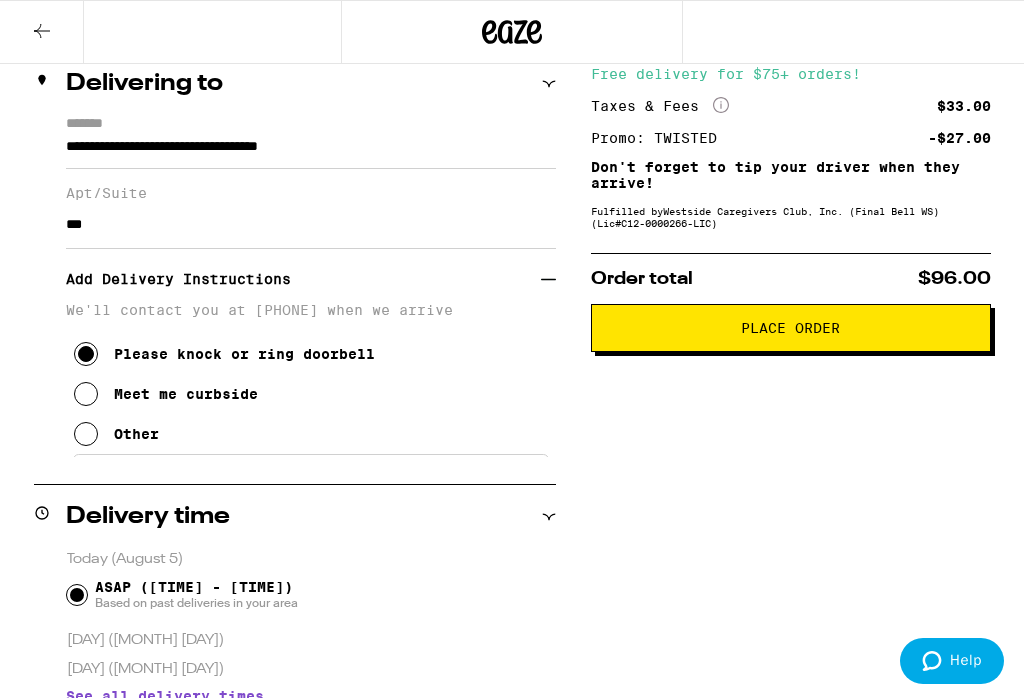 click on "Place Order" at bounding box center [791, 328] 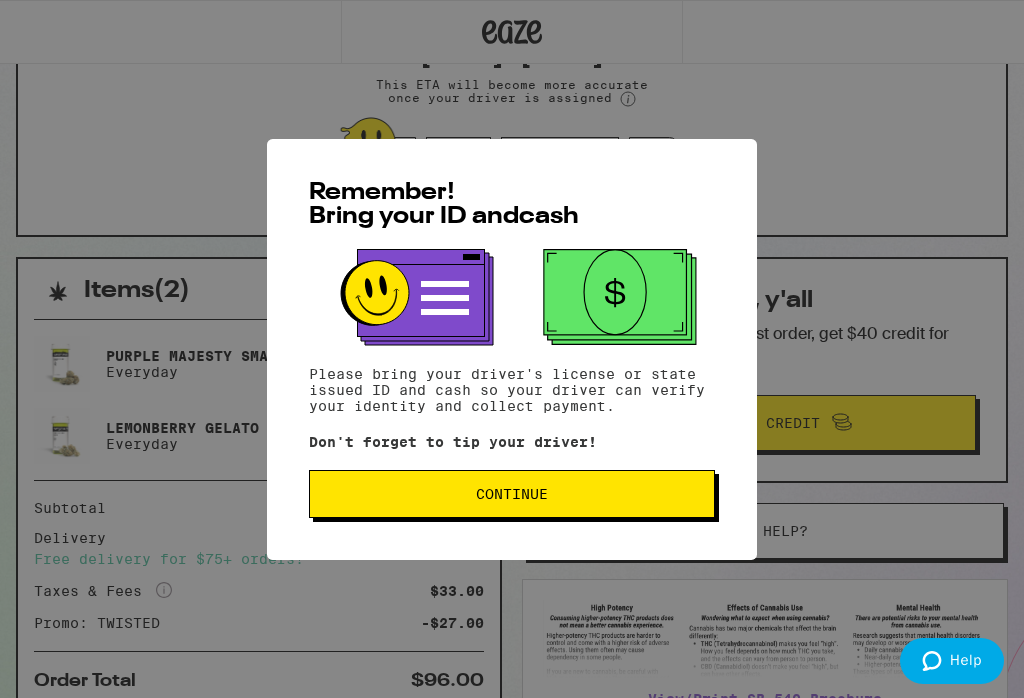 scroll, scrollTop: 0, scrollLeft: 0, axis: both 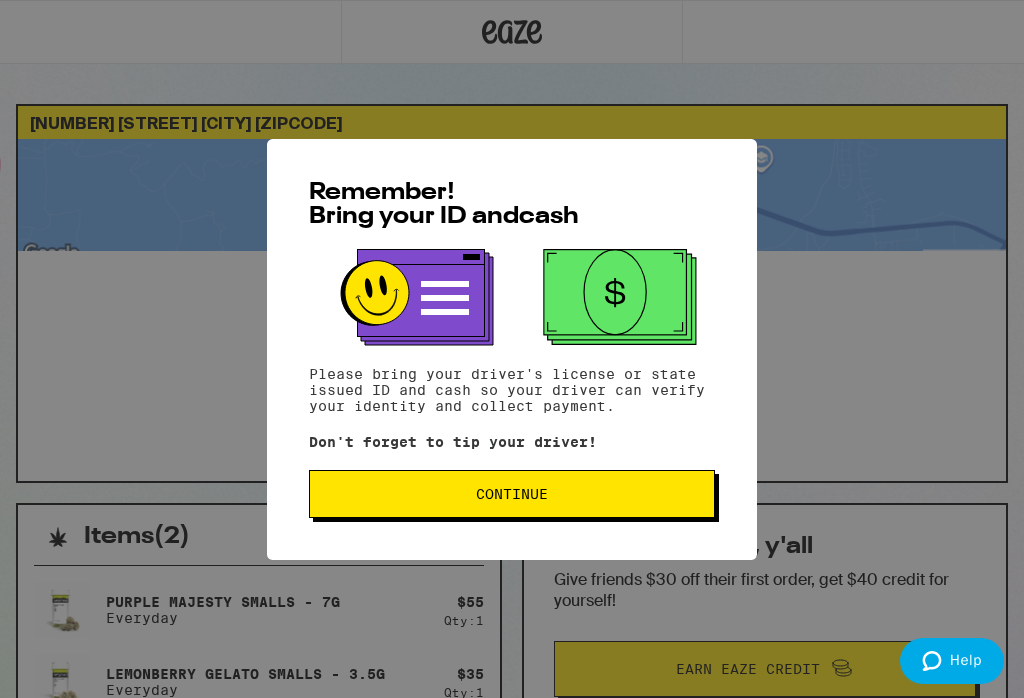 click on "Continue" at bounding box center (512, 494) 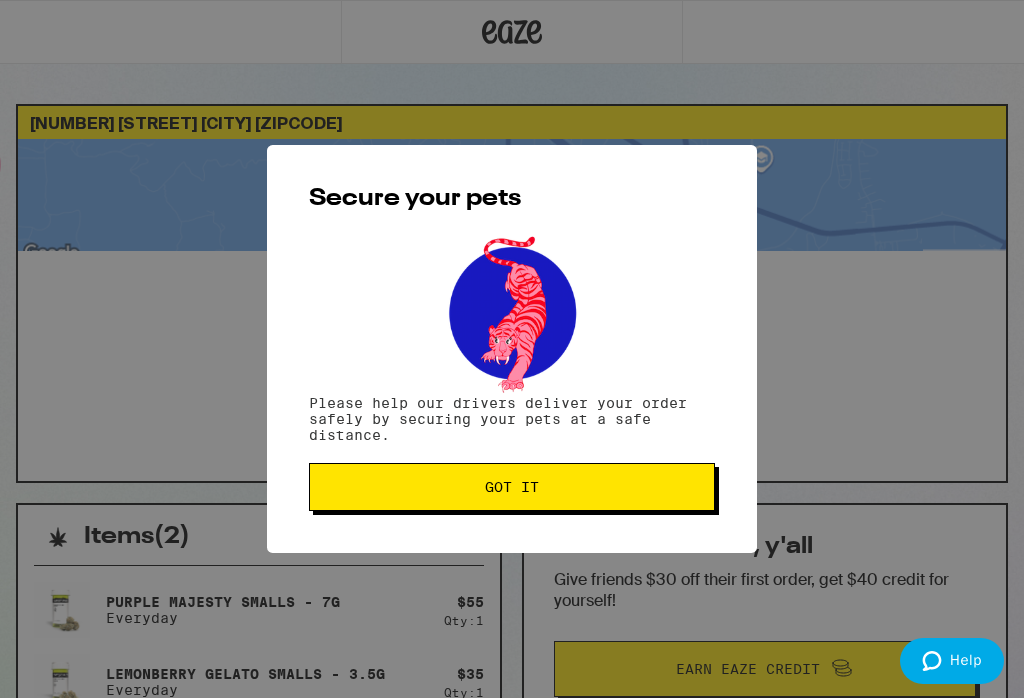click on "Got it" at bounding box center (512, 487) 